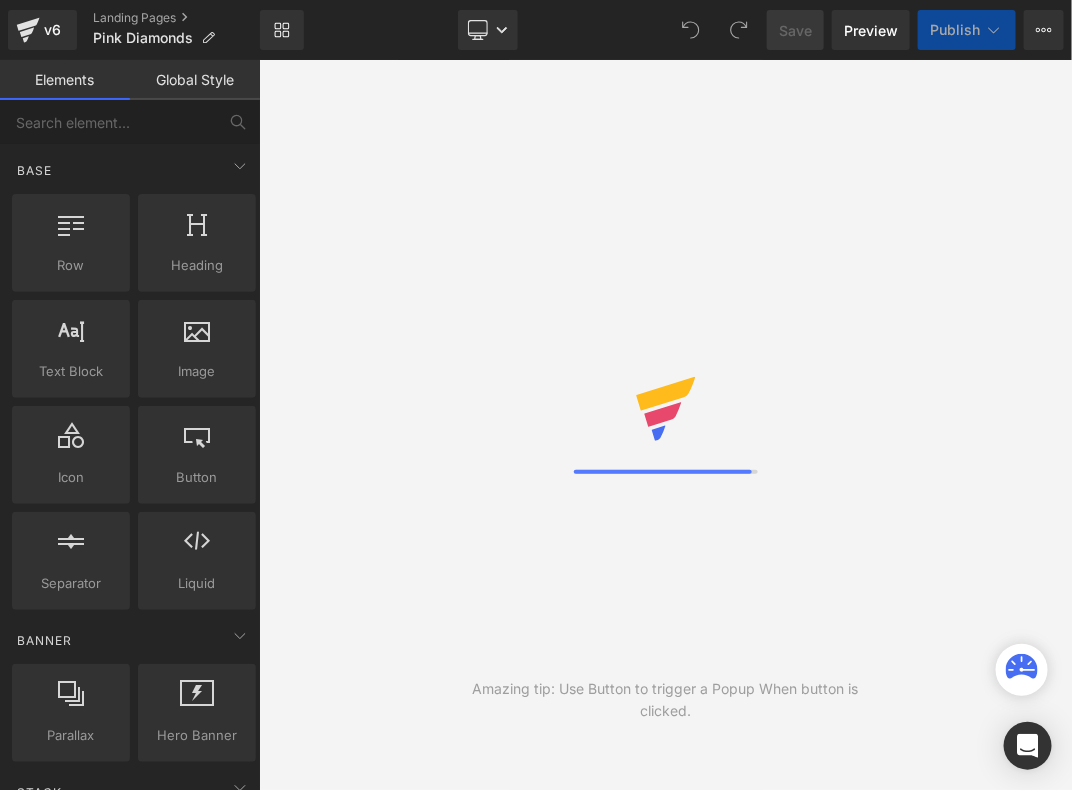 scroll, scrollTop: 0, scrollLeft: 0, axis: both 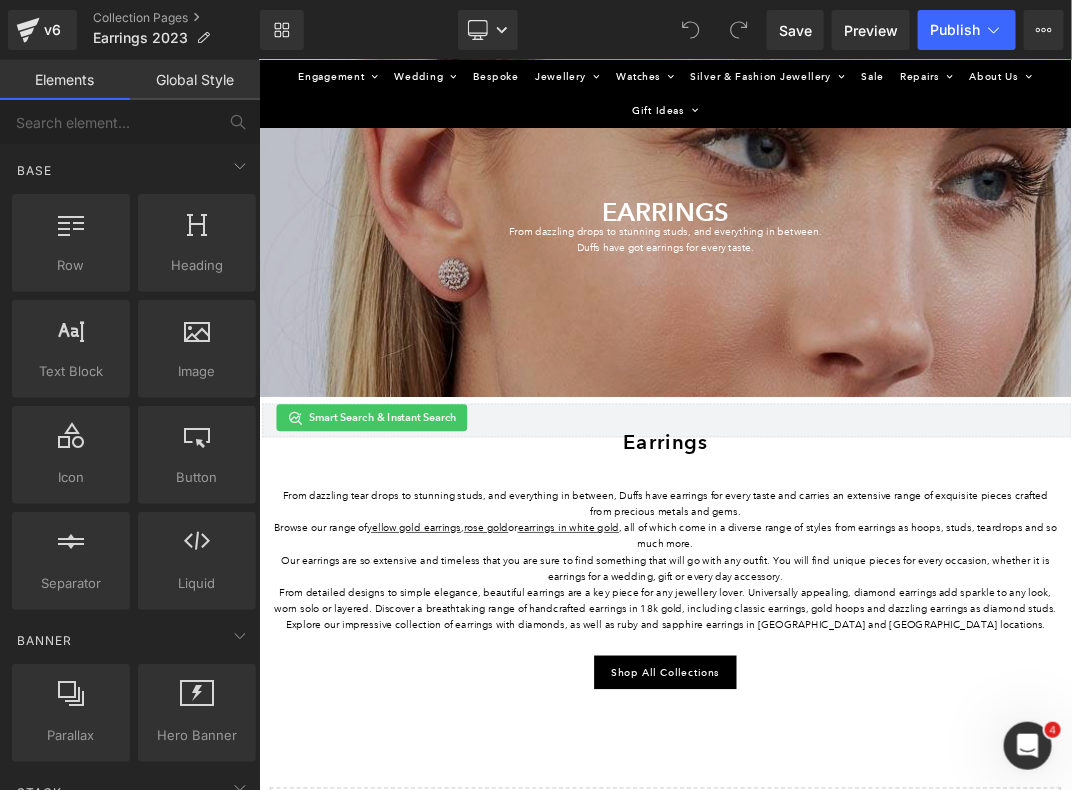 click on "Browse our range of  yellow gold earrings ,  rose gold  or  earrings in white gold , all of which come in a diverse range of styles from earrings as hoops, studs, teardrops and so much more." at bounding box center (863, 768) 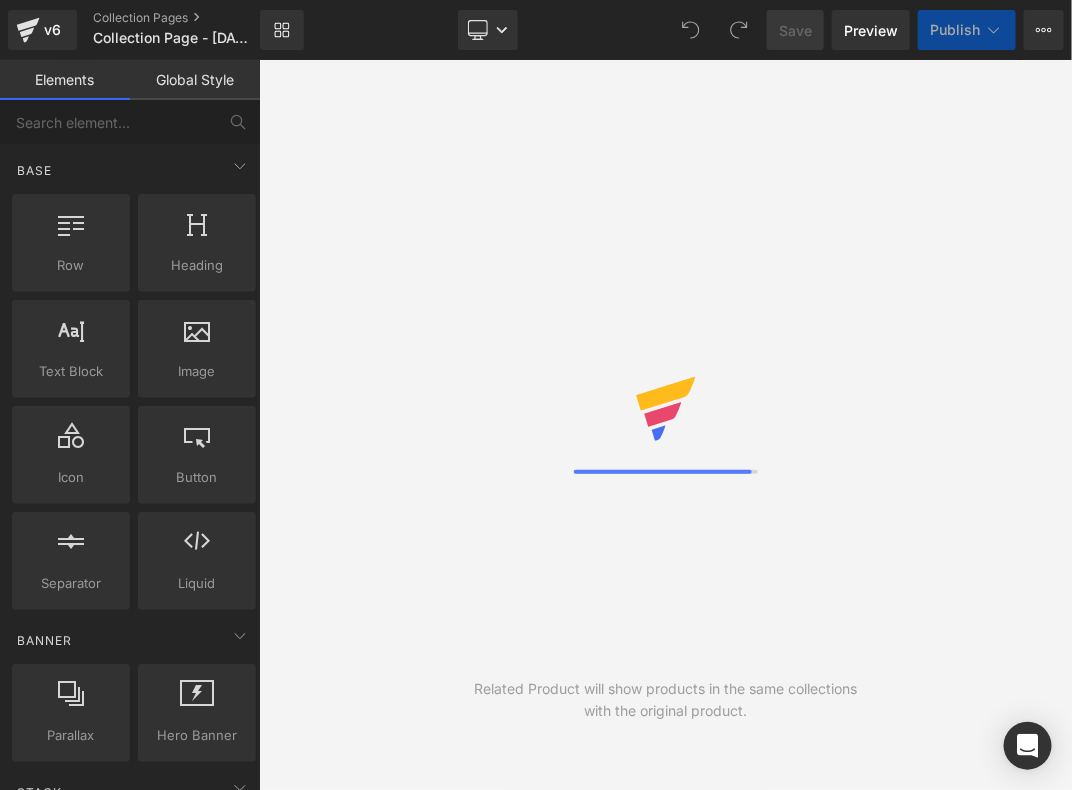 scroll, scrollTop: 0, scrollLeft: 0, axis: both 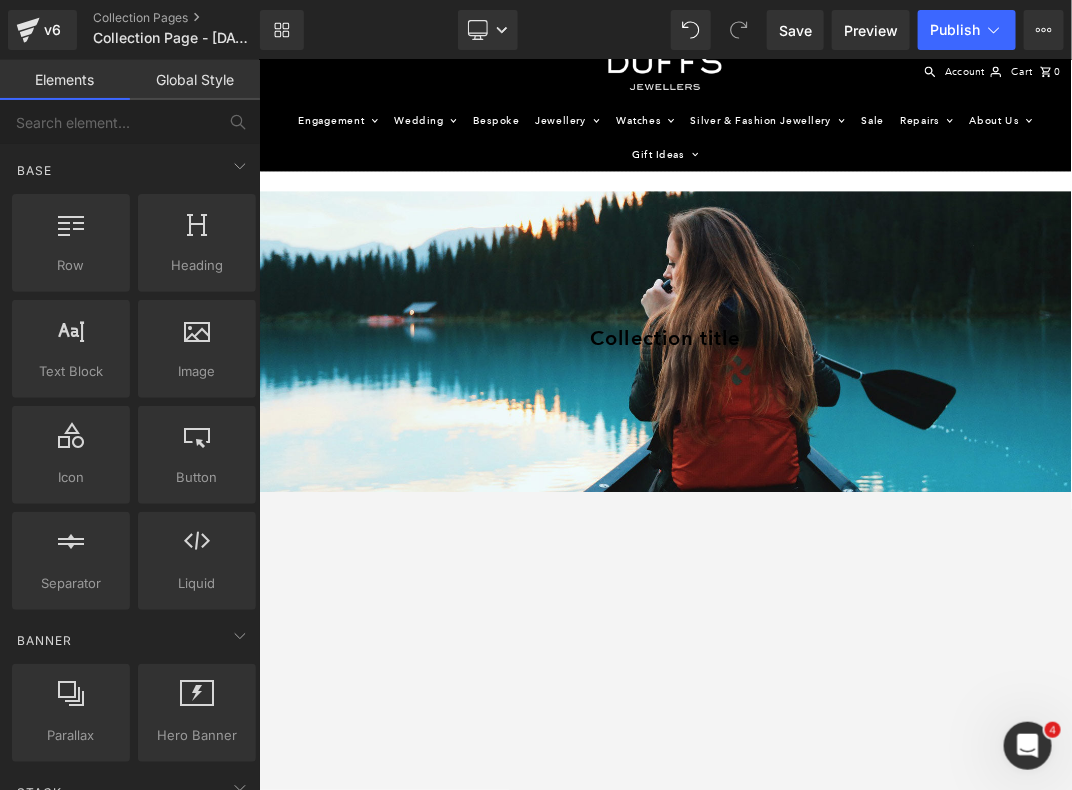 click at bounding box center (863, 516) 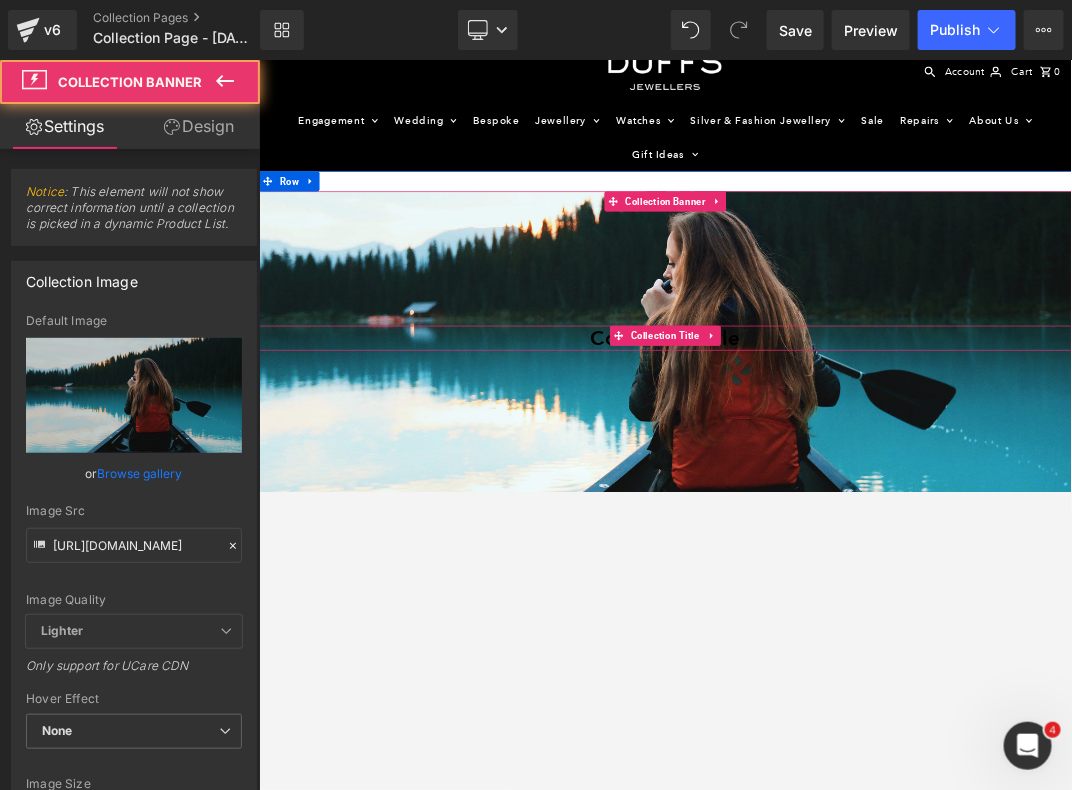 click 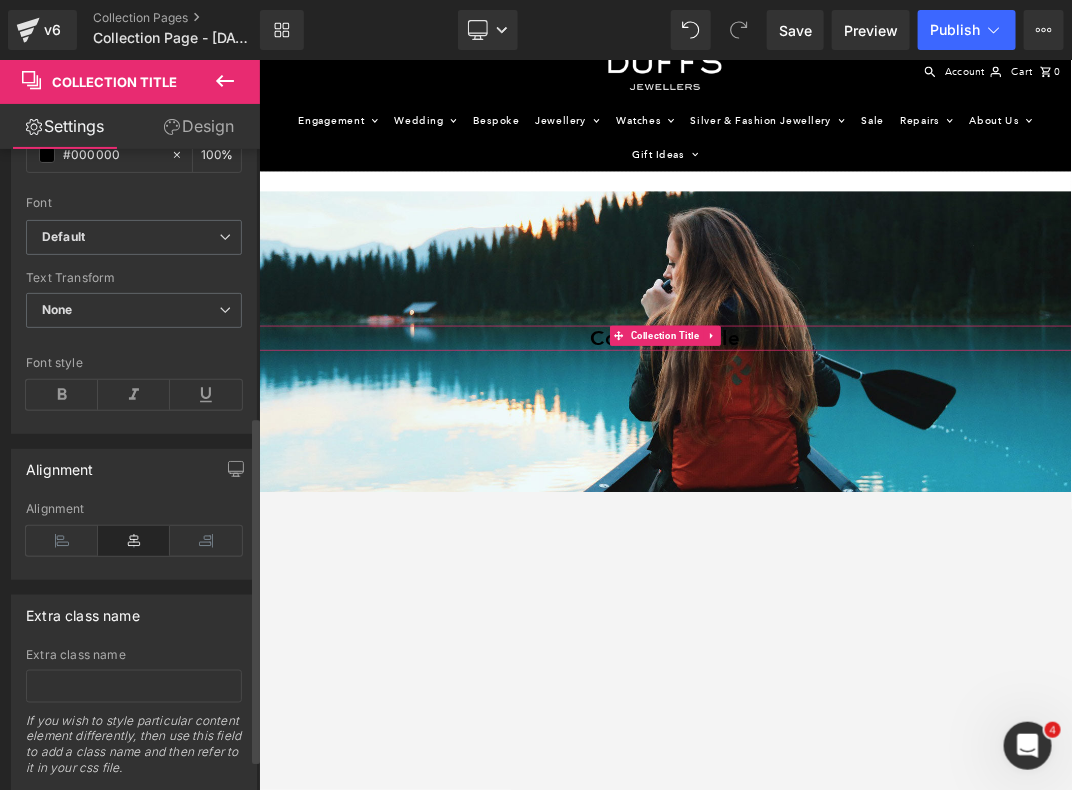 scroll, scrollTop: 547, scrollLeft: 0, axis: vertical 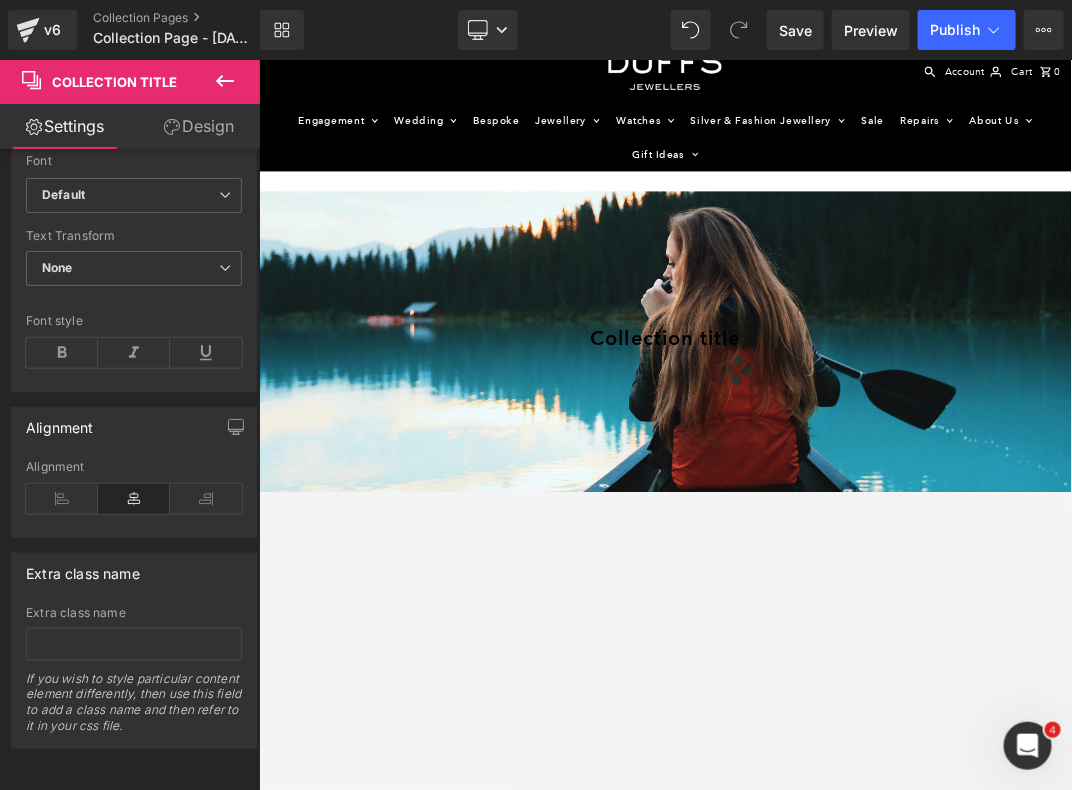click at bounding box center (665, 425) 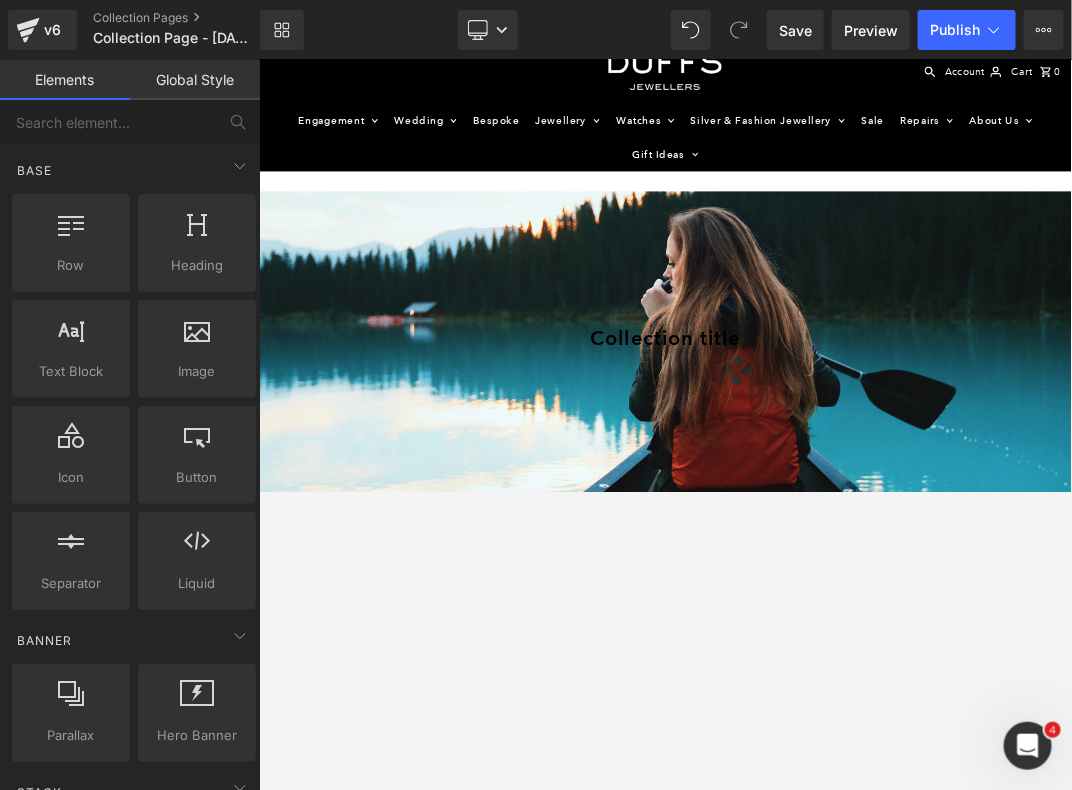 click at bounding box center [665, 425] 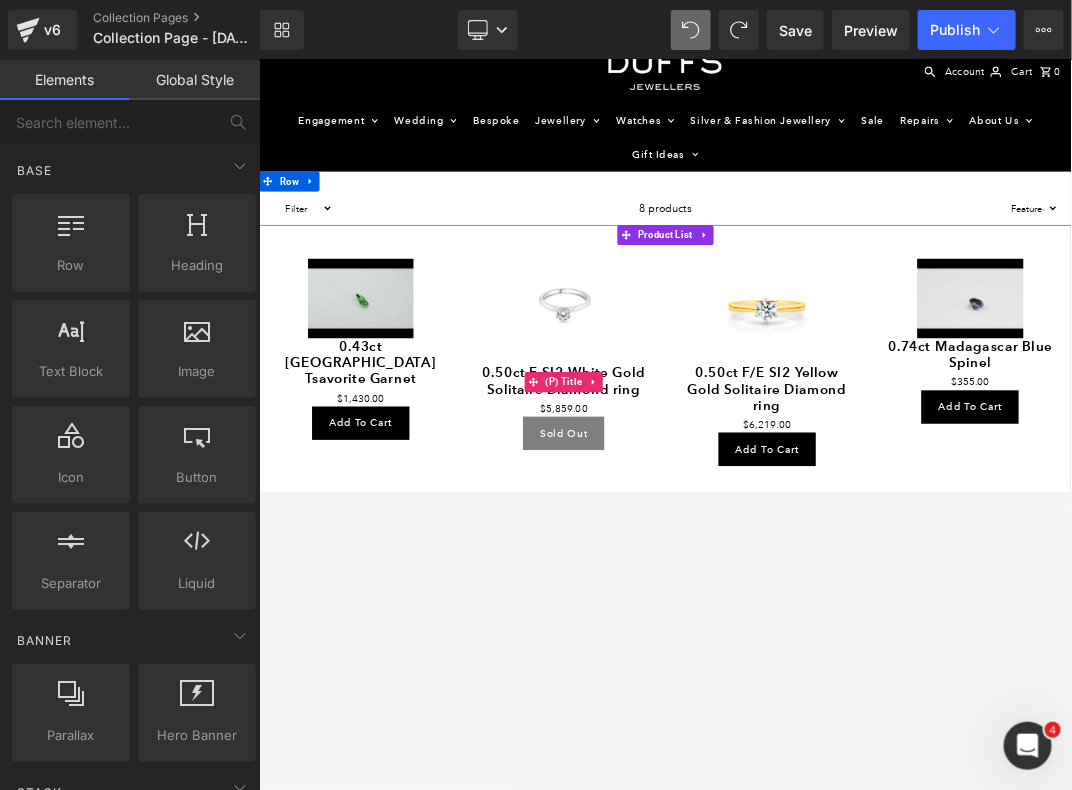 click at bounding box center [712, 462] 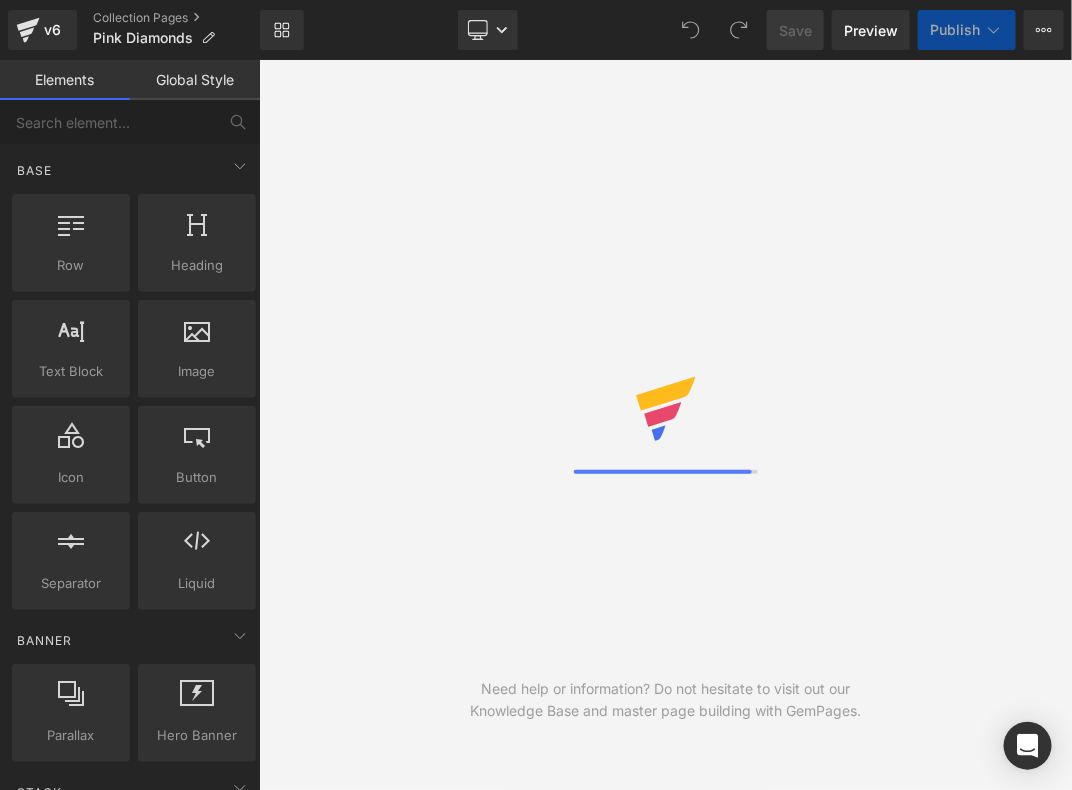 scroll, scrollTop: 0, scrollLeft: 0, axis: both 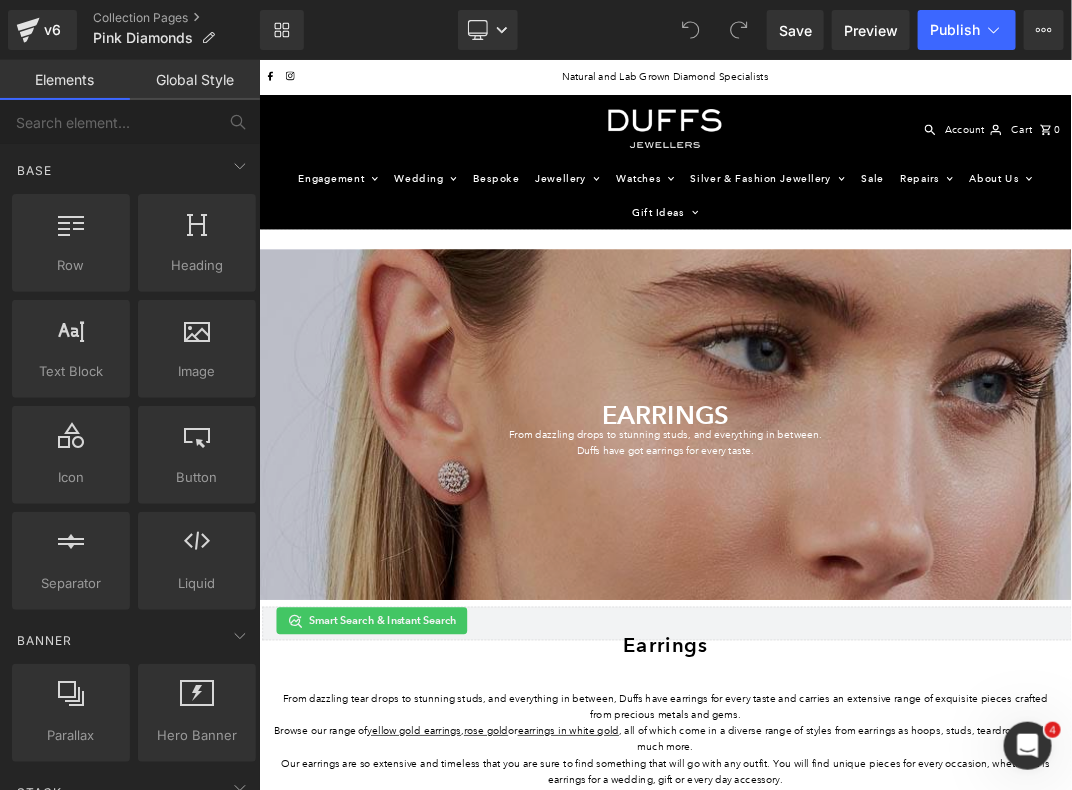 click on "From dazzling drops to stunning studs, and everything in between. Duffs have got earrings for every taste.
Text Block" at bounding box center (863, 629) 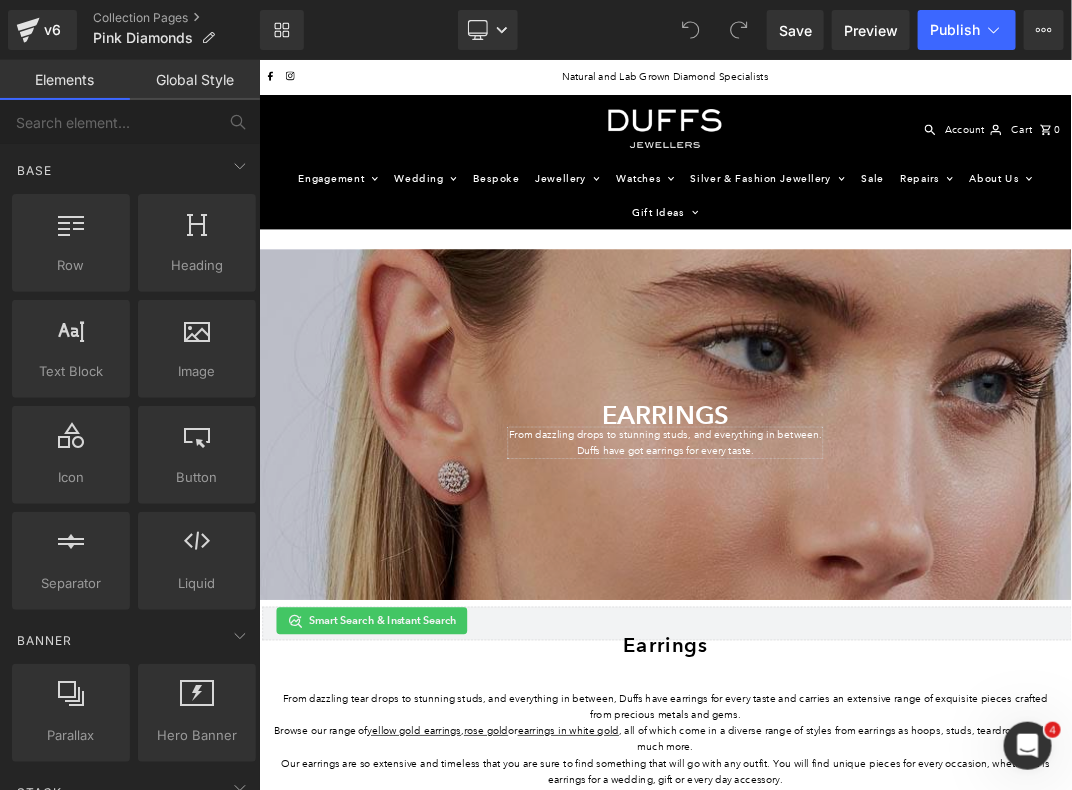 click on "From dazzling drops to stunning studs, and everything in between. Duffs have got earrings for every taste." at bounding box center [863, 629] 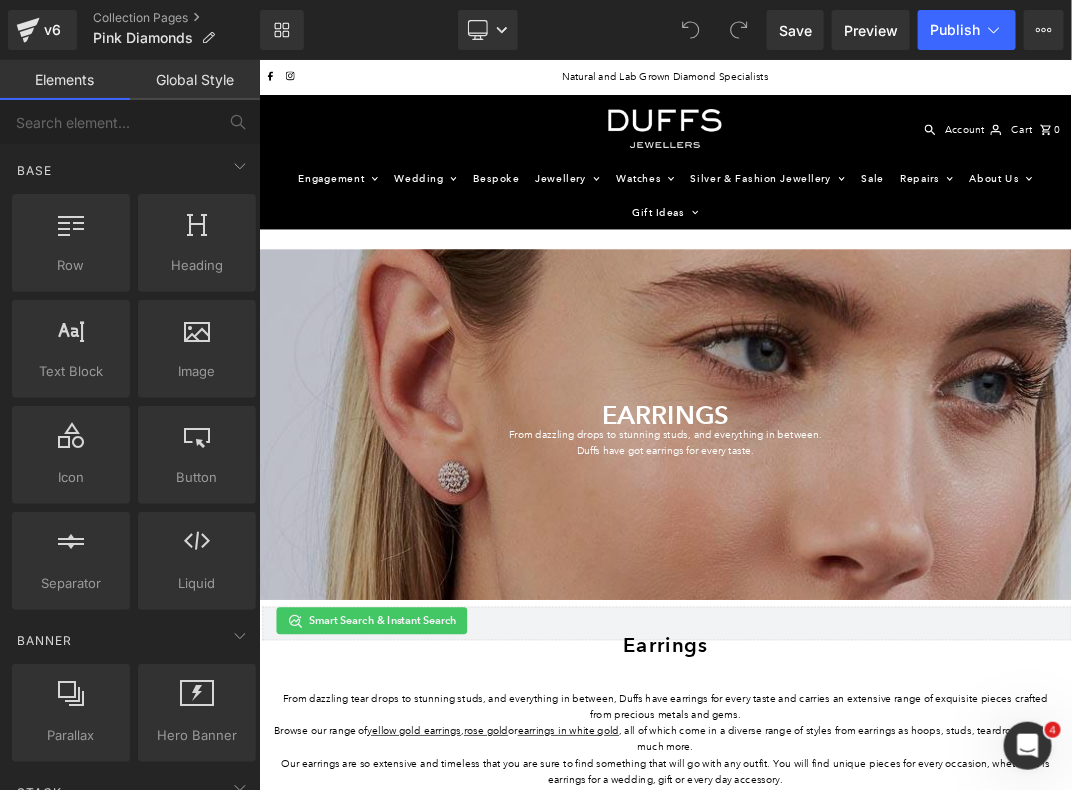 click on "EARRINGS
Heading" at bounding box center [863, 587] 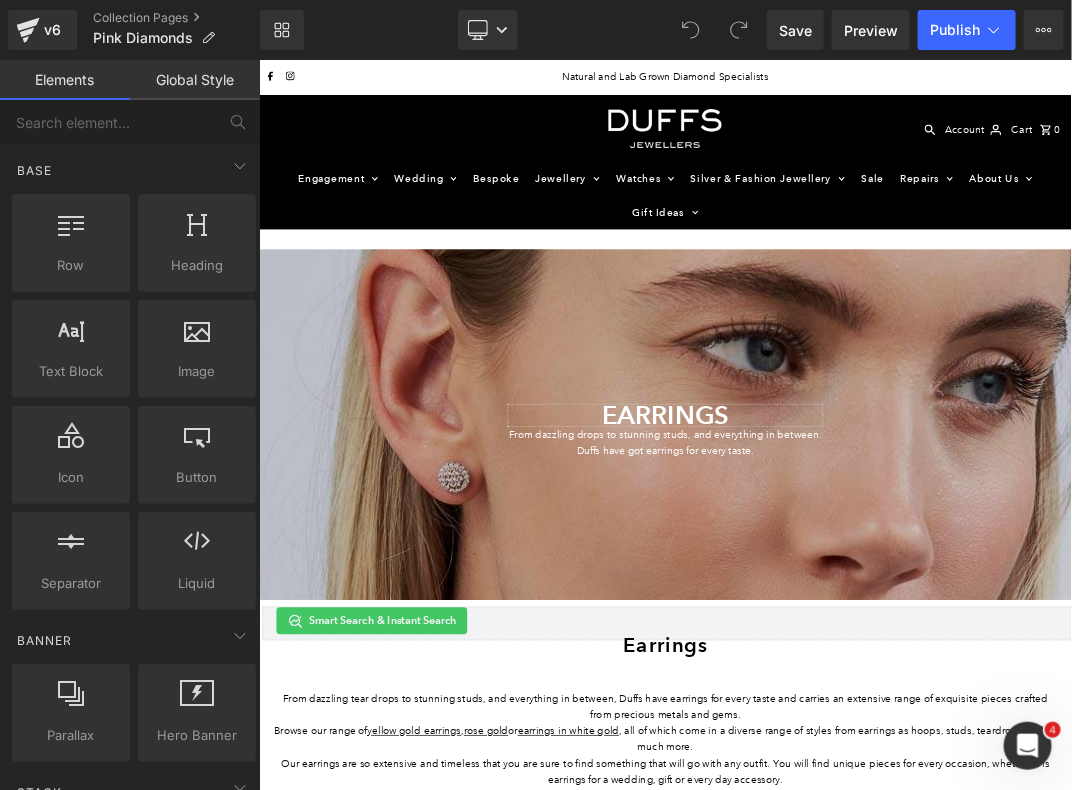 click on "EARRINGS" at bounding box center (863, 587) 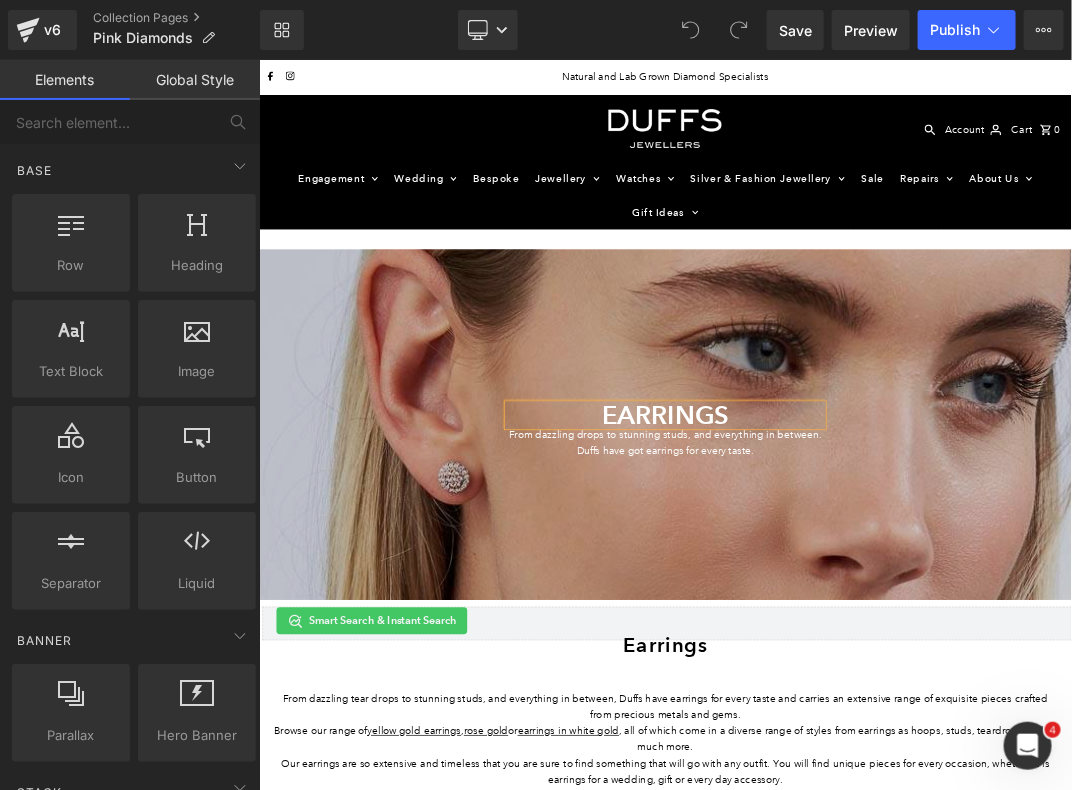 click on "EARRINGS
Heading
From dazzling drops to stunning studs, and everything in between. Duffs have got earrings for every taste.
Text Block
Row" at bounding box center [863, 601] 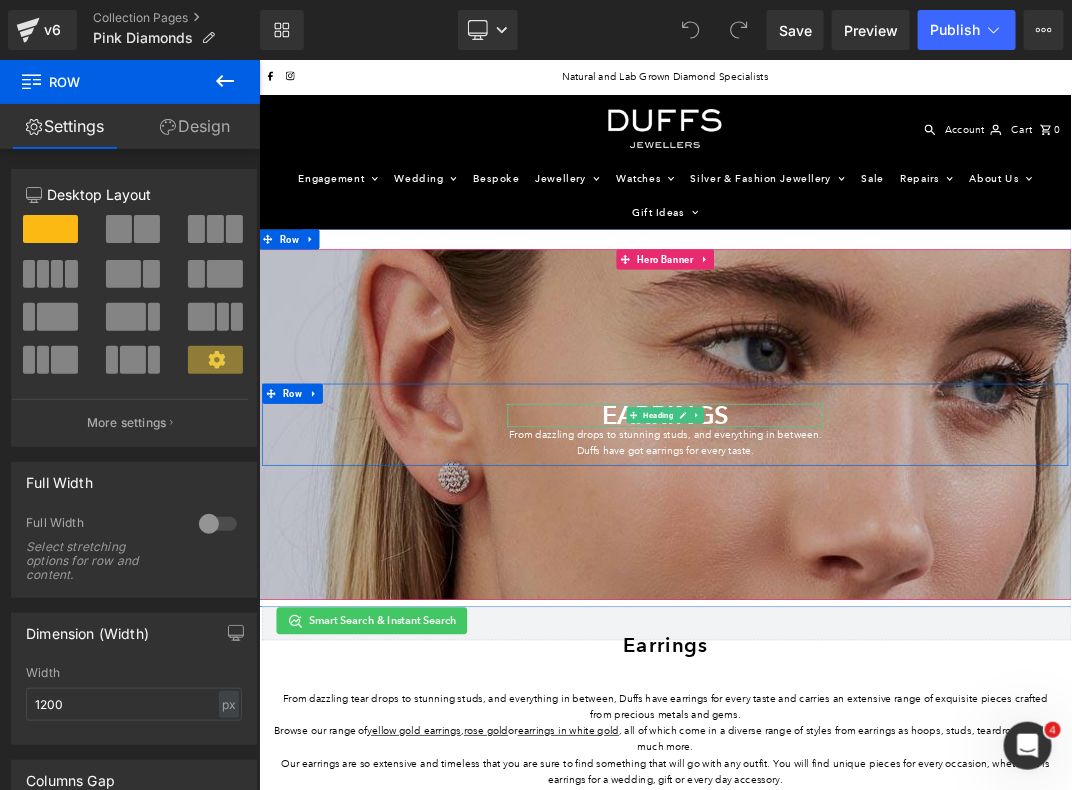 click on "EARRINGS" at bounding box center (863, 587) 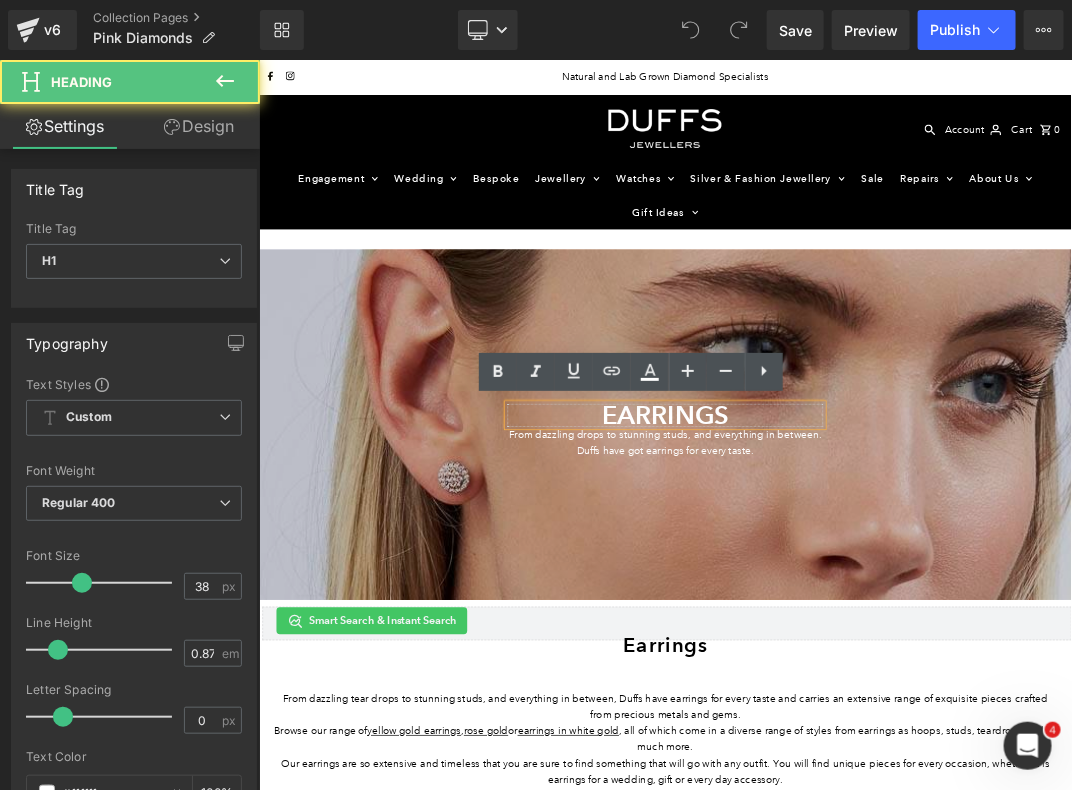 click on "EARRINGS" at bounding box center (863, 587) 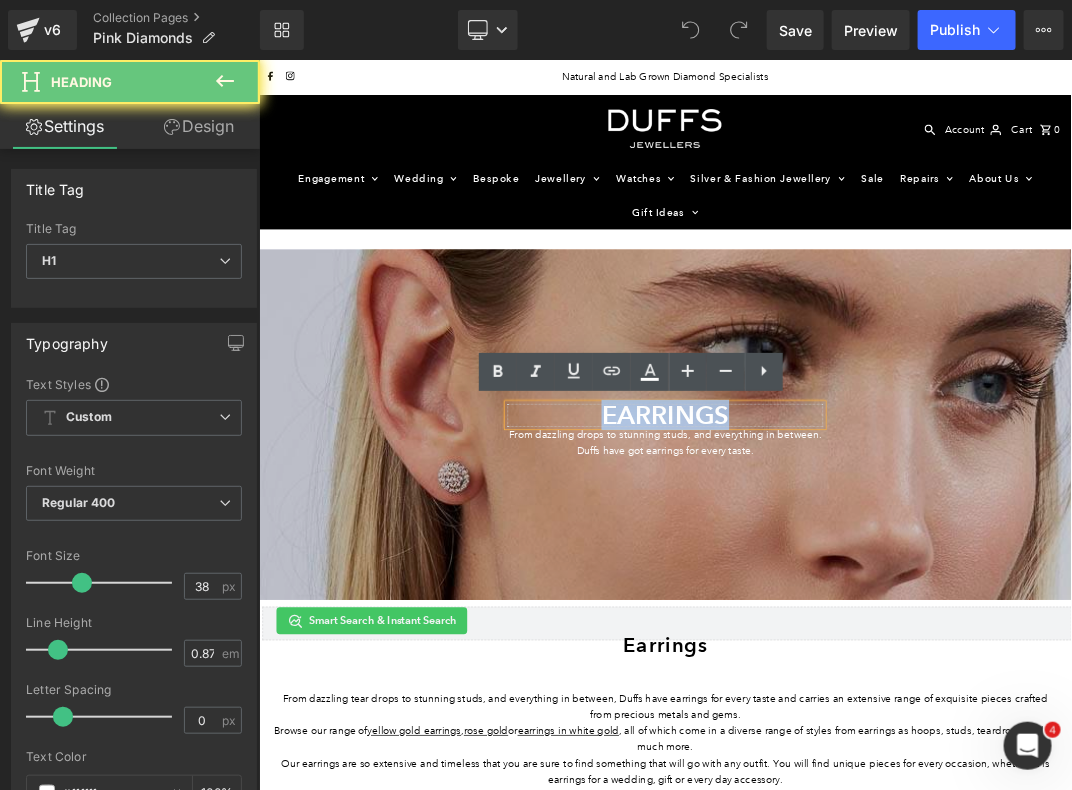 click on "EARRINGS" at bounding box center (863, 587) 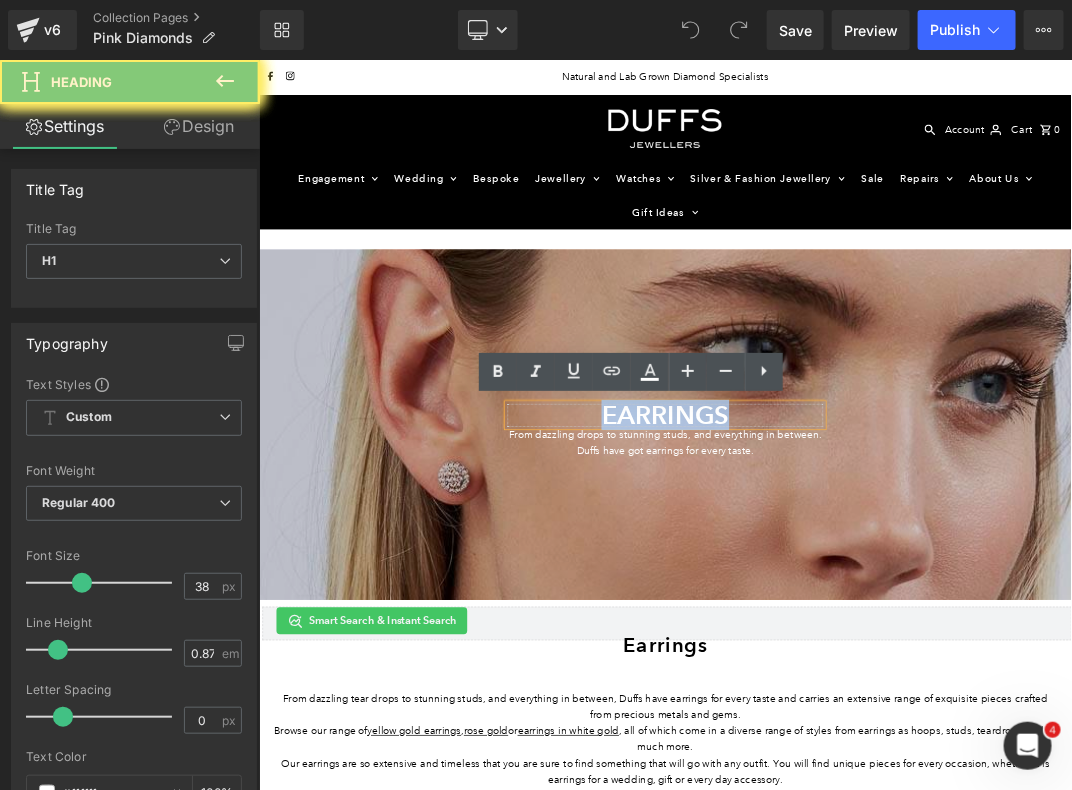click on "EARRINGS" at bounding box center (863, 587) 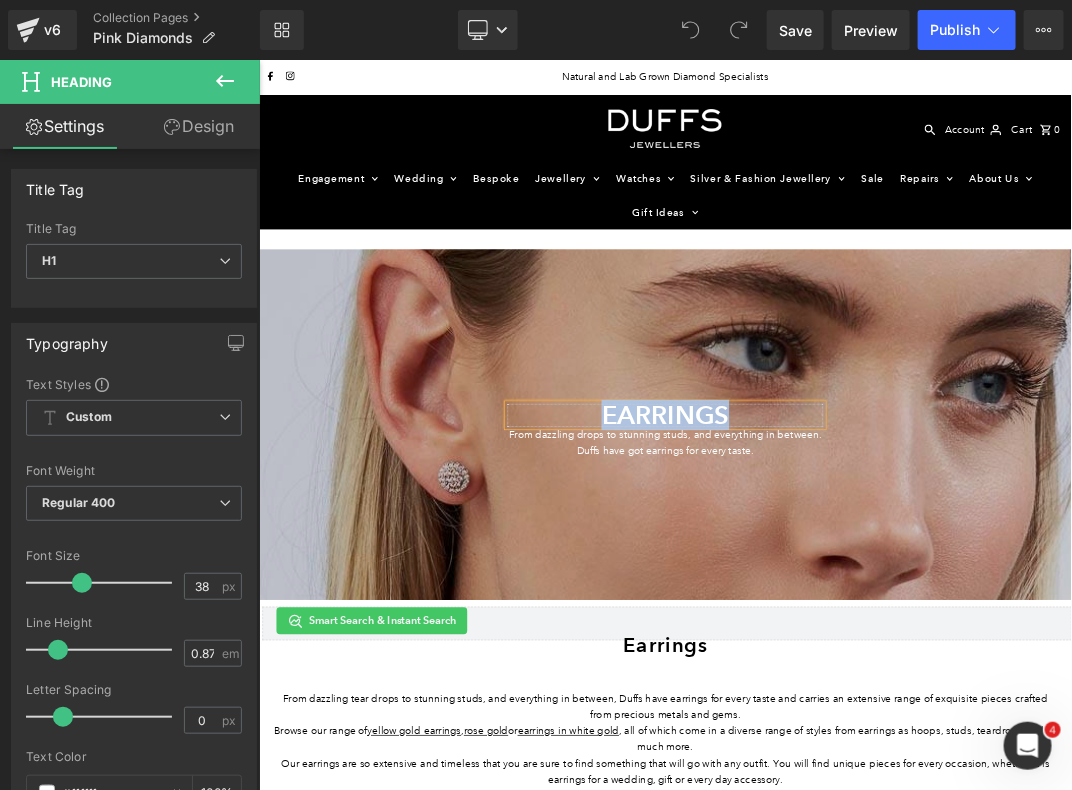 paste 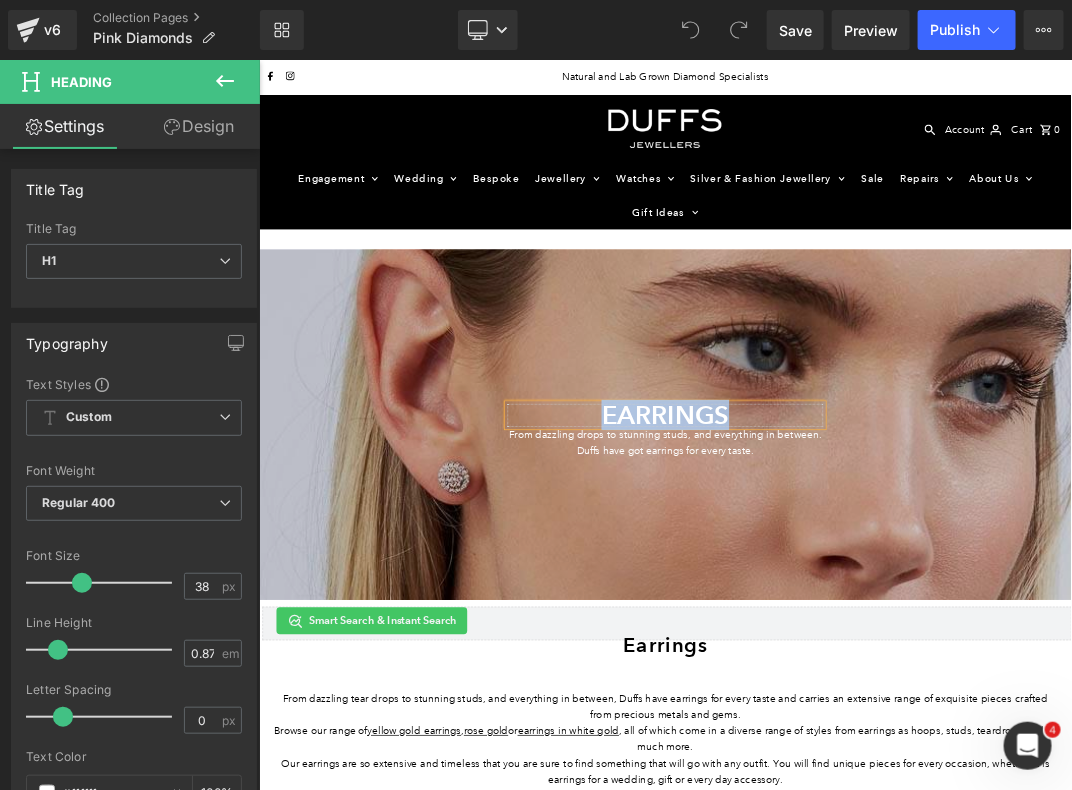 type 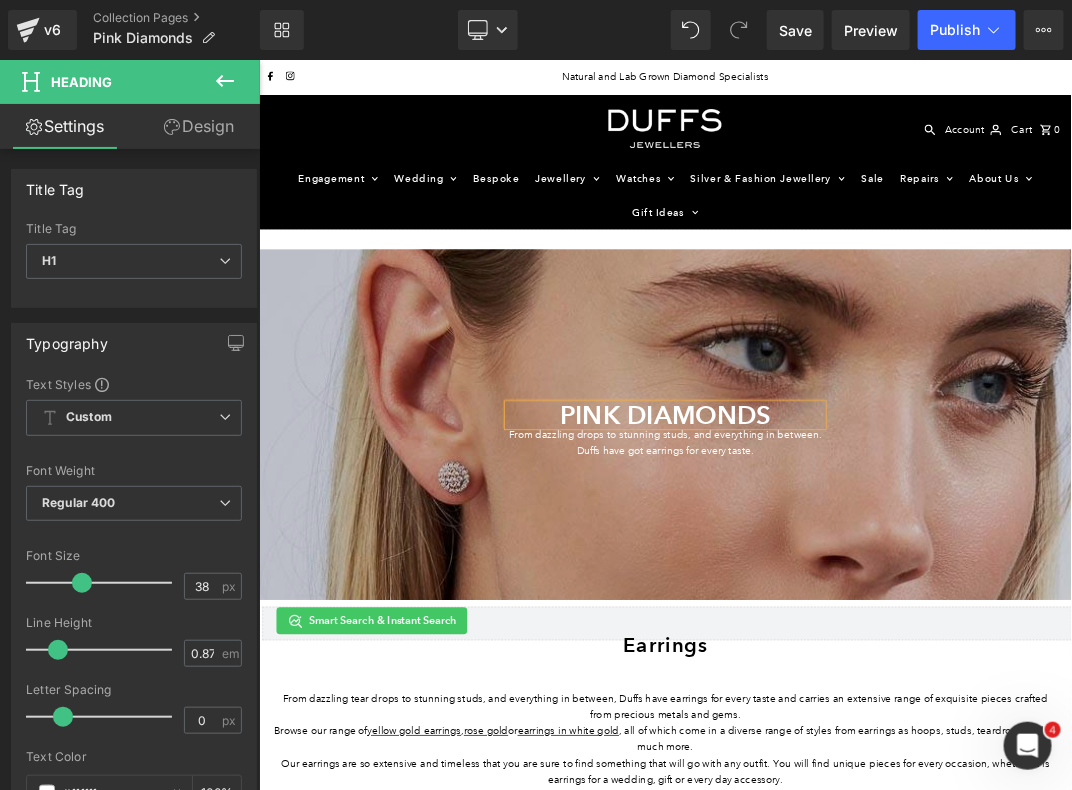 click on "PINK DIAMONDS
Heading
From dazzling drops to stunning studs, and everything in between. Duffs have got earrings for every taste.
Text Block
Row
Hero Banner         Row" at bounding box center (863, 591) 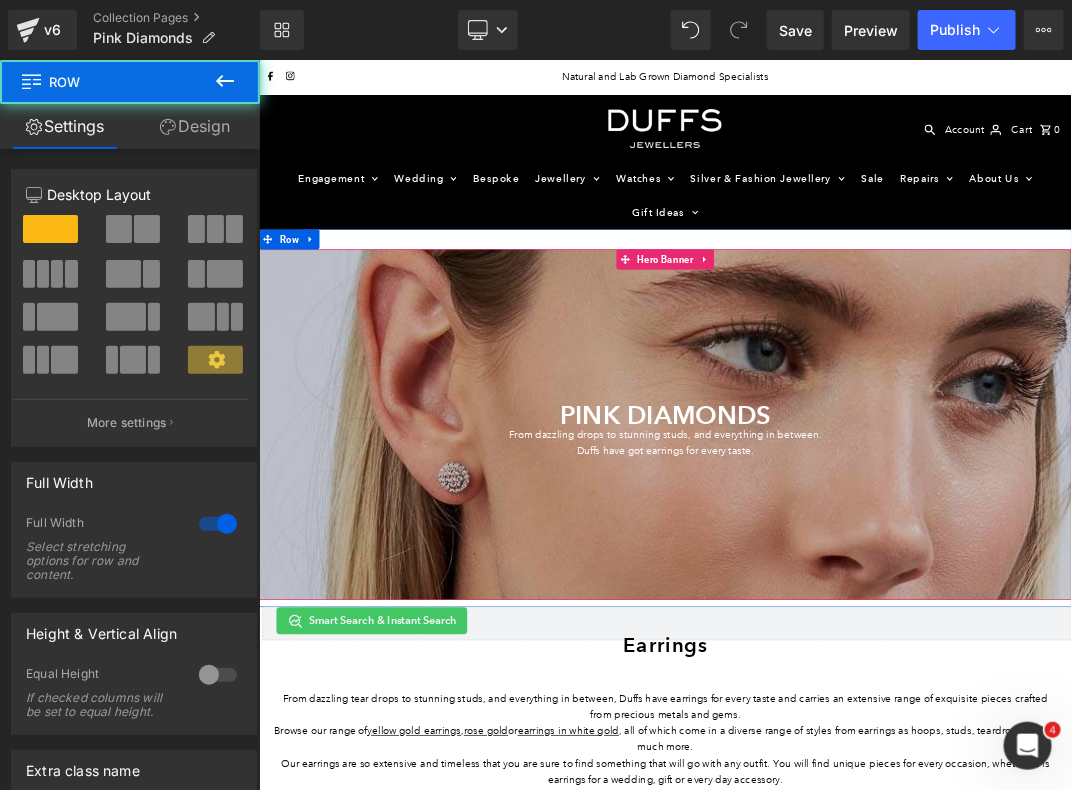 click at bounding box center (863, 601) 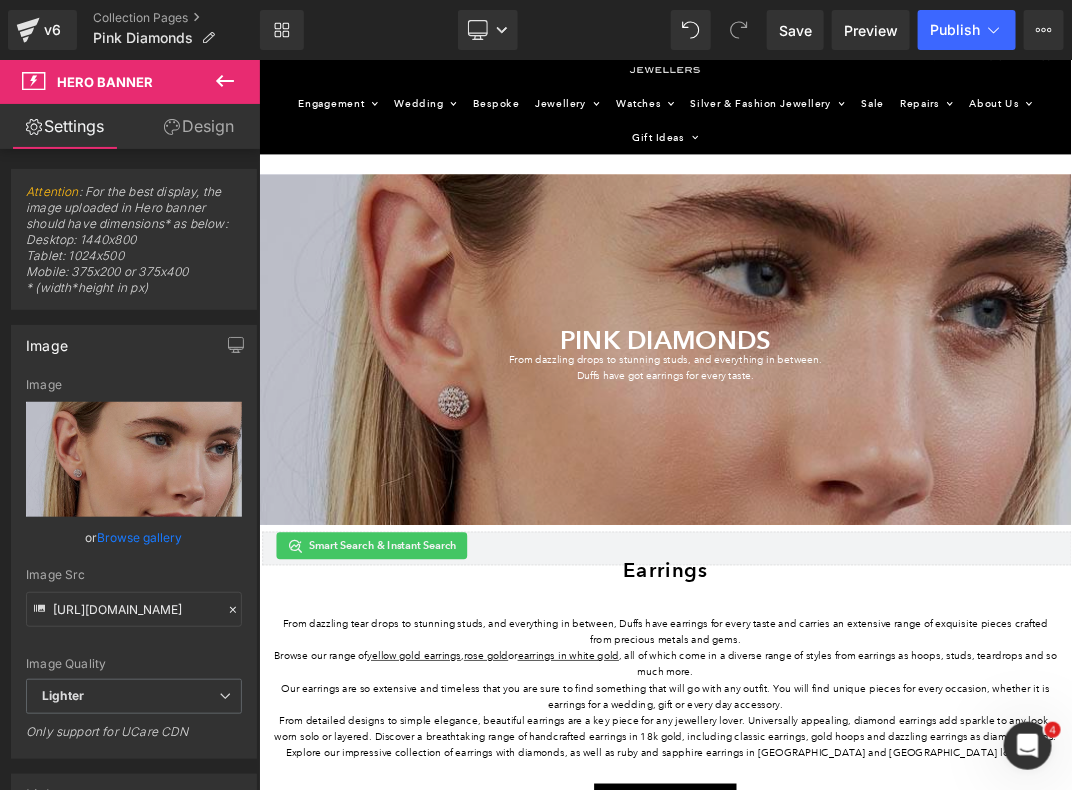 scroll, scrollTop: 42, scrollLeft: 0, axis: vertical 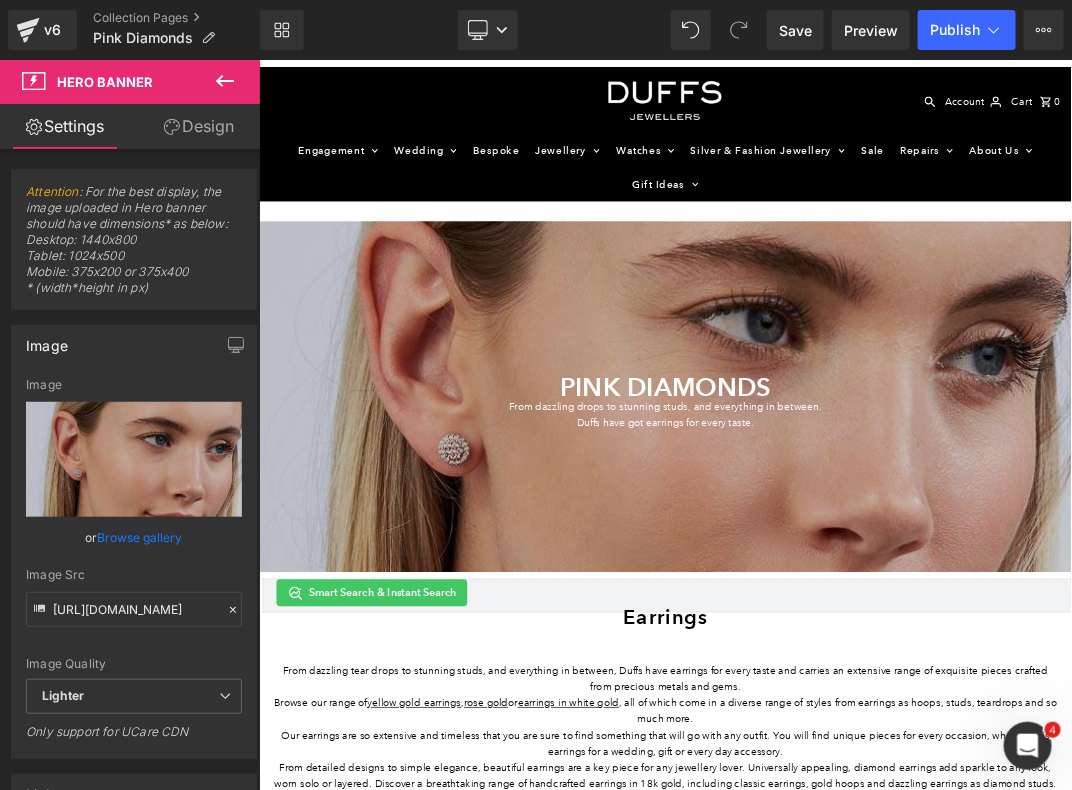 click at bounding box center (894, 587) 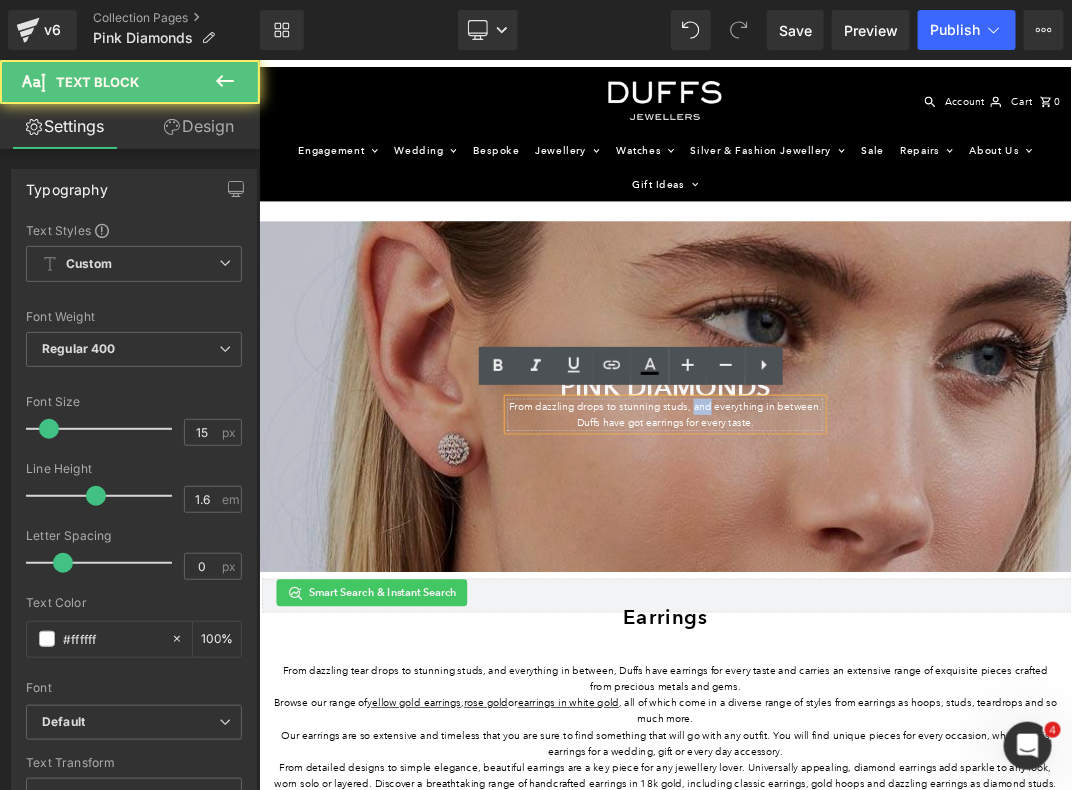 click on "From dazzling drops to stunning studs, and everything in between. Duffs have got earrings for every taste." at bounding box center [863, 587] 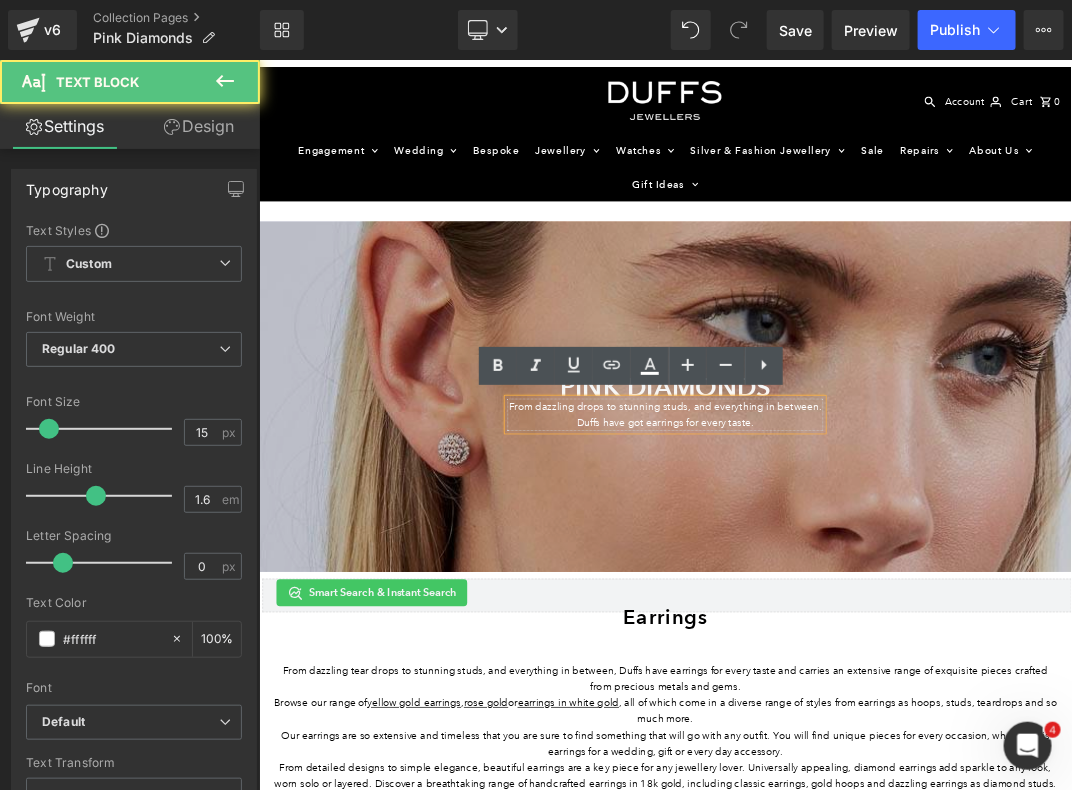 click on "From dazzling drops to stunning studs, and everything in between. Duffs have got earrings for every taste." at bounding box center [863, 587] 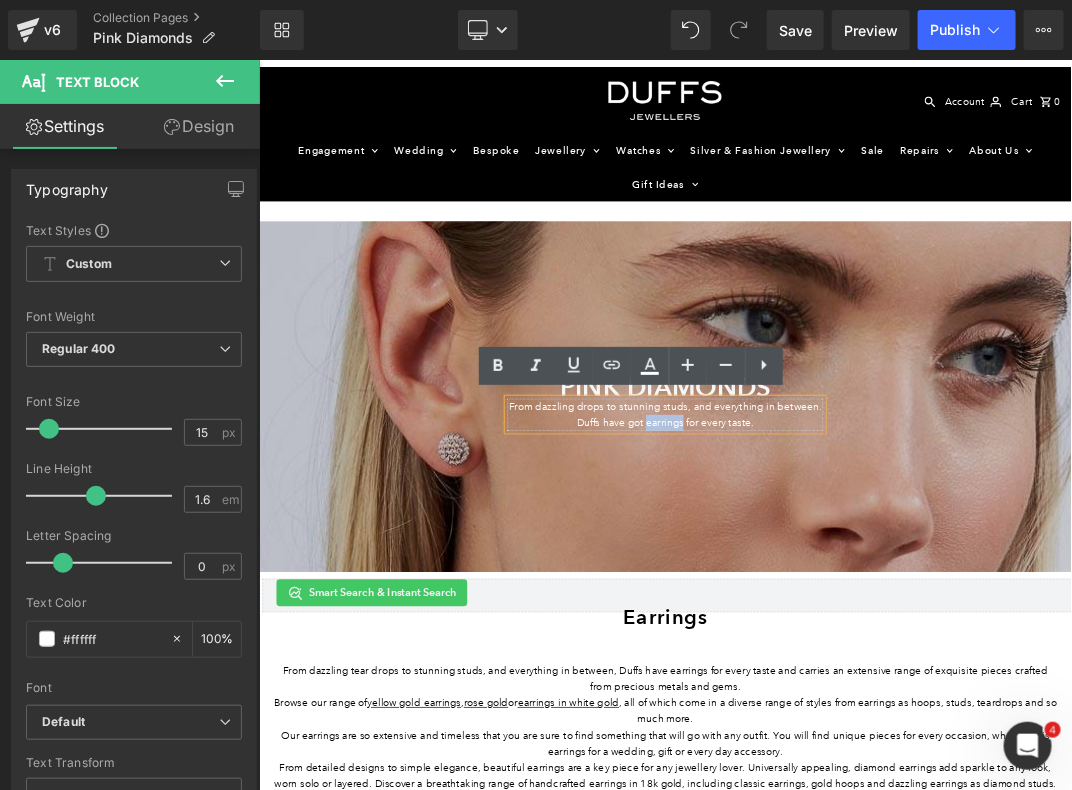 click on "From dazzling drops to stunning studs, and everything in between. Duffs have got earrings for every taste." at bounding box center (863, 587) 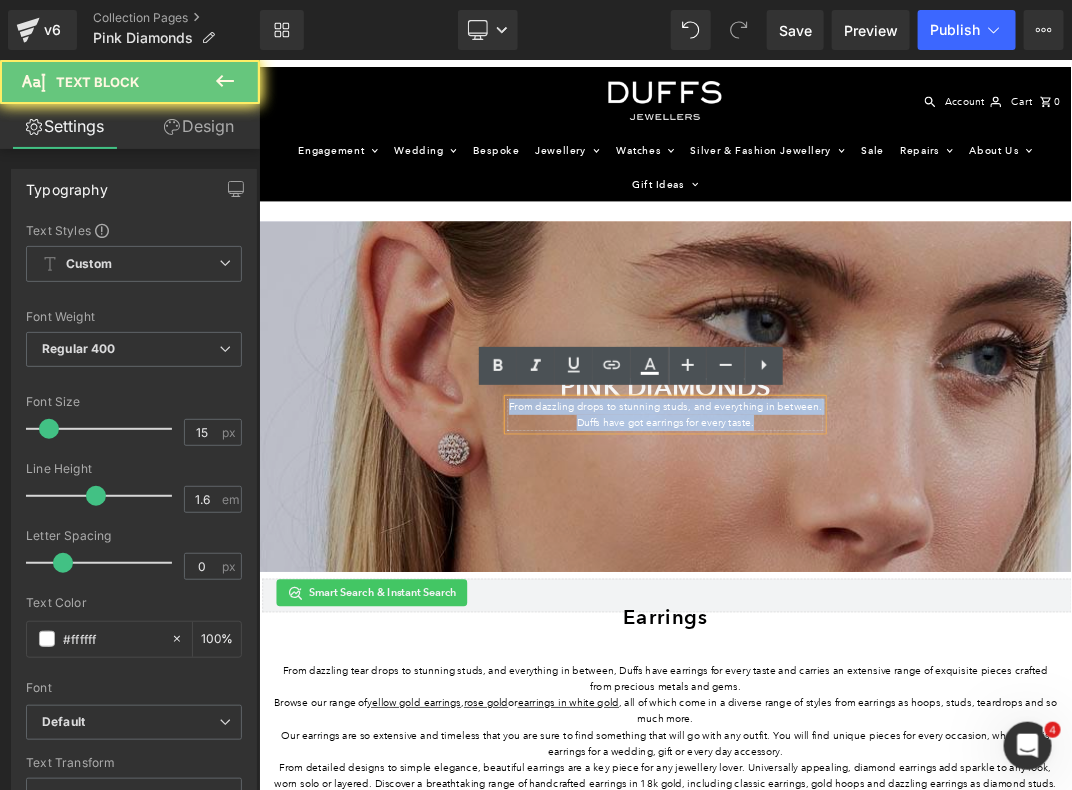 click on "From dazzling drops to stunning studs, and everything in between. Duffs have got earrings for every taste." at bounding box center [863, 587] 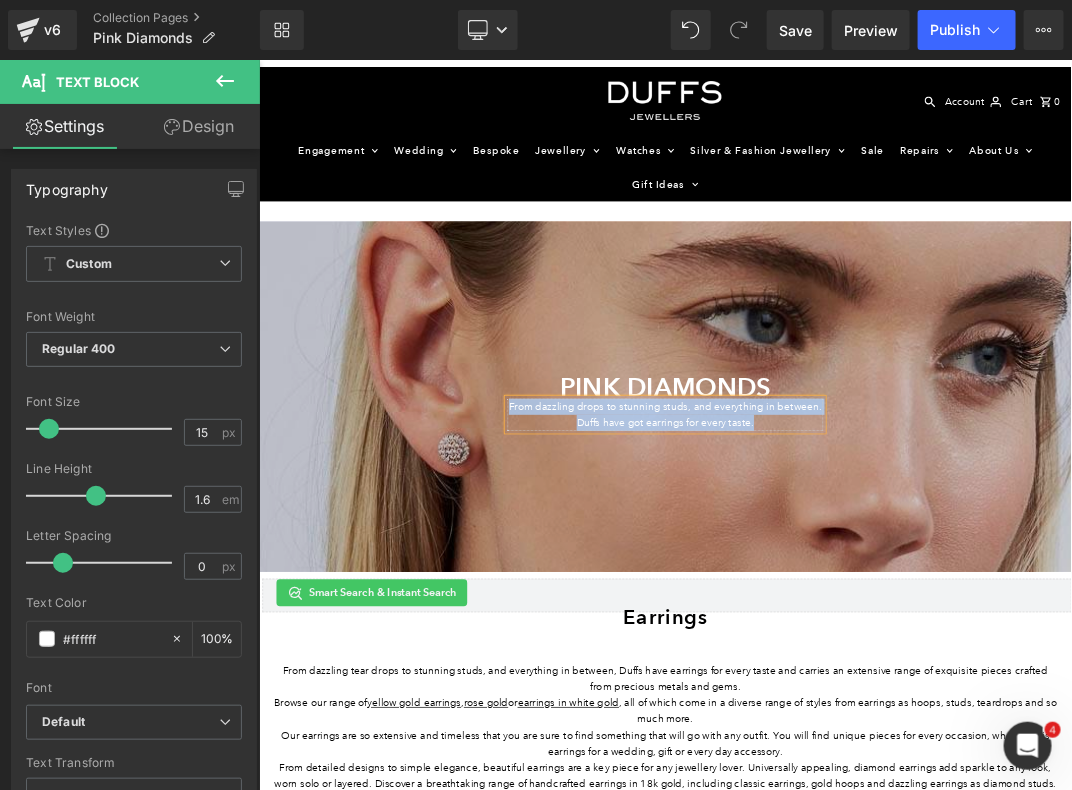 paste 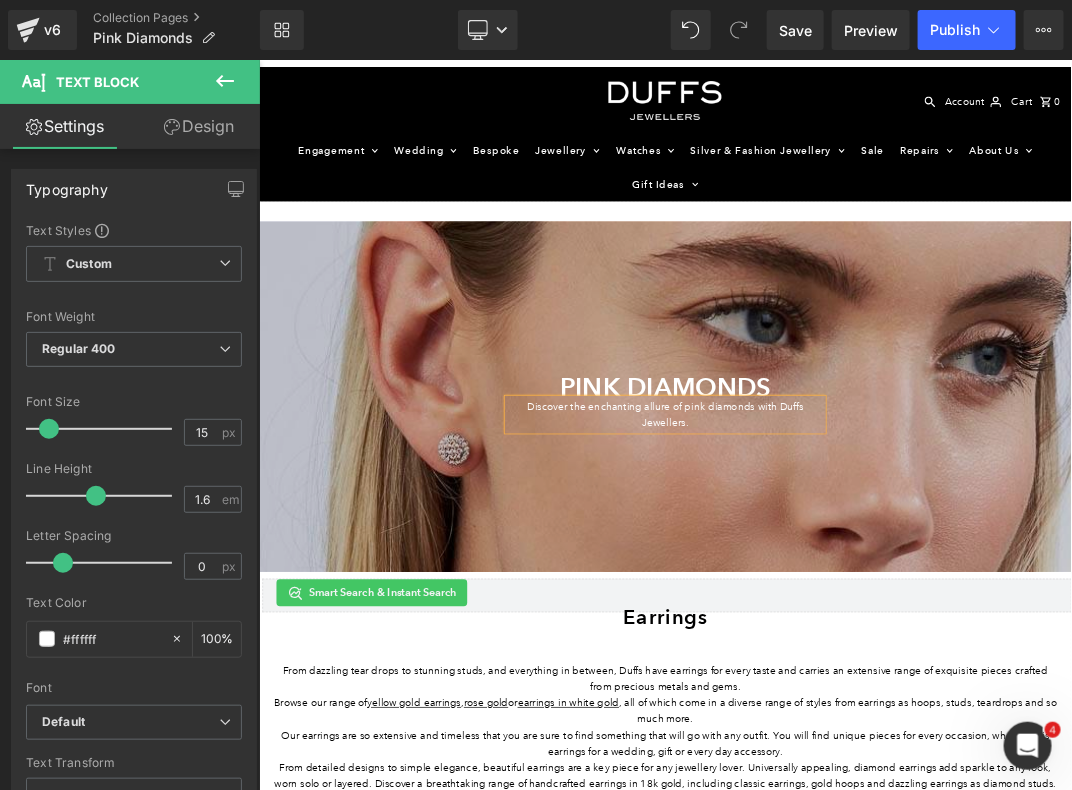 click at bounding box center [863, 559] 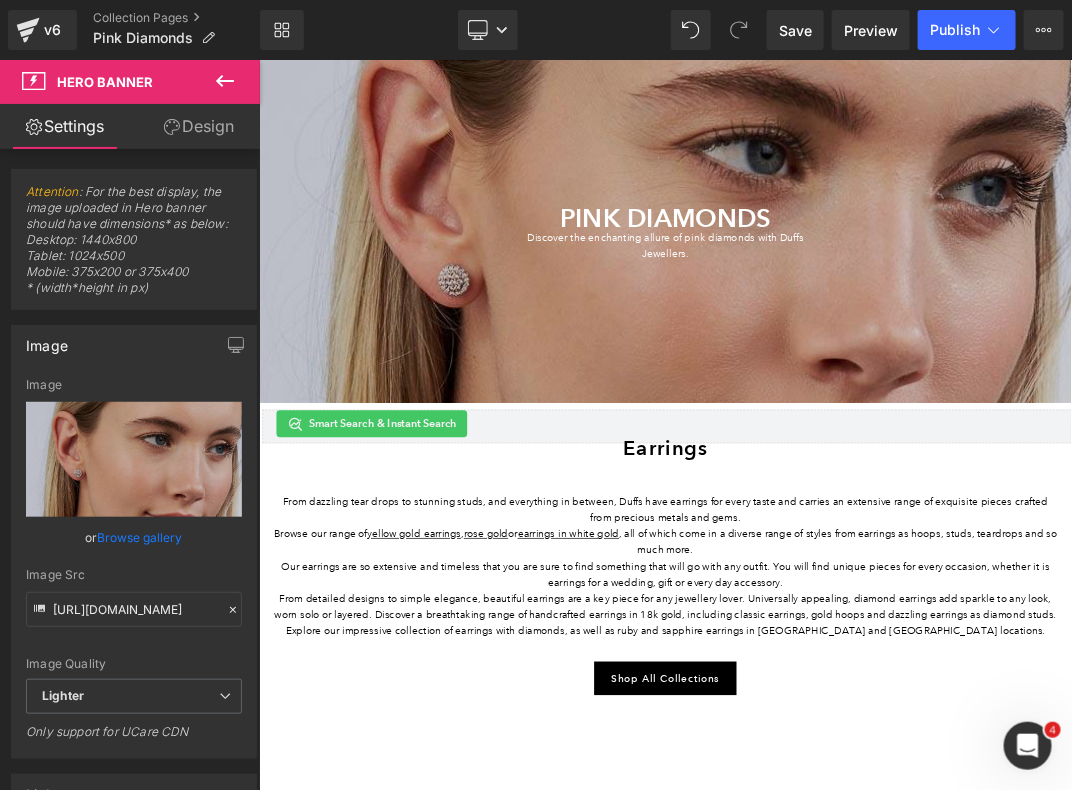 scroll, scrollTop: 325, scrollLeft: 0, axis: vertical 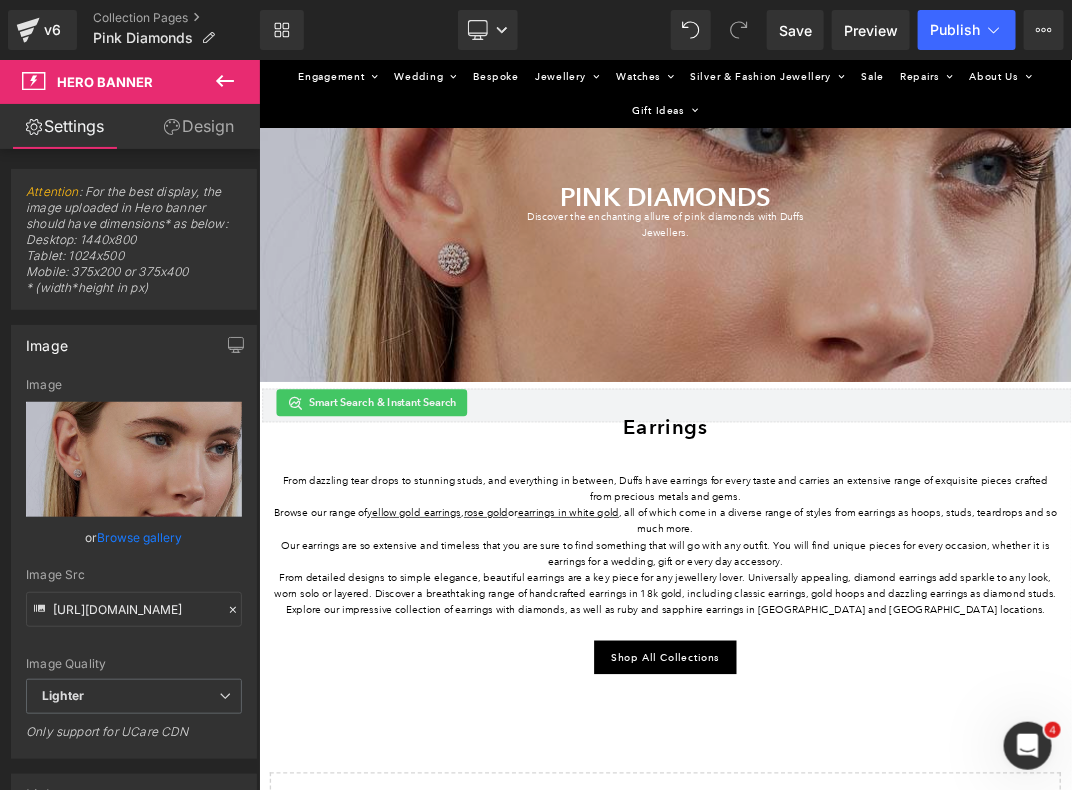 click on "From detailed designs to simple elegance, beautiful earrings are a key piece for any jewellery lover. Universally appealing, diamond earrings add sparkle to any look, worn solo or layered. Discover a breathtaking range of handcrafted earrings in 18k gold, including classic earrings, gold hoops and dazzling earrings as diamond studs. Explore our impressive collection of earrings with diamonds, as well as ruby and sapphire earrings in Geelong and Ballarat locations." at bounding box center (863, 853) 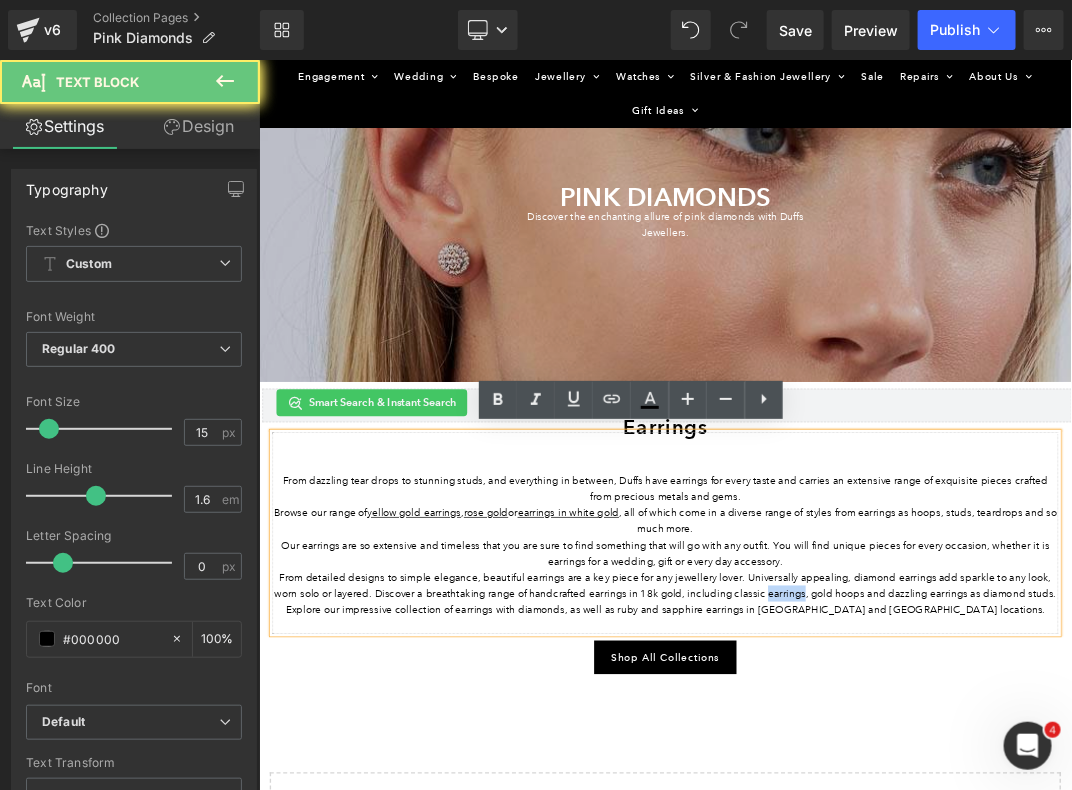 click on "From detailed designs to simple elegance, beautiful earrings are a key piece for any jewellery lover. Universally appealing, diamond earrings add sparkle to any look, worn solo or layered. Discover a breathtaking range of handcrafted earrings in 18k gold, including classic earrings, gold hoops and dazzling earrings as diamond studs. Explore our impressive collection of earrings with diamonds, as well as ruby and sapphire earrings in Geelong and Ballarat locations." at bounding box center (863, 853) 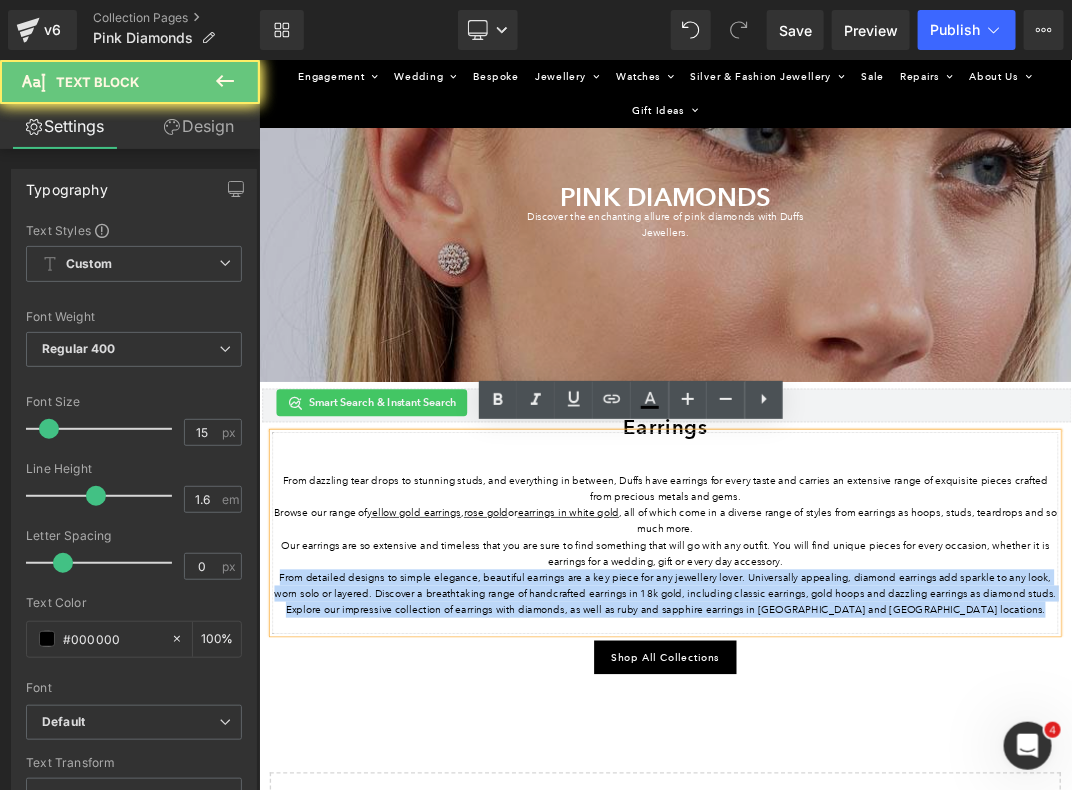 click on "From detailed designs to simple elegance, beautiful earrings are a key piece for any jewellery lover. Universally appealing, diamond earrings add sparkle to any look, worn solo or layered. Discover a breathtaking range of handcrafted earrings in 18k gold, including classic earrings, gold hoops and dazzling earrings as diamond studs. Explore our impressive collection of earrings with diamonds, as well as ruby and sapphire earrings in Geelong and Ballarat locations." at bounding box center [863, 853] 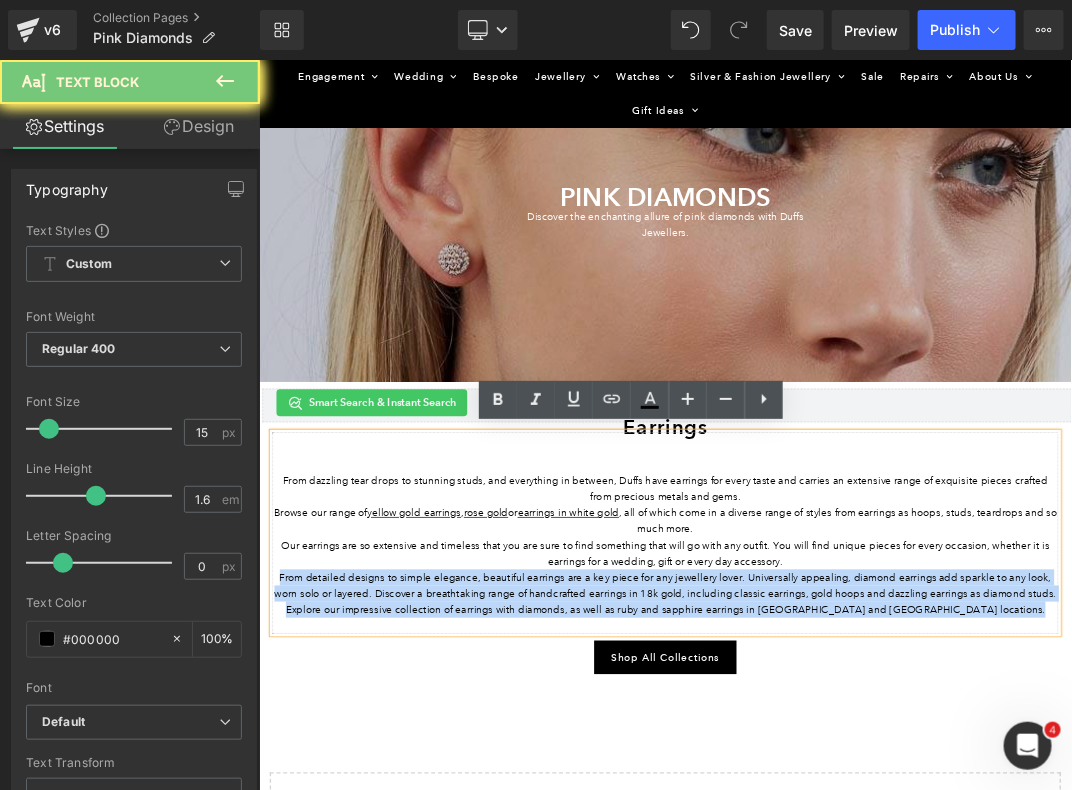 click on "From detailed designs to simple elegance, beautiful earrings are a key piece for any jewellery lover. Universally appealing, diamond earrings add sparkle to any look, worn solo or layered. Discover a breathtaking range of handcrafted earrings in 18k gold, including classic earrings, gold hoops and dazzling earrings as diamond studs. Explore our impressive collection of earrings with diamonds, as well as ruby and sapphire earrings in Geelong and Ballarat locations." at bounding box center [863, 853] 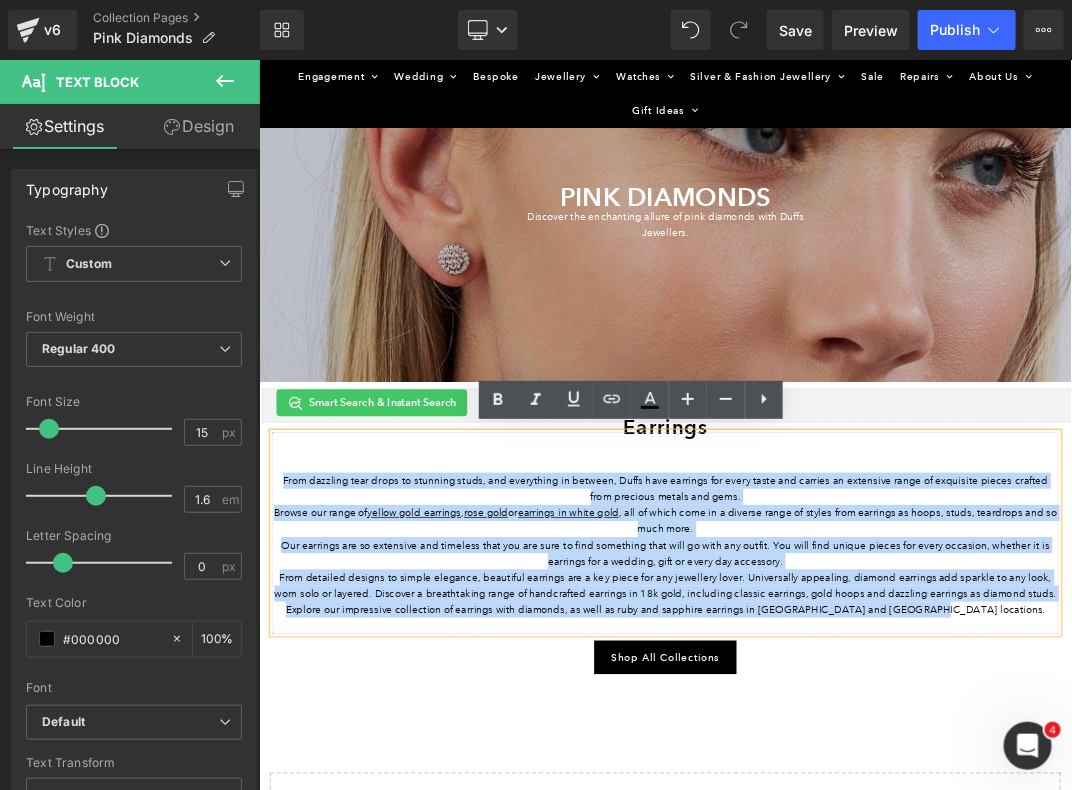 drag, startPoint x: 1307, startPoint y: 881, endPoint x: 280, endPoint y: 684, distance: 1045.7236 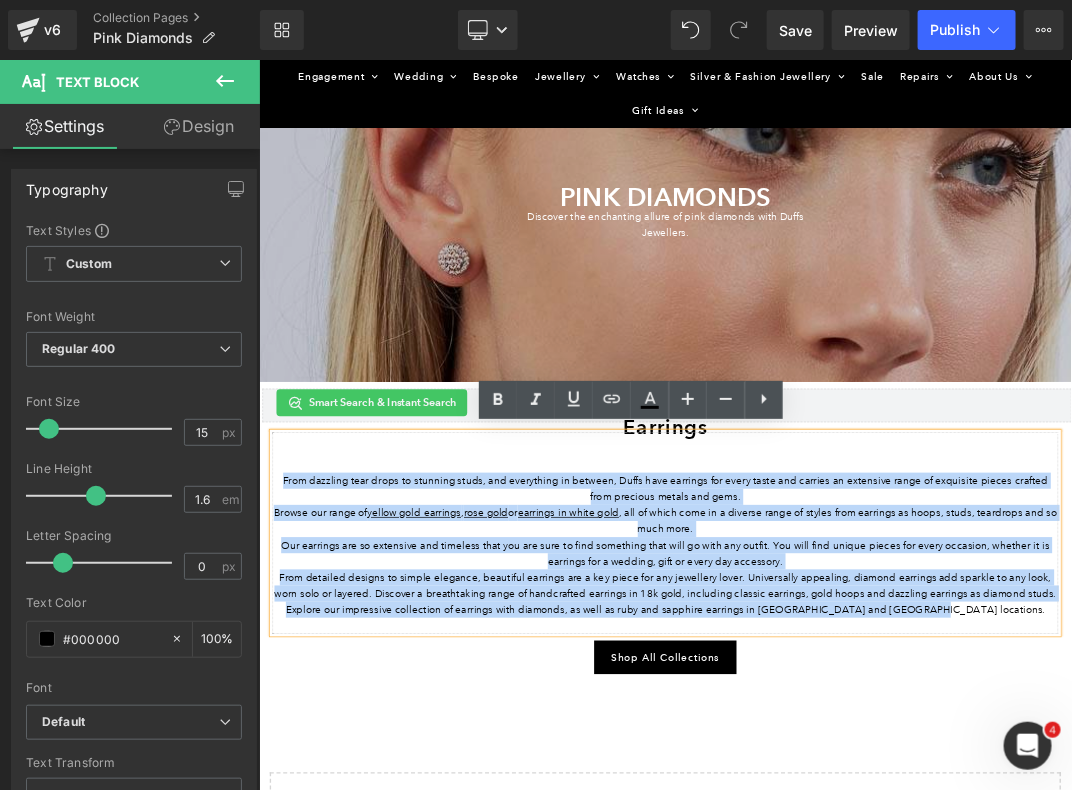 click on "From dazzling tear drops to stunning studs, and everything in between, Duffs have earrings for every taste and carries an extensive range of exquisite pieces crafted from precious metals and gems. Browse our range of  yellow gold earrings ,  rose gold  or  earrings in white gold , all of which come in a diverse range of styles from earrings as hoops, studs, teardrops and so much more.  Our earrings are so extensive and timeless that you are sure to find something that will go with any outfit. You will find unique pieces for every occasion, whether it is earrings for a wedding, gift or every day accessory." at bounding box center [863, 763] 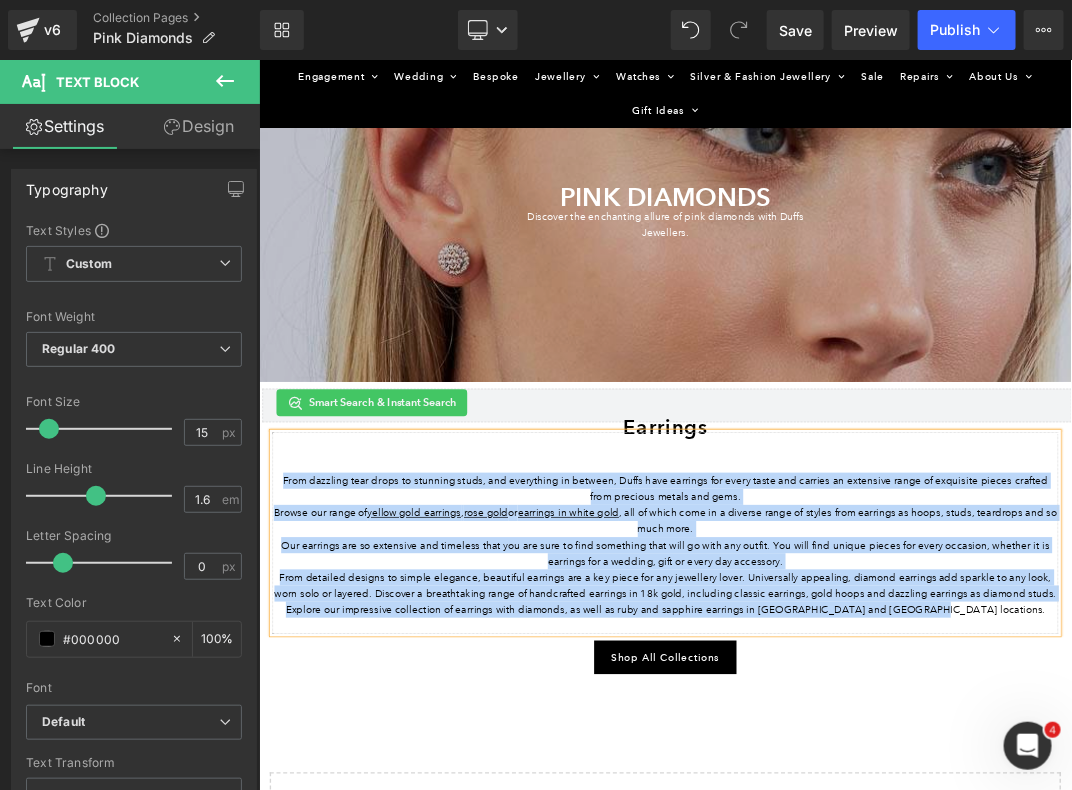 paste 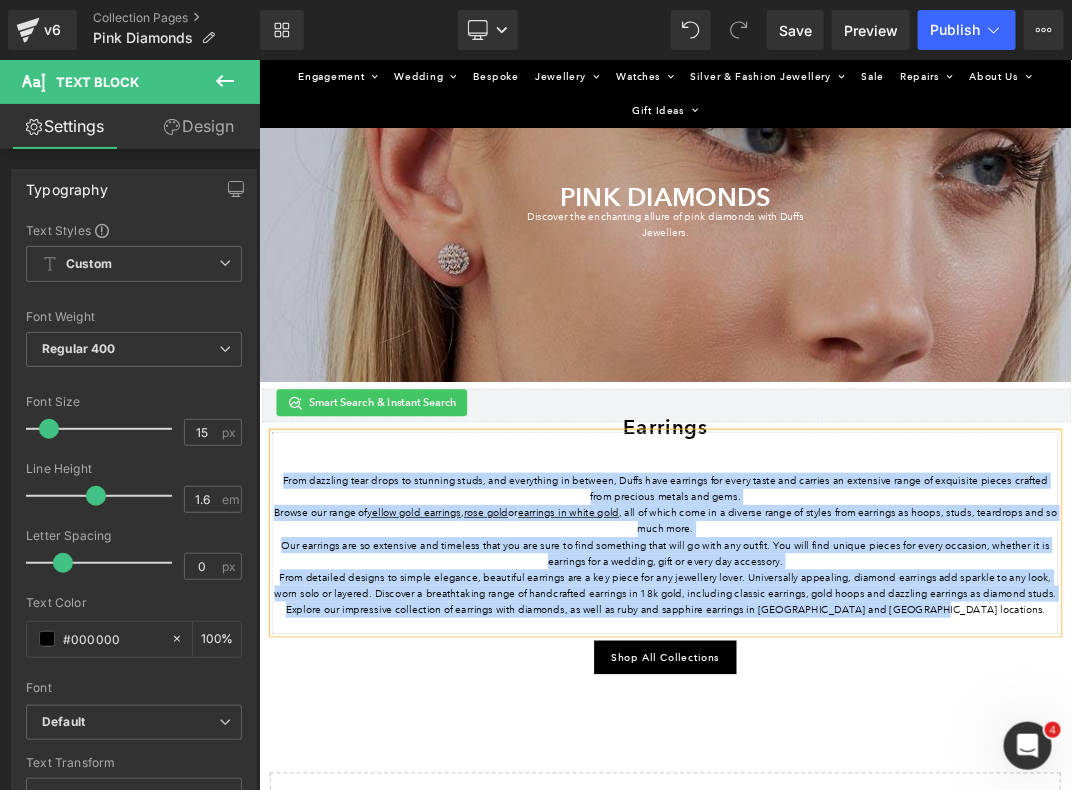 type 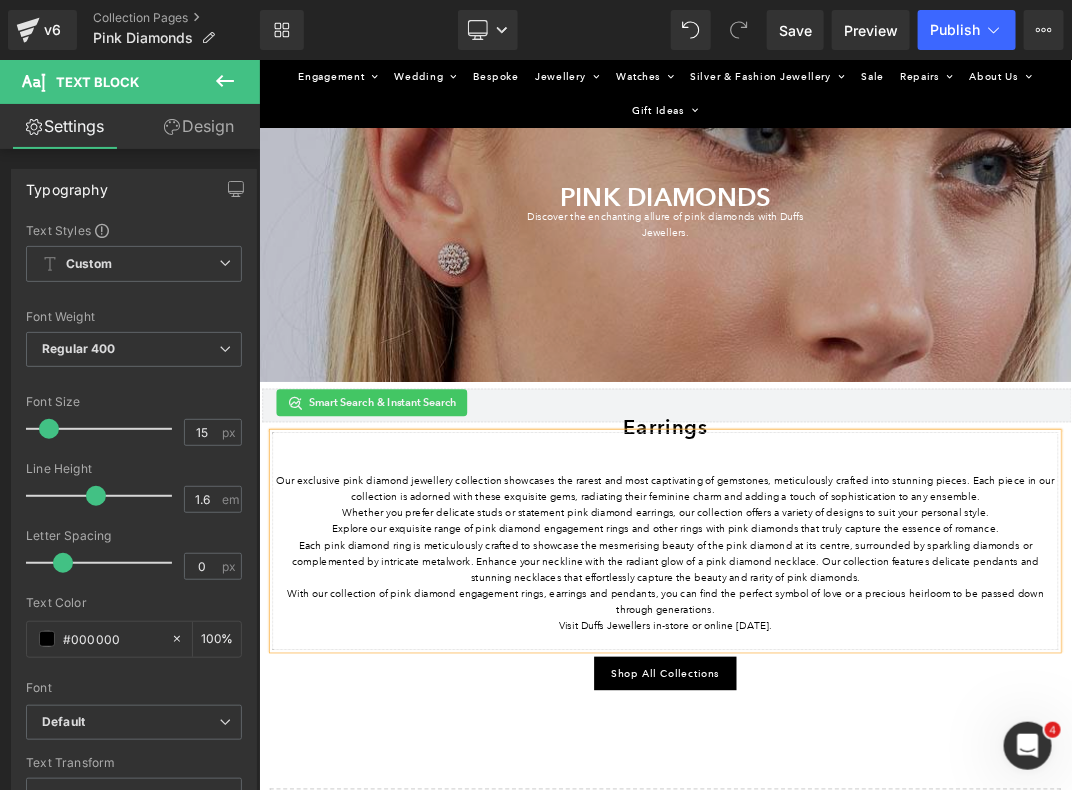 click on "Each pink diamond ring is meticulously crafted to showcase the mesmerising beauty of the pink diamond at its centre, surrounded by sparkling diamonds or complemented by intricate metalwork. Enhance your neckline with the radiant glow of a pink diamond necklace. Our collection features delicate pendants and stunning necklaces that effortlessly capture the beauty and rarity of pink diamonds." at bounding box center (863, 805) 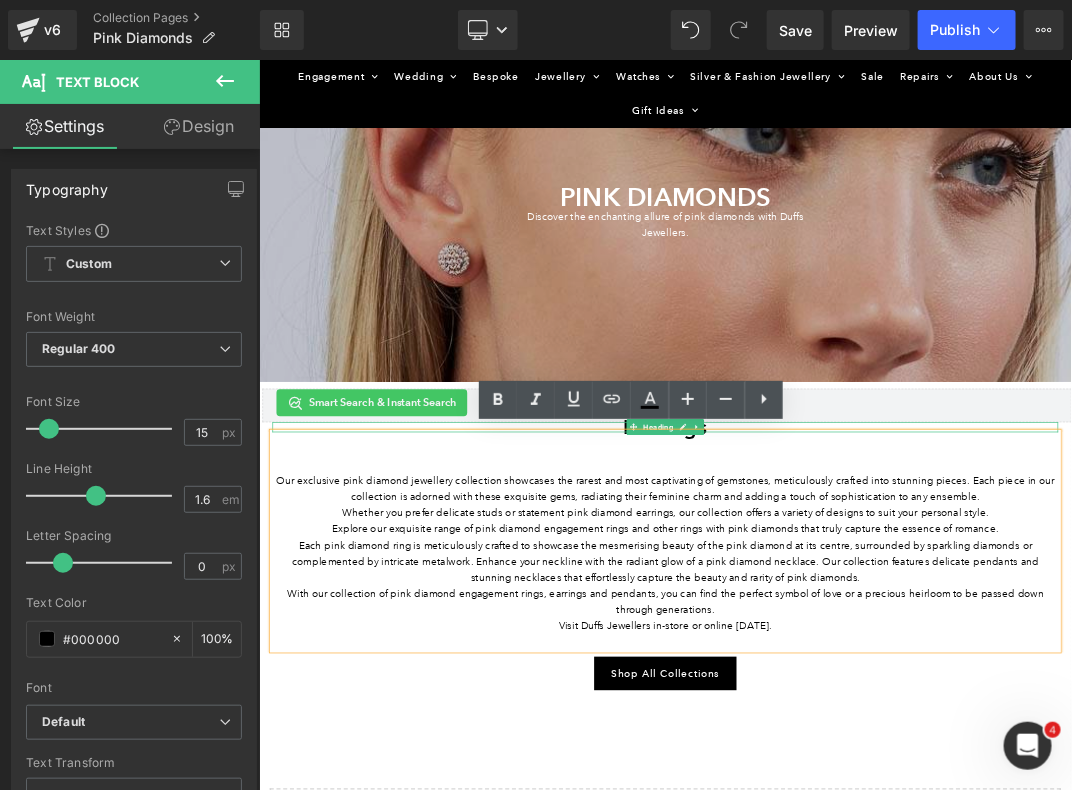click on "Heading" at bounding box center [842, 605] 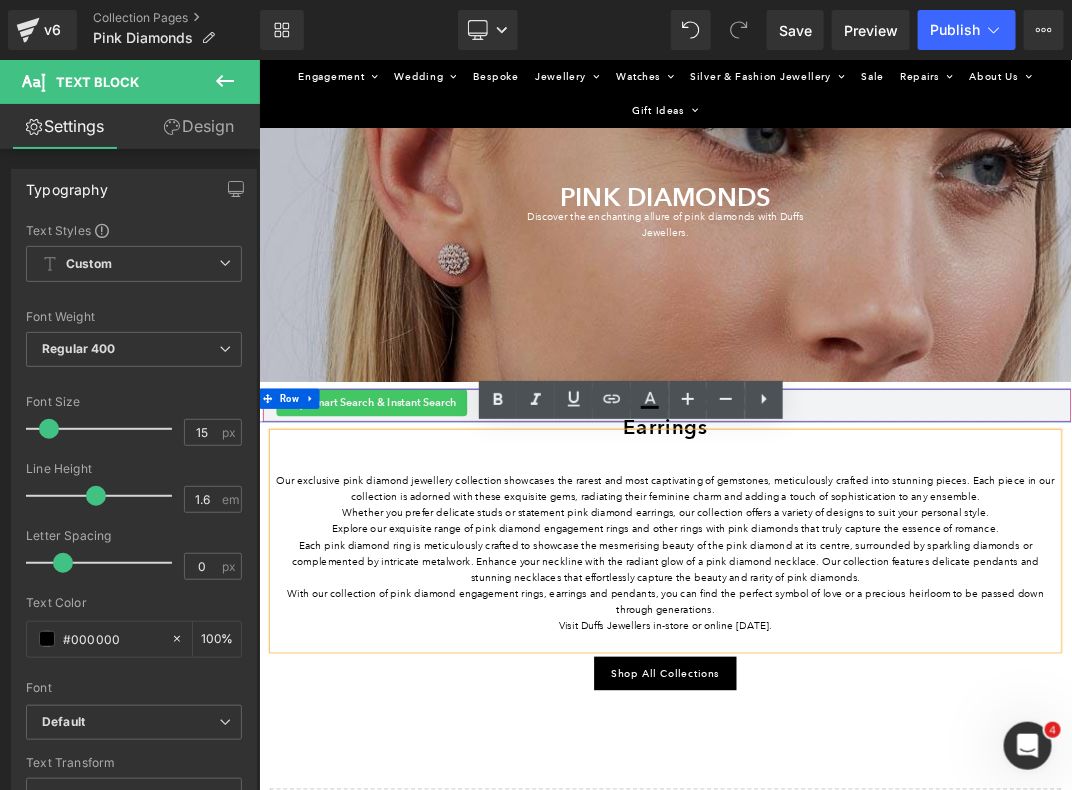 click at bounding box center (258, 59) 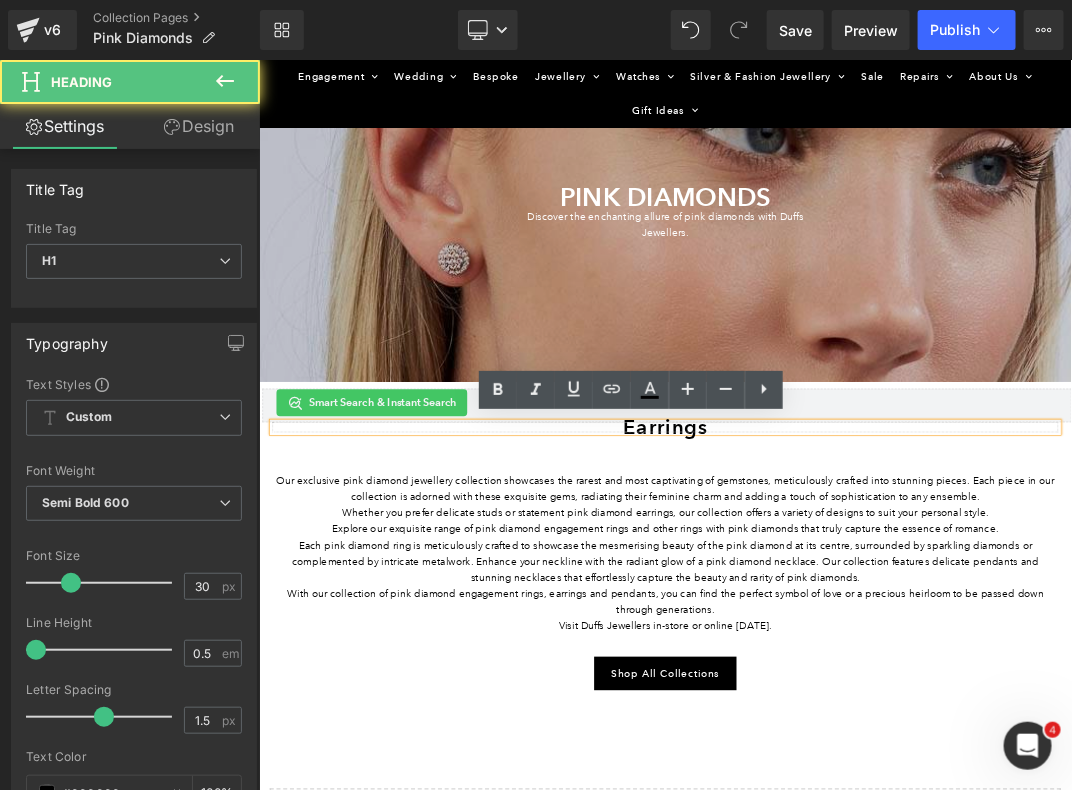 click on "Earrings" at bounding box center [863, 605] 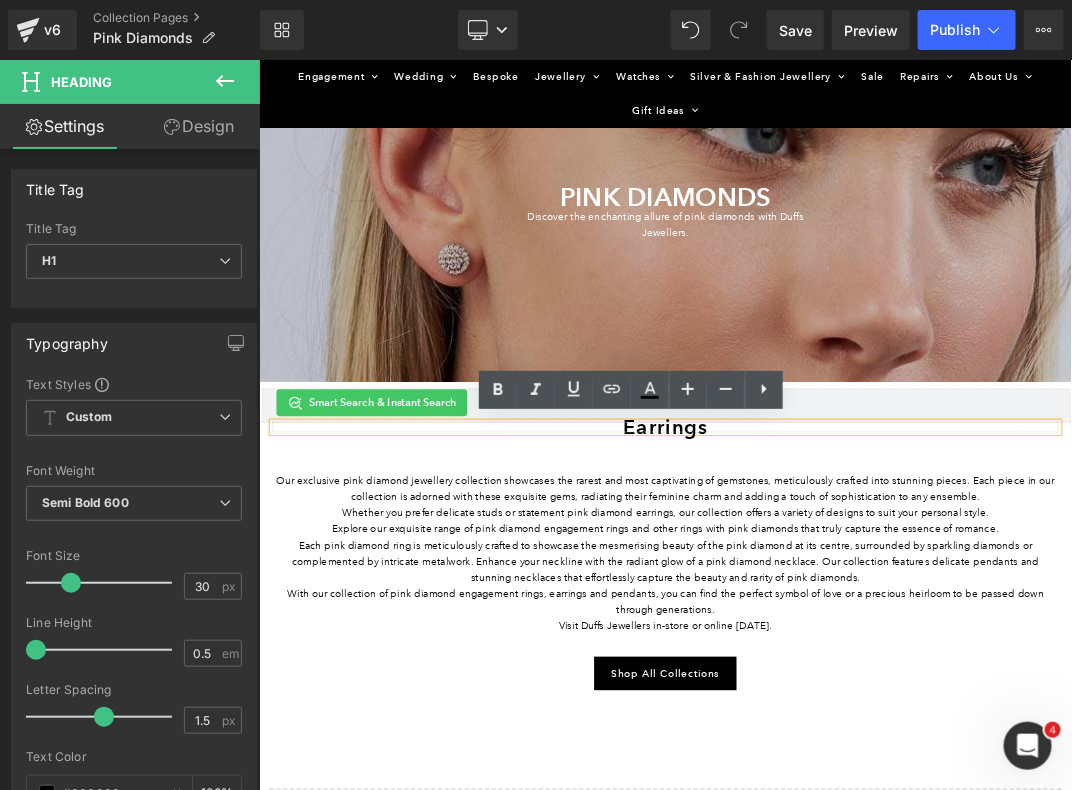 click on "Earrings" at bounding box center (863, 605) 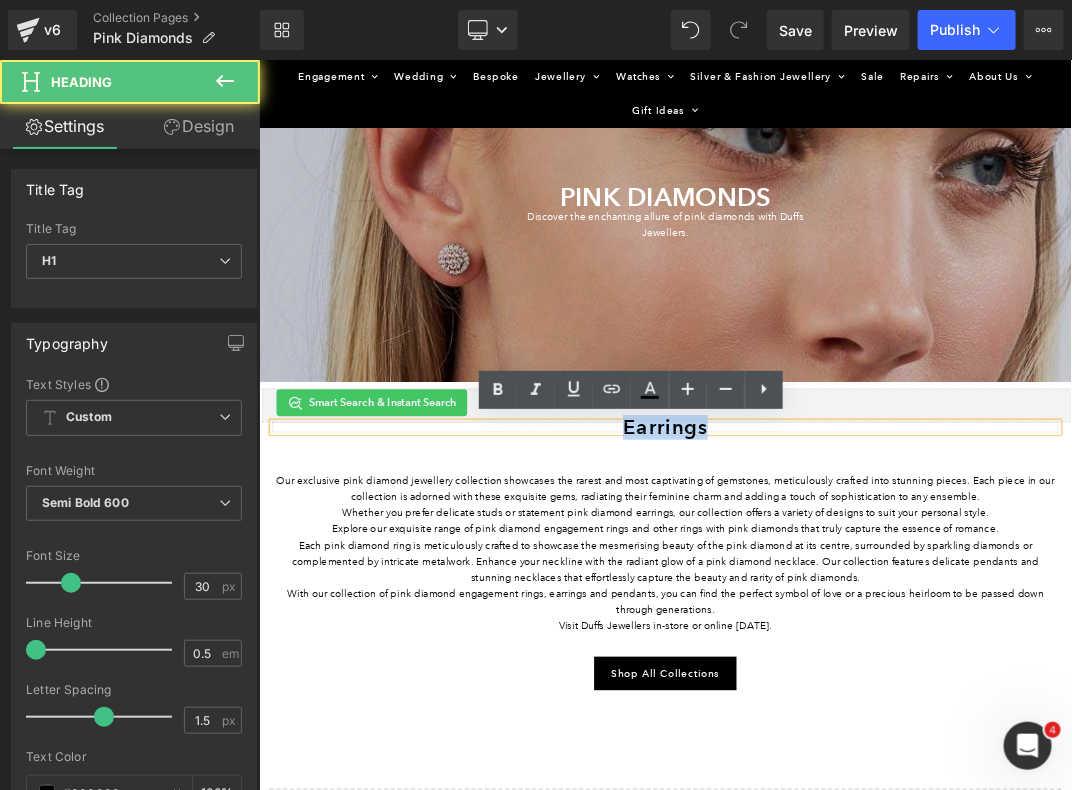 click on "Earrings" at bounding box center (863, 605) 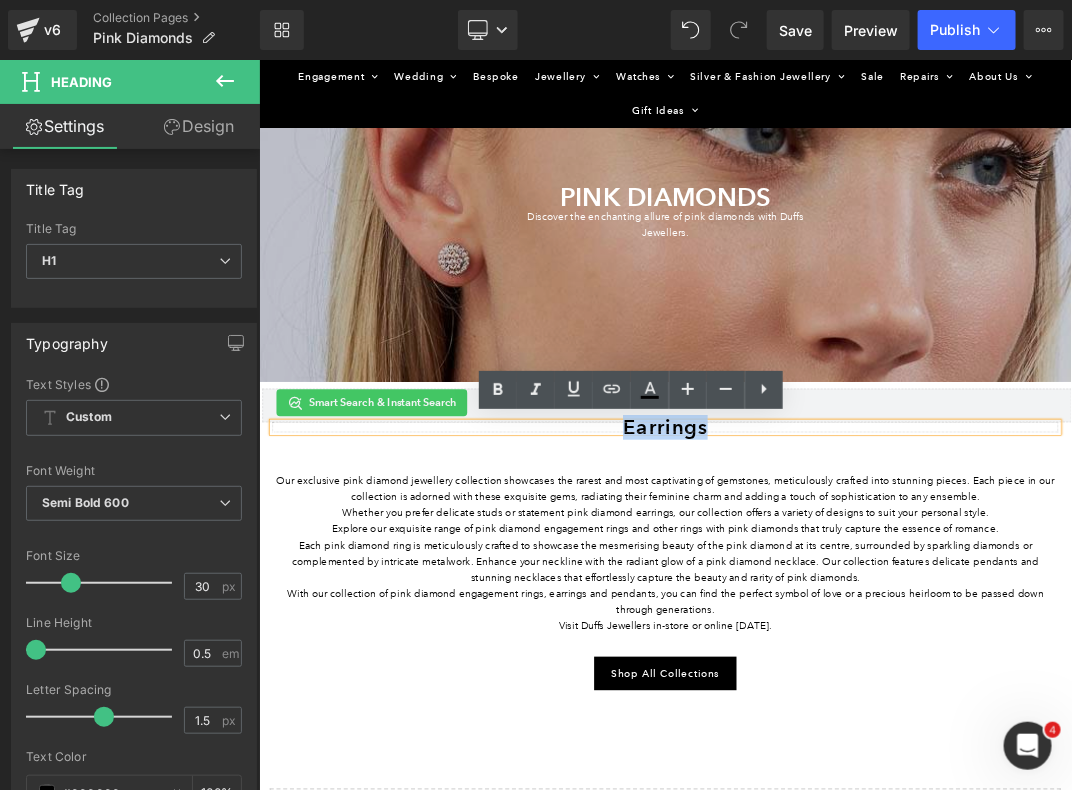 type 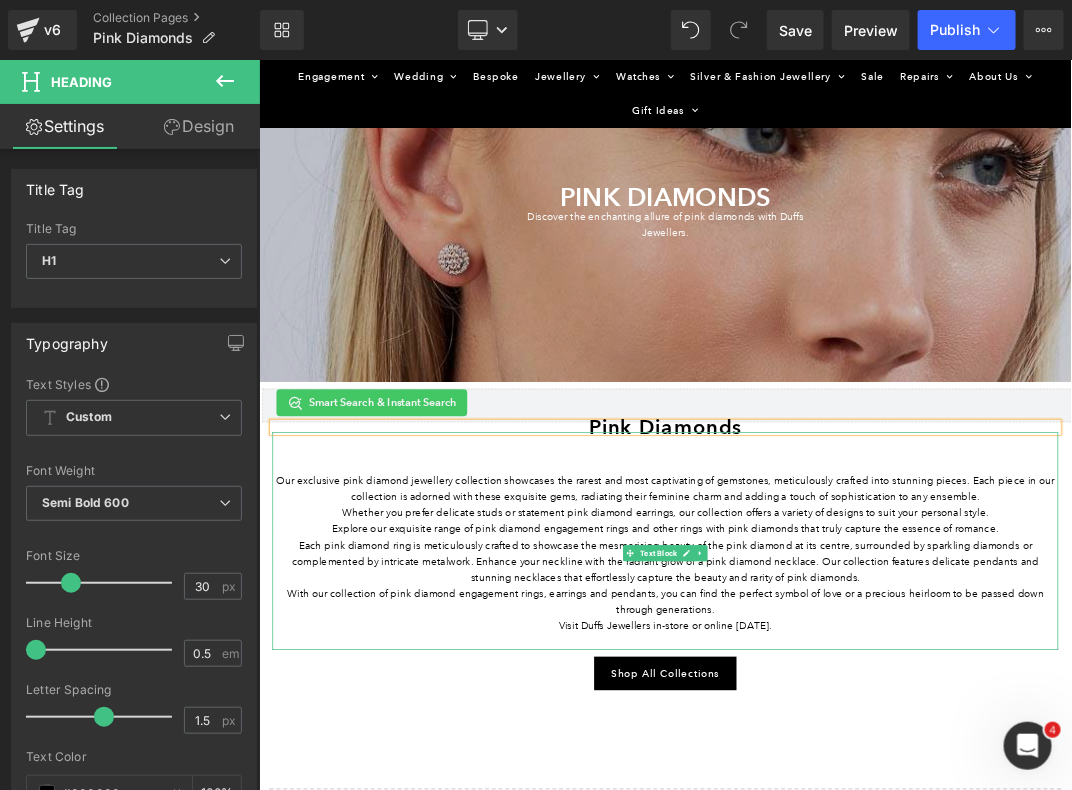 click on "With our collection of pink diamond engagement rings, earrings and pendants, you can find the perfect symbol of love or a precious heirloom to be passed down through generations." at bounding box center [863, 865] 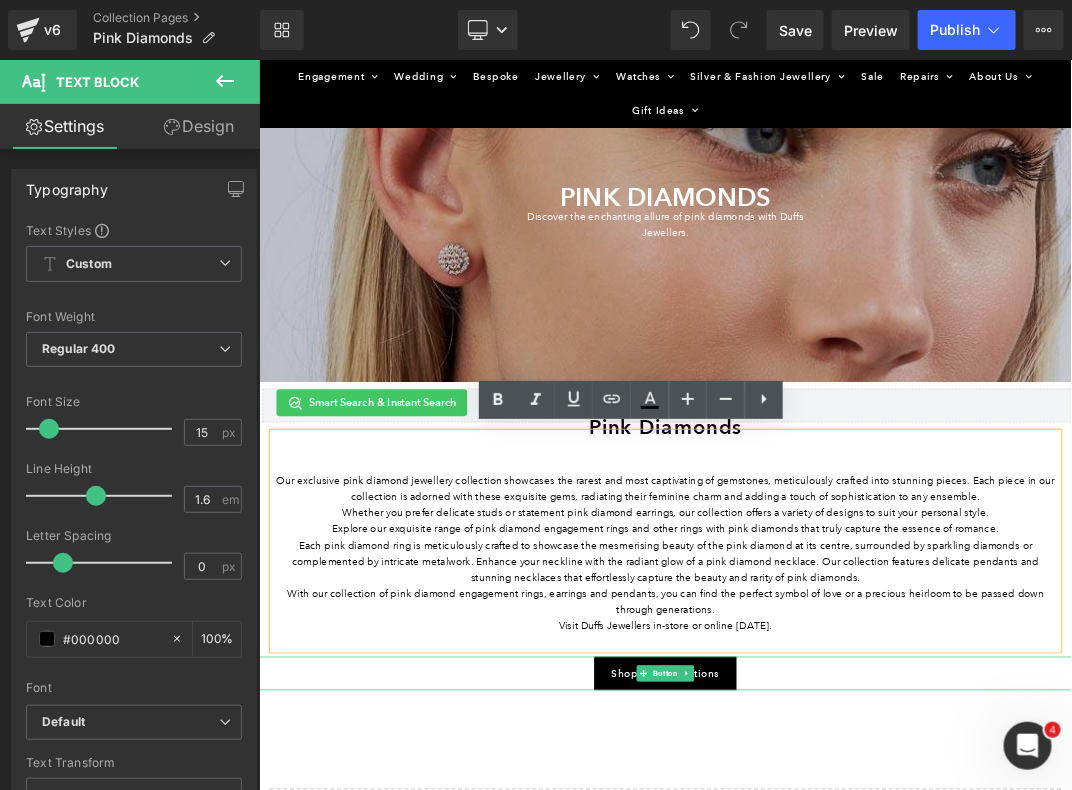 click on "Shop All Collections" at bounding box center (863, 972) 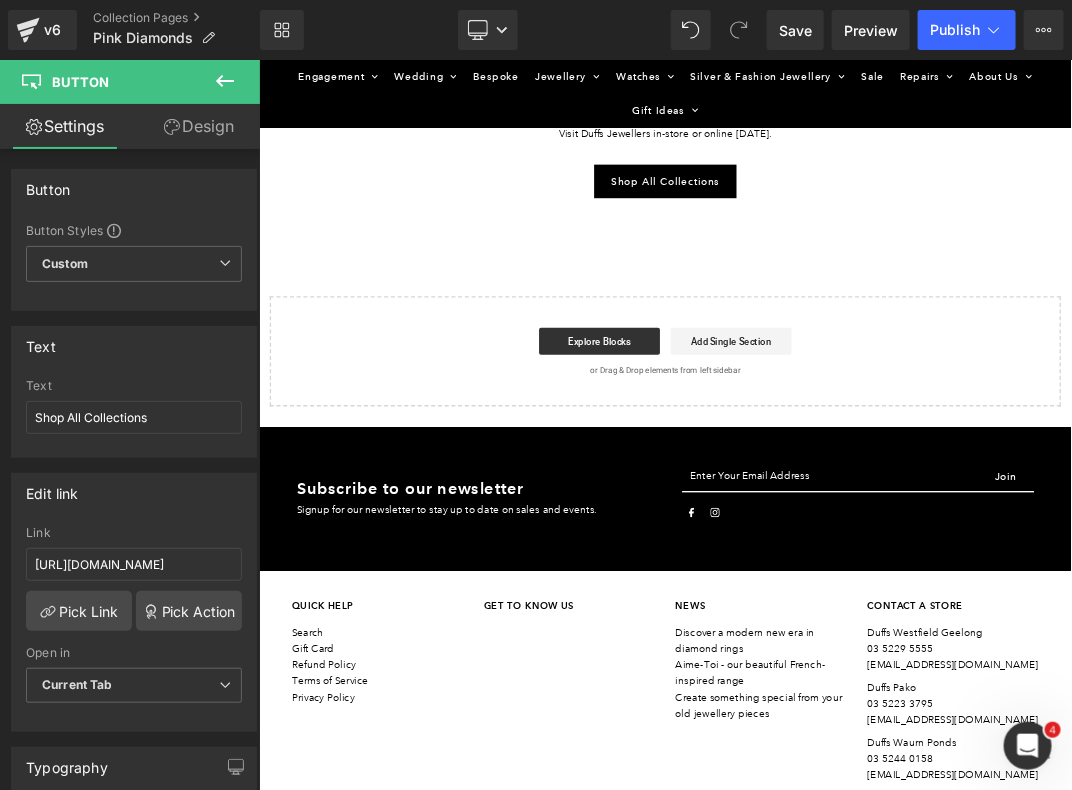 scroll, scrollTop: 1056, scrollLeft: 0, axis: vertical 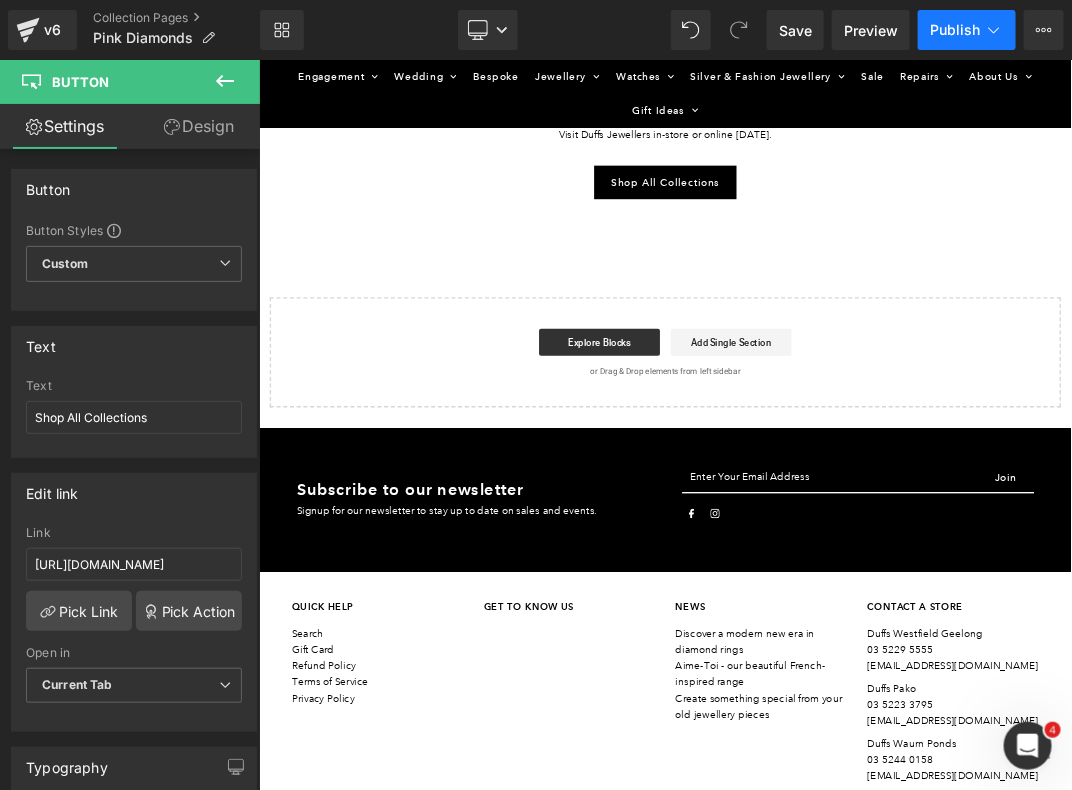 click on "Publish" at bounding box center (967, 30) 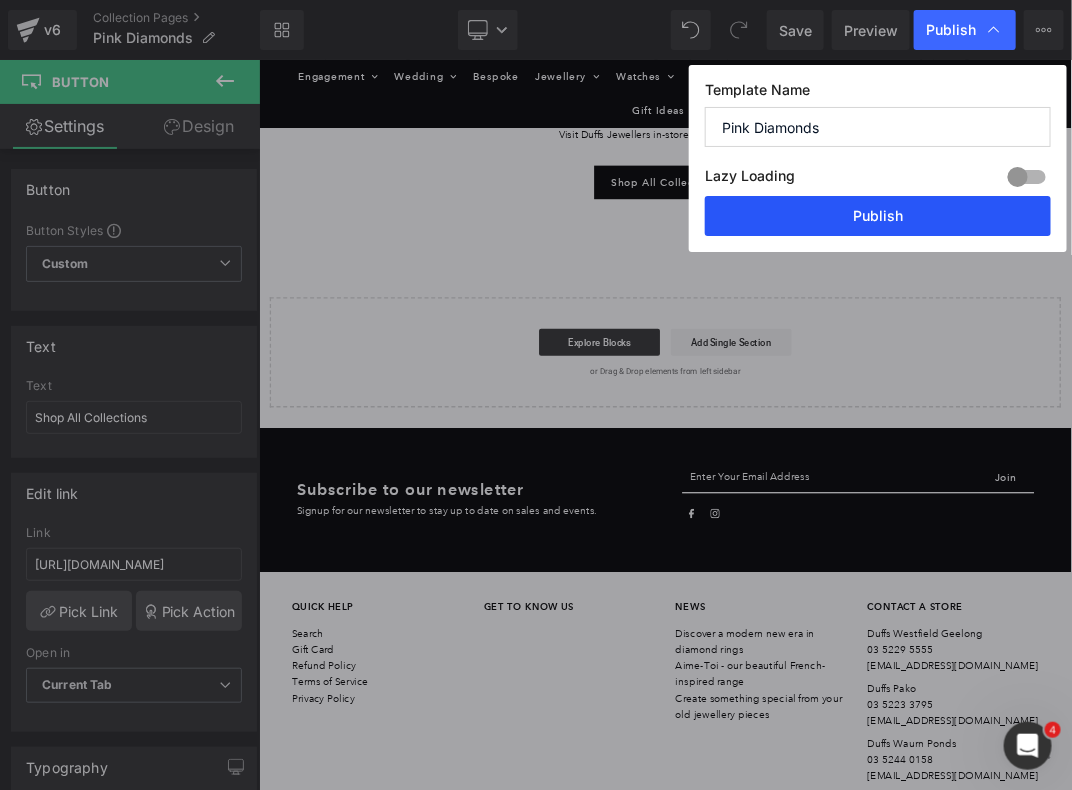 click on "Publish" at bounding box center (878, 216) 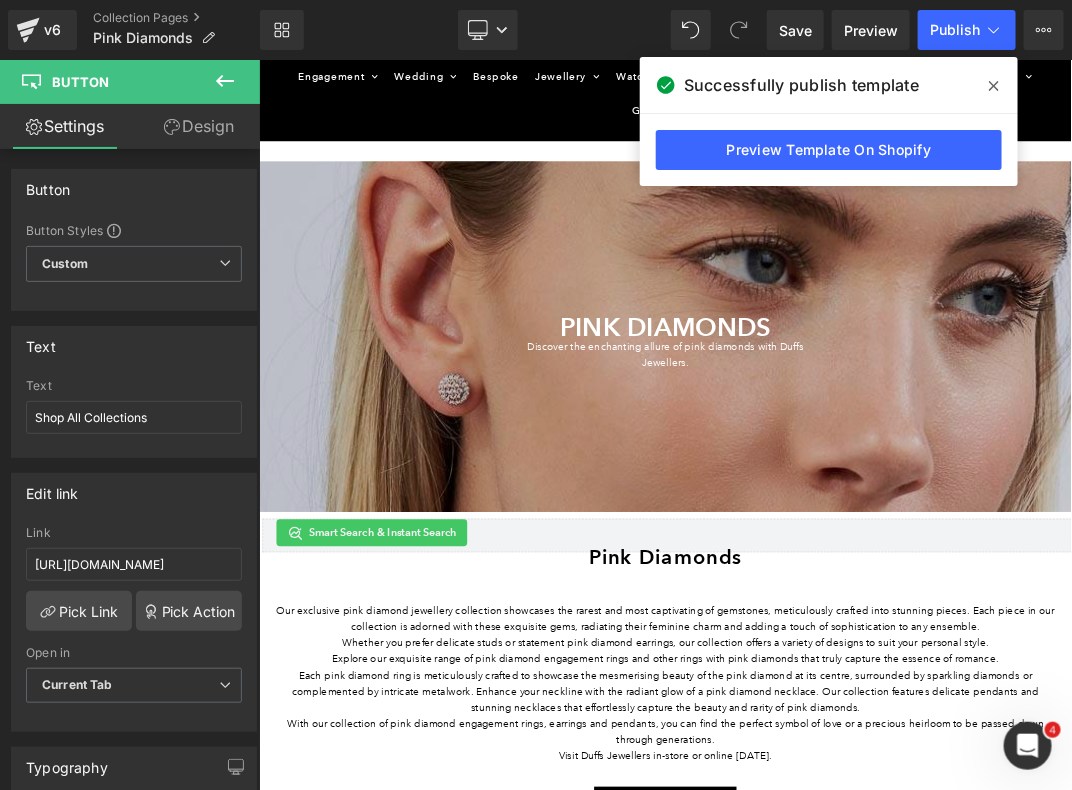 scroll, scrollTop: 255, scrollLeft: 0, axis: vertical 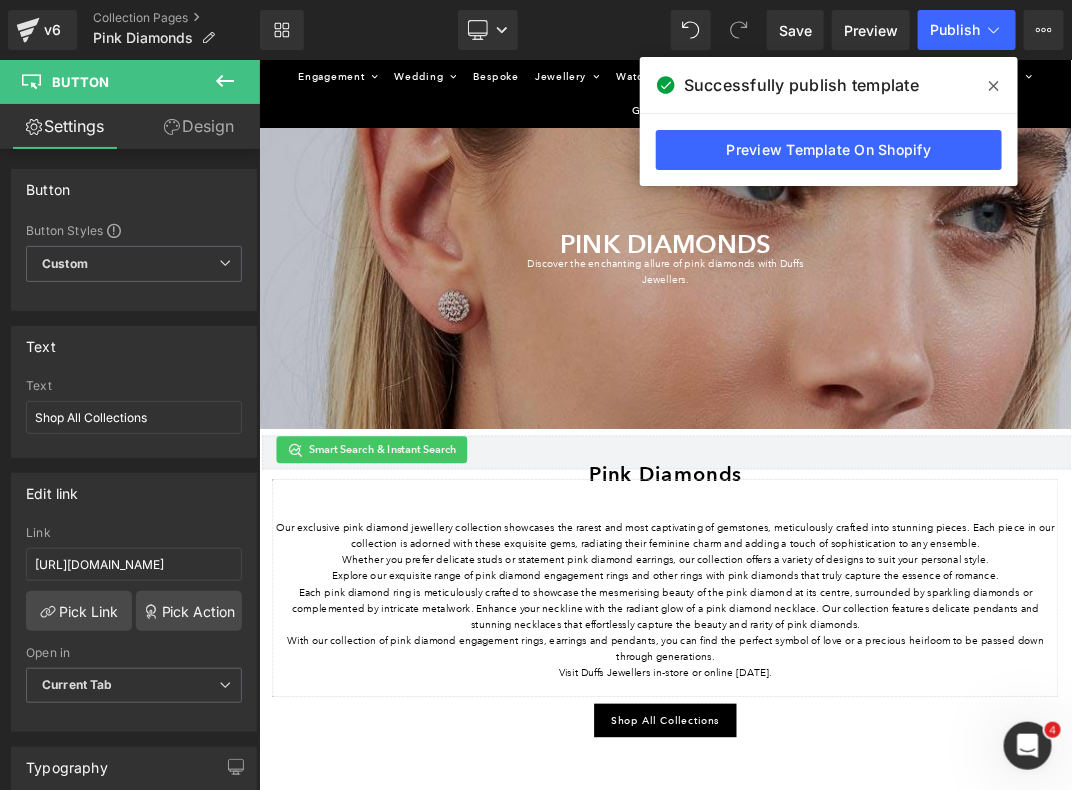 click on "Our exclusive pink diamond jewellery collection showcases the rarest and most captivating of gemstones, meticulously crafted into stunning pieces. Each piece in our collection is adorned with these exquisite gems, radiating their feminine charm and adding a touch of sophistication to any ensemble." at bounding box center (863, 767) 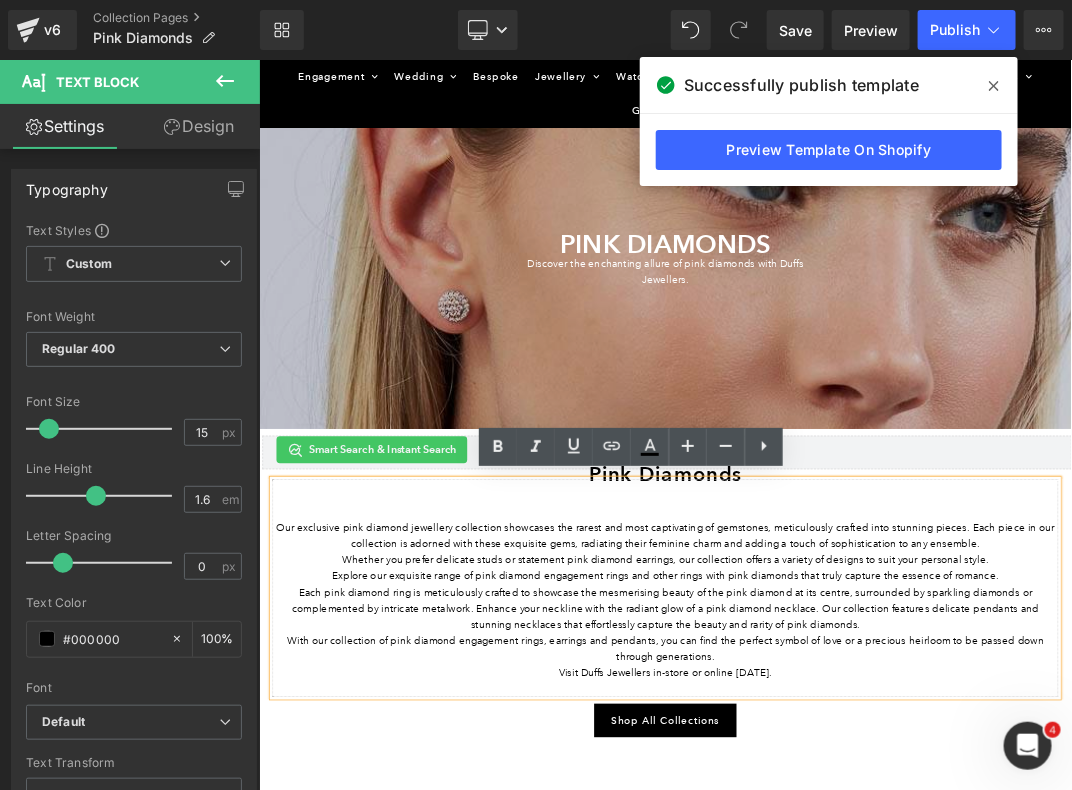 click on "Our exclusive pink diamond jewellery collection showcases the rarest and most captivating of gemstones, meticulously crafted into stunning pieces. Each piece in our collection is adorned with these exquisite gems, radiating their feminine charm and adding a touch of sophistication to any ensemble." at bounding box center (863, 767) 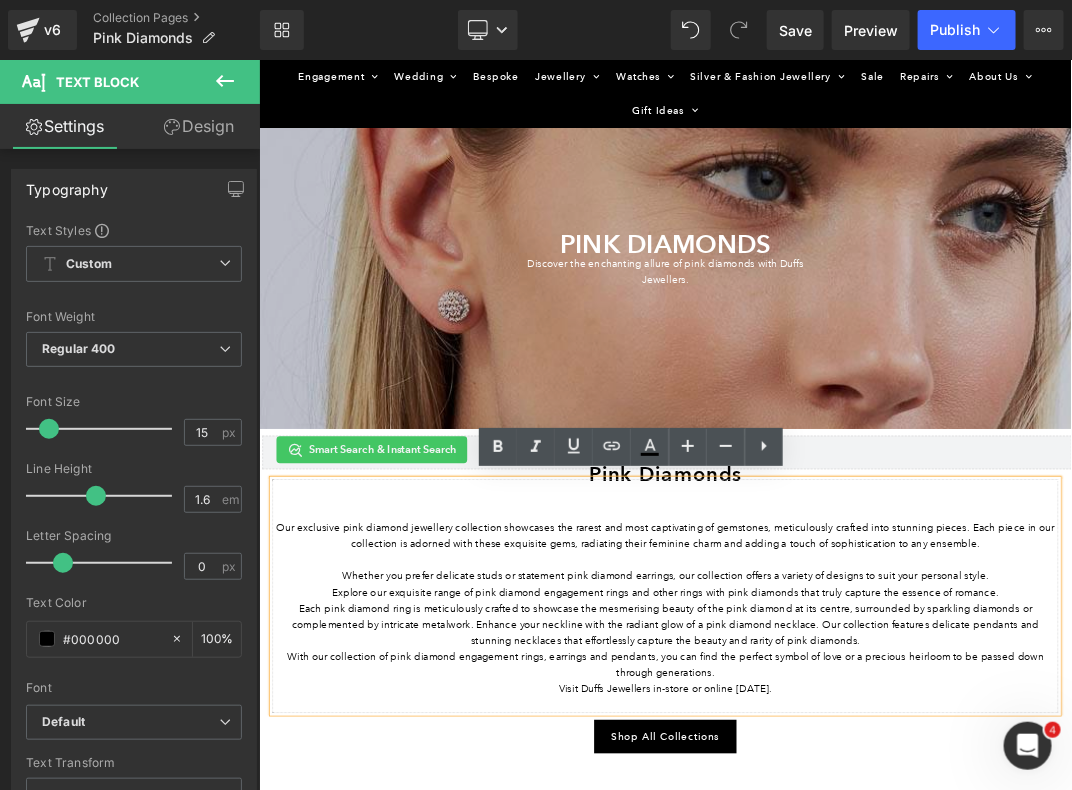click on "Whether you prefer delicate studs or statement pink diamond earrings, our collection offers a variety of designs to suit your personal style." at bounding box center [863, 827] 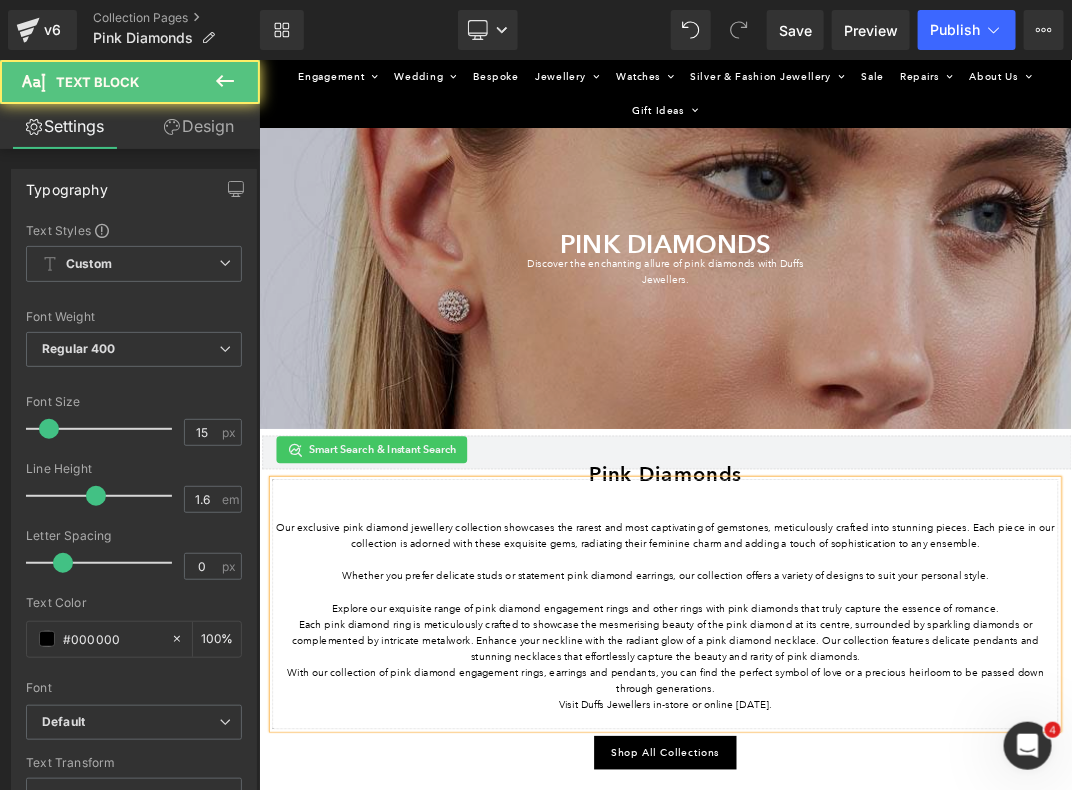 click on "Each pink diamond ring is meticulously crafted to showcase the mesmerising beauty of the pink diamond at its centre, surrounded by sparkling diamonds or complemented by intricate metalwork. Enhance your neckline with the radiant glow of a pink diamond necklace. Our collection features delicate pendants and stunning necklaces that effortlessly capture the beauty and rarity of pink diamonds." at bounding box center [863, 923] 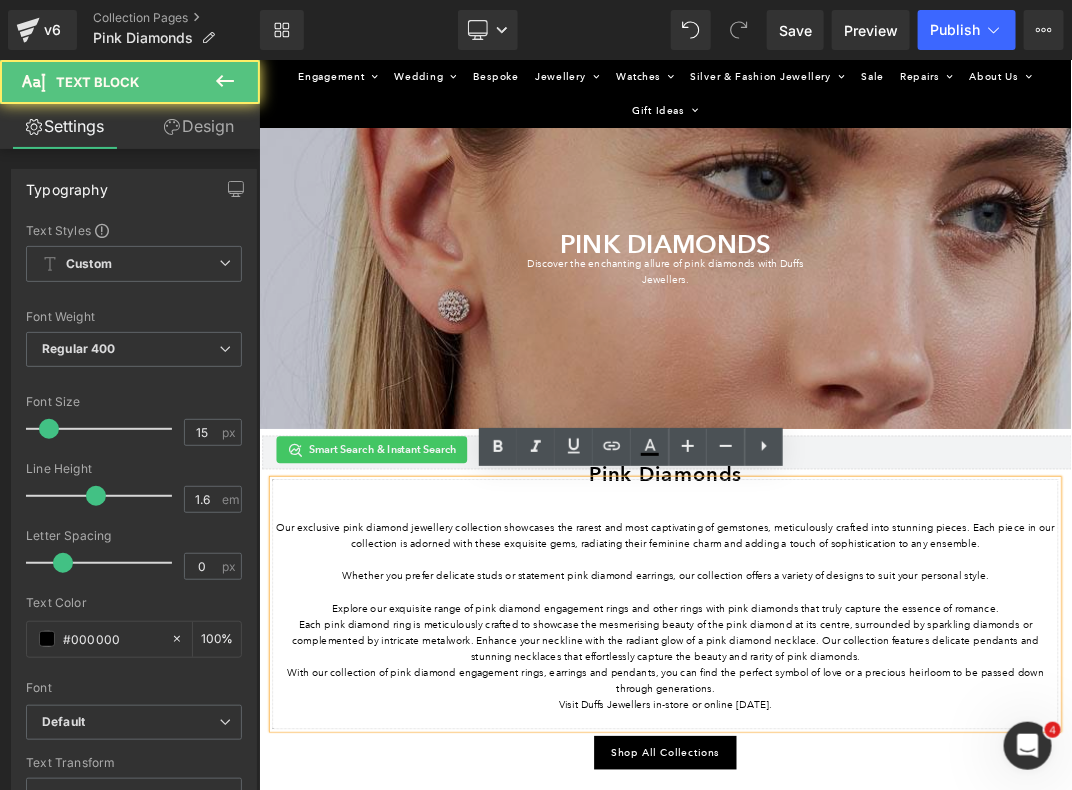 click on "Explore our exquisite range of pink diamond engagement rings and other rings with pink diamonds that truly capture the essence of romance." at bounding box center (863, 875) 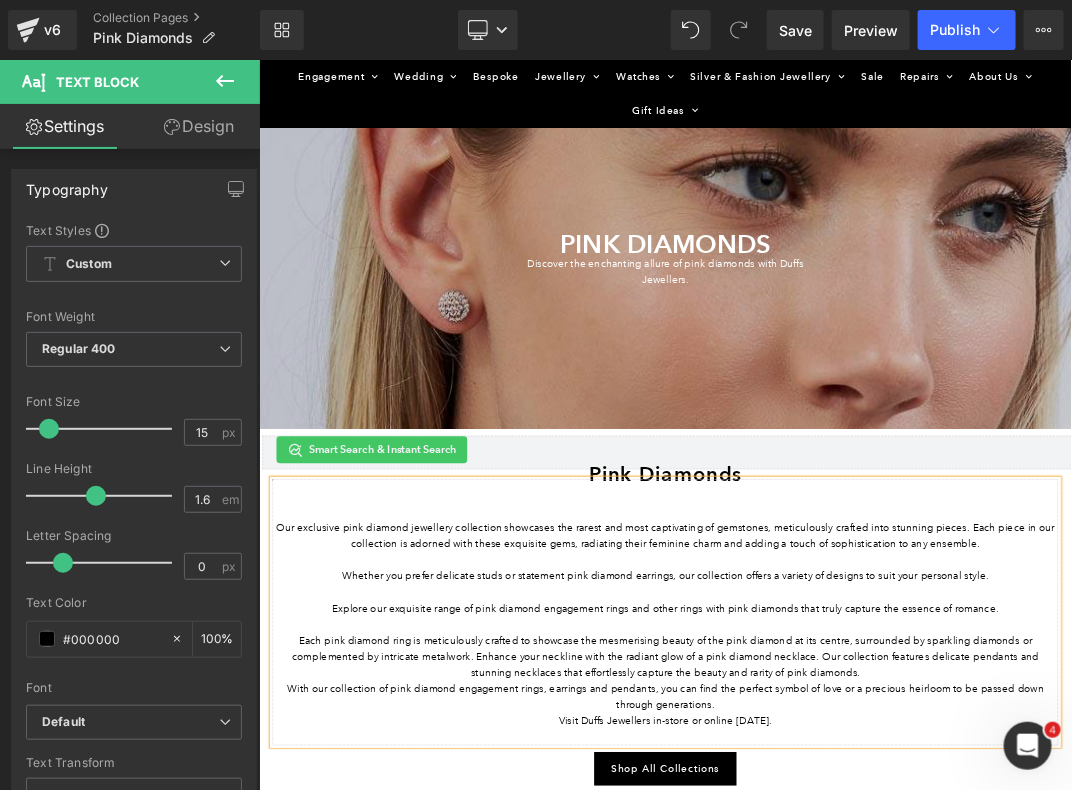 click on "Each pink diamond ring is meticulously crafted to showcase the mesmerising beauty of the pink diamond at its centre, surrounded by sparkling diamonds or complemented by intricate metalwork. Enhance your neckline with the radiant glow of a pink diamond necklace. Our collection features delicate pendants and stunning necklaces that effortlessly capture the beauty and rarity of pink diamonds." at bounding box center (863, 947) 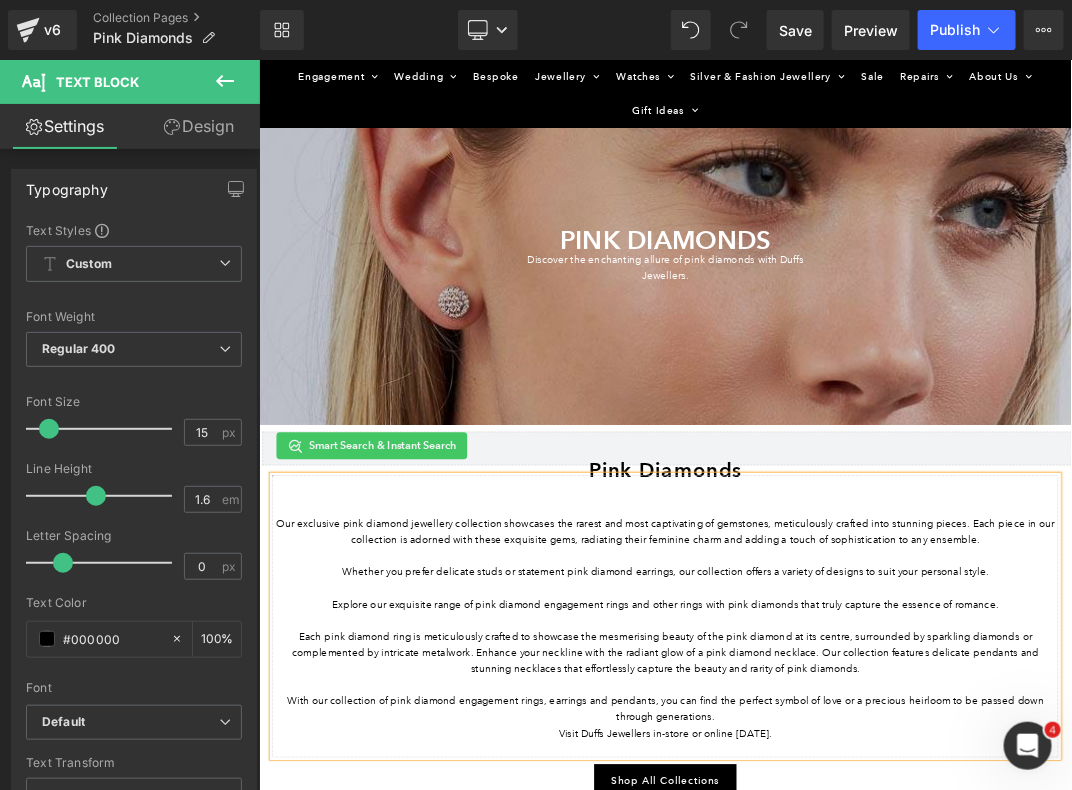 scroll, scrollTop: 262, scrollLeft: 0, axis: vertical 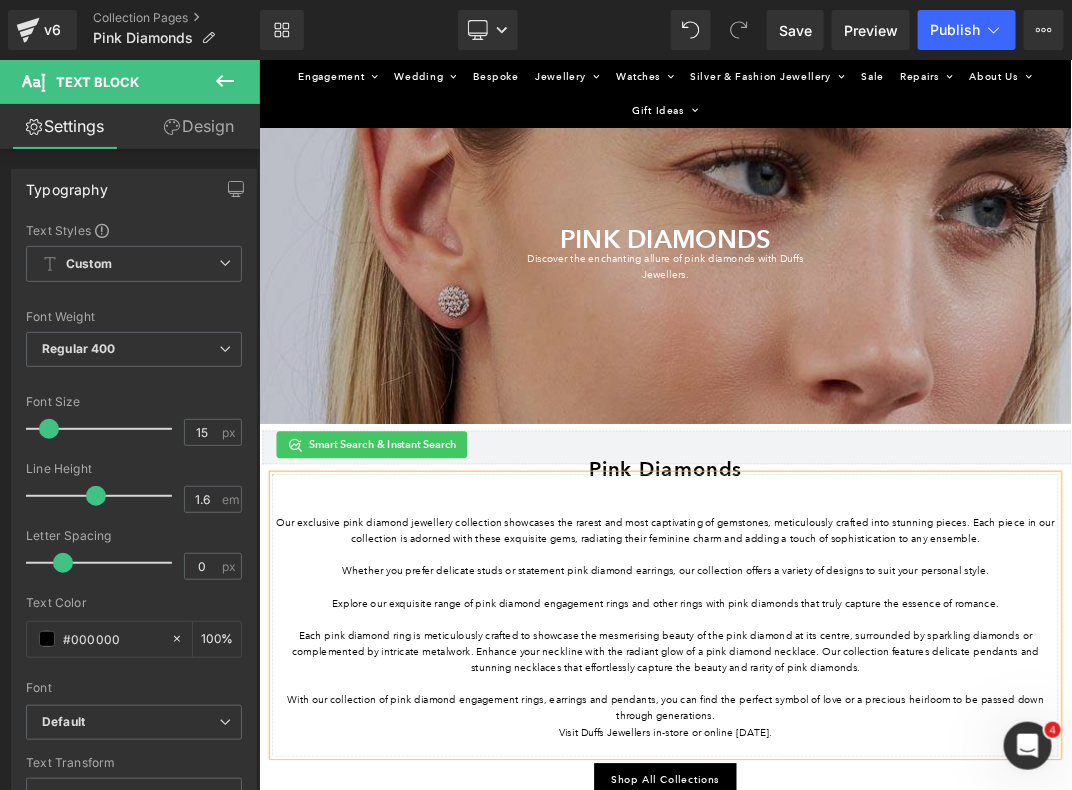 click on "With our collection of pink diamond engagement rings, earrings and pendants, you can find the perfect symbol of love or a precious heirloom to be passed down through generations." at bounding box center (863, 1024) 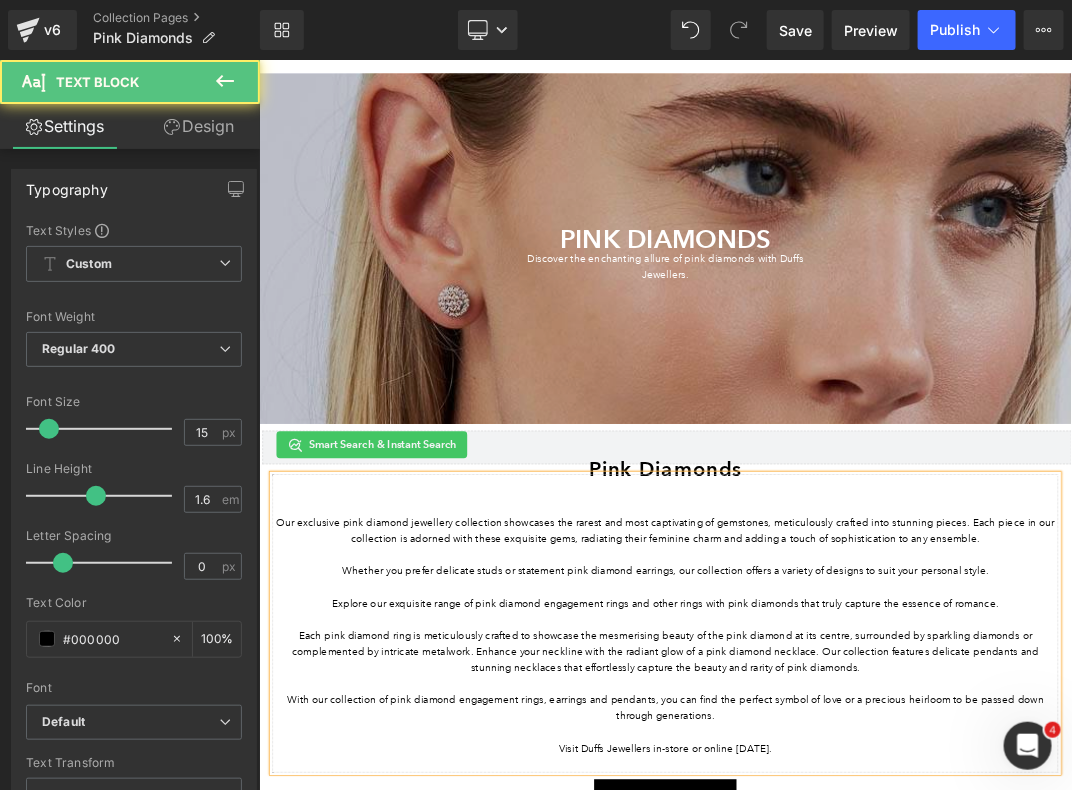 scroll, scrollTop: 0, scrollLeft: 0, axis: both 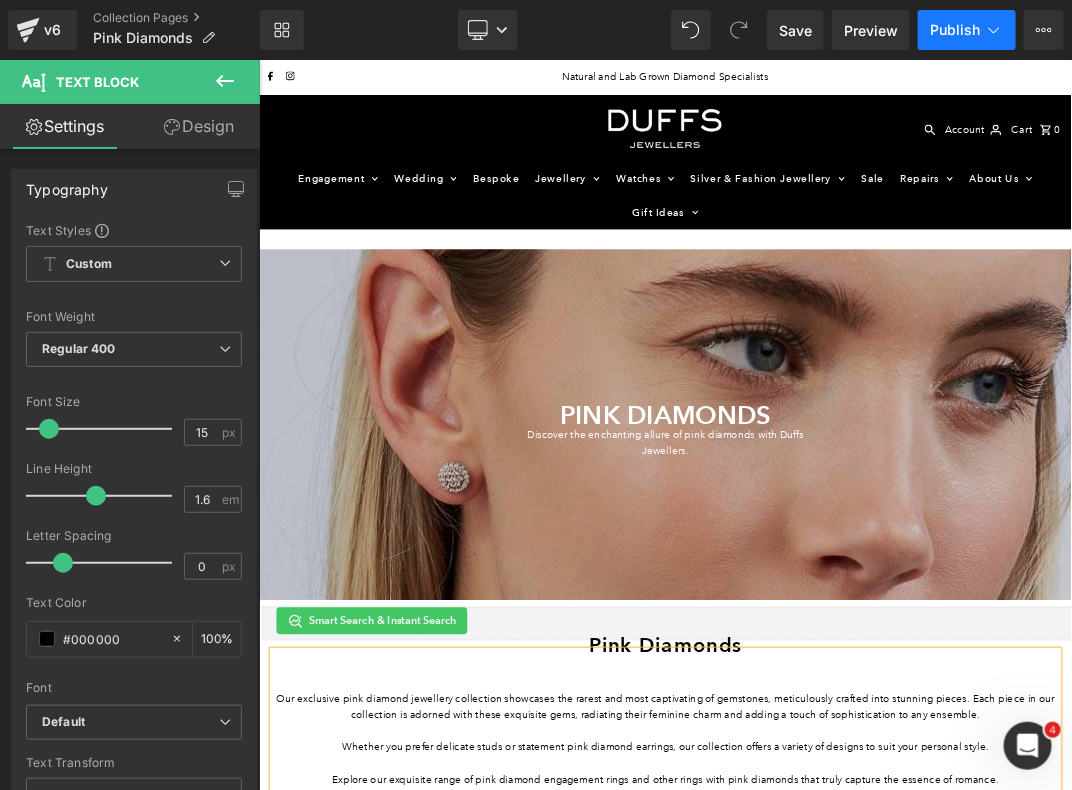 click on "Publish" at bounding box center [955, 30] 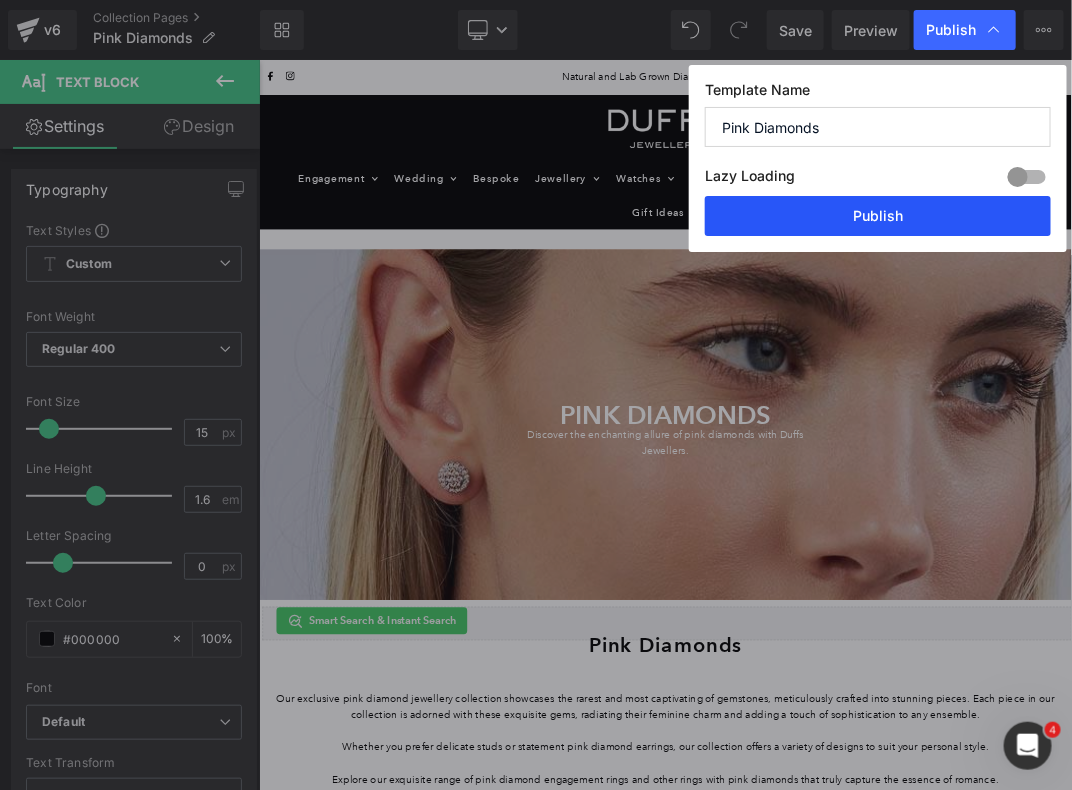 click on "Publish" at bounding box center [878, 216] 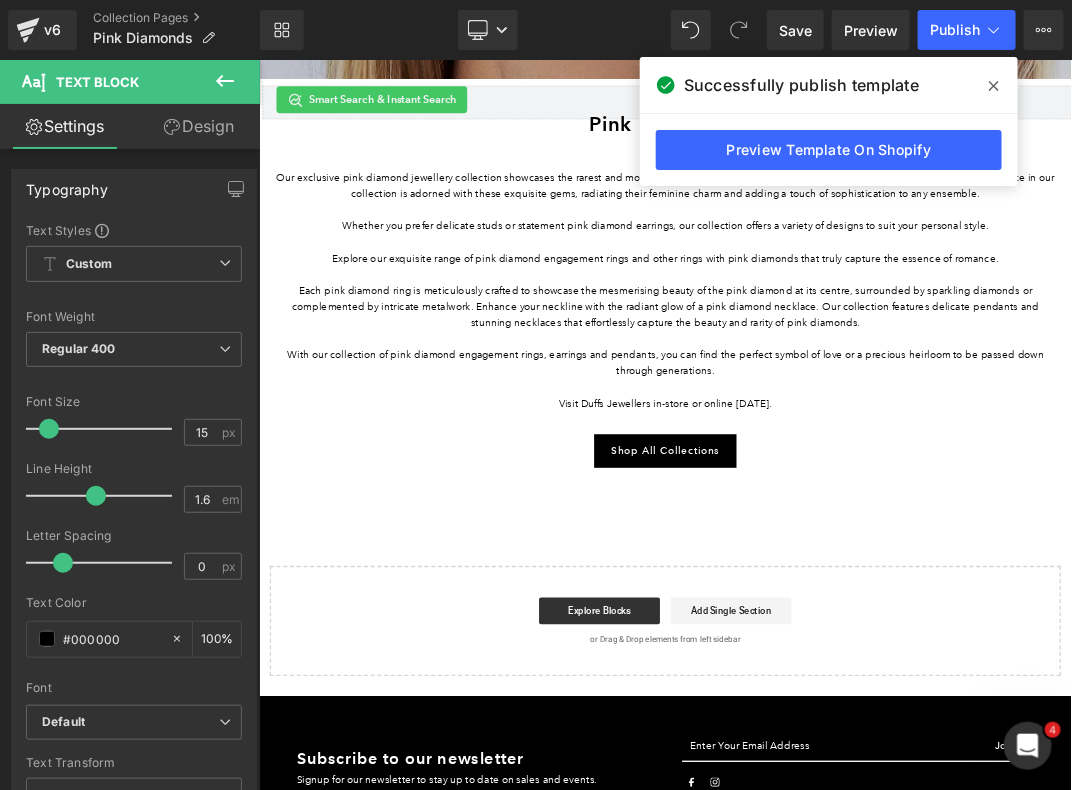 scroll, scrollTop: 0, scrollLeft: 0, axis: both 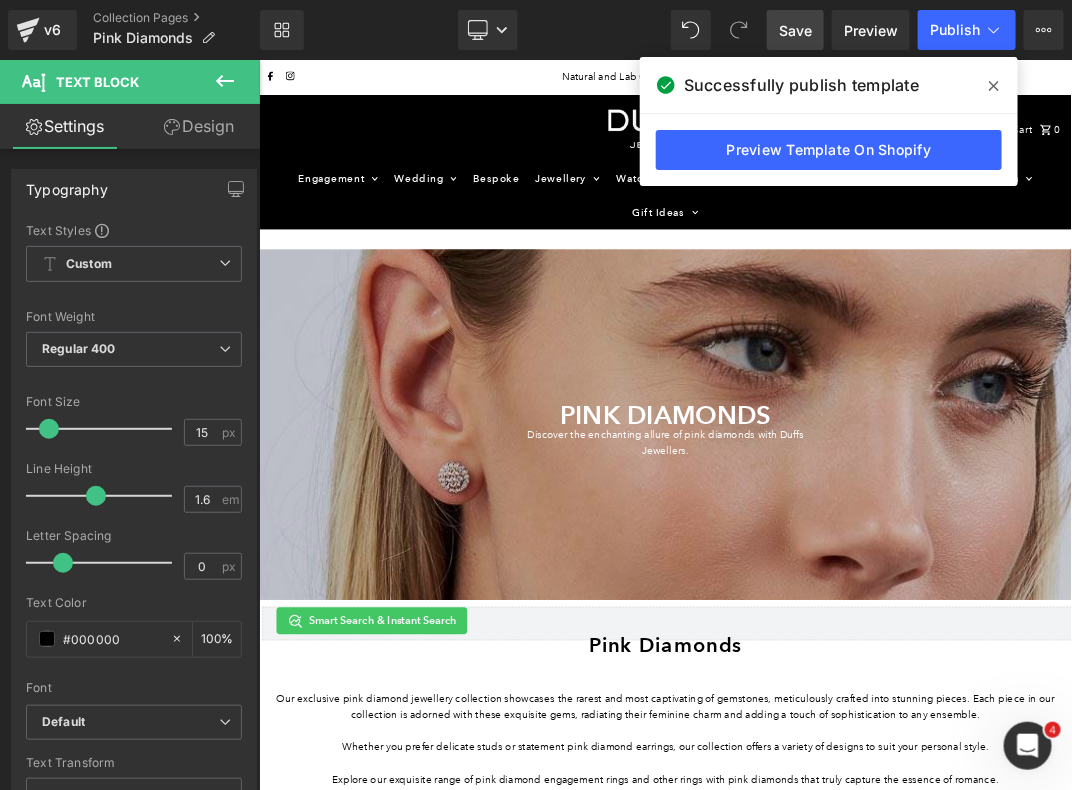 click on "Save" at bounding box center [795, 30] 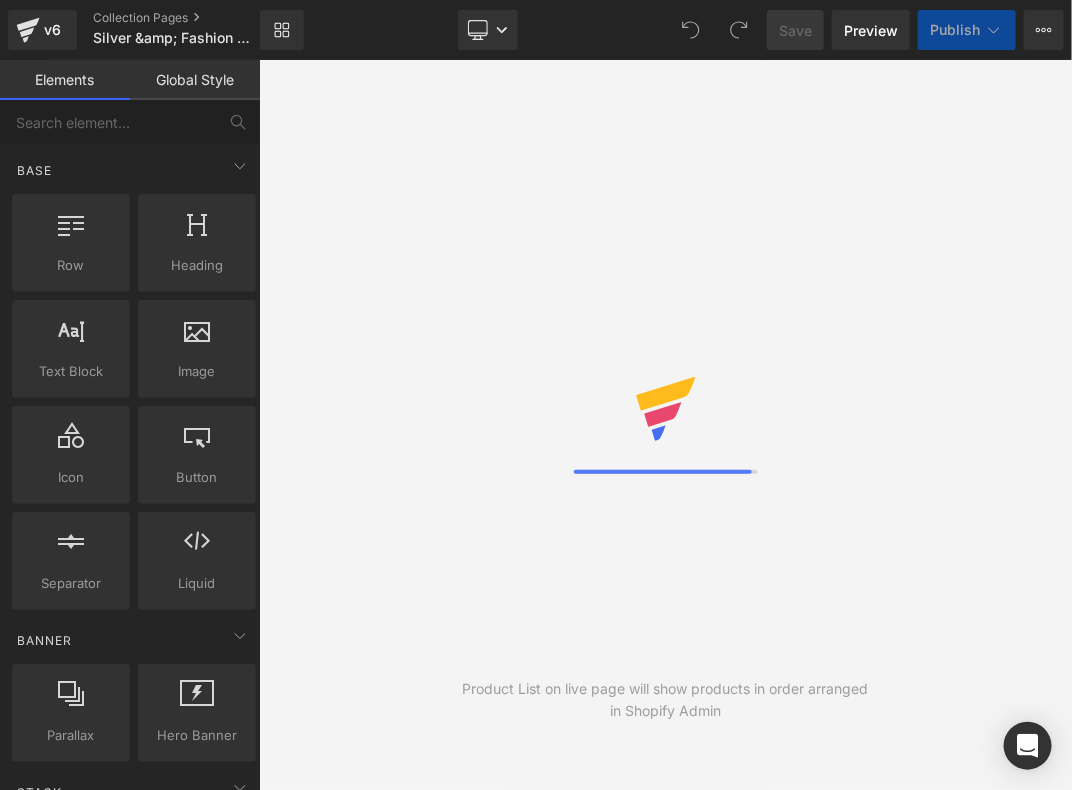 scroll, scrollTop: 0, scrollLeft: 0, axis: both 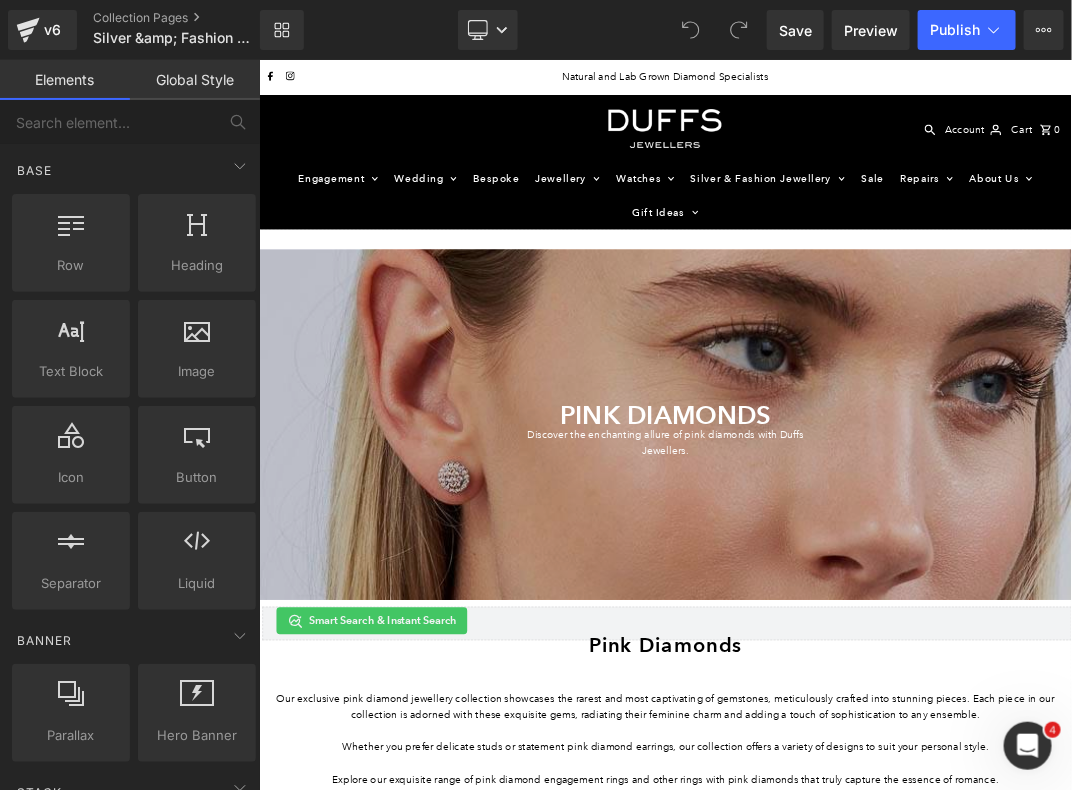 click on "PINK DIAMONDS" at bounding box center (863, 587) 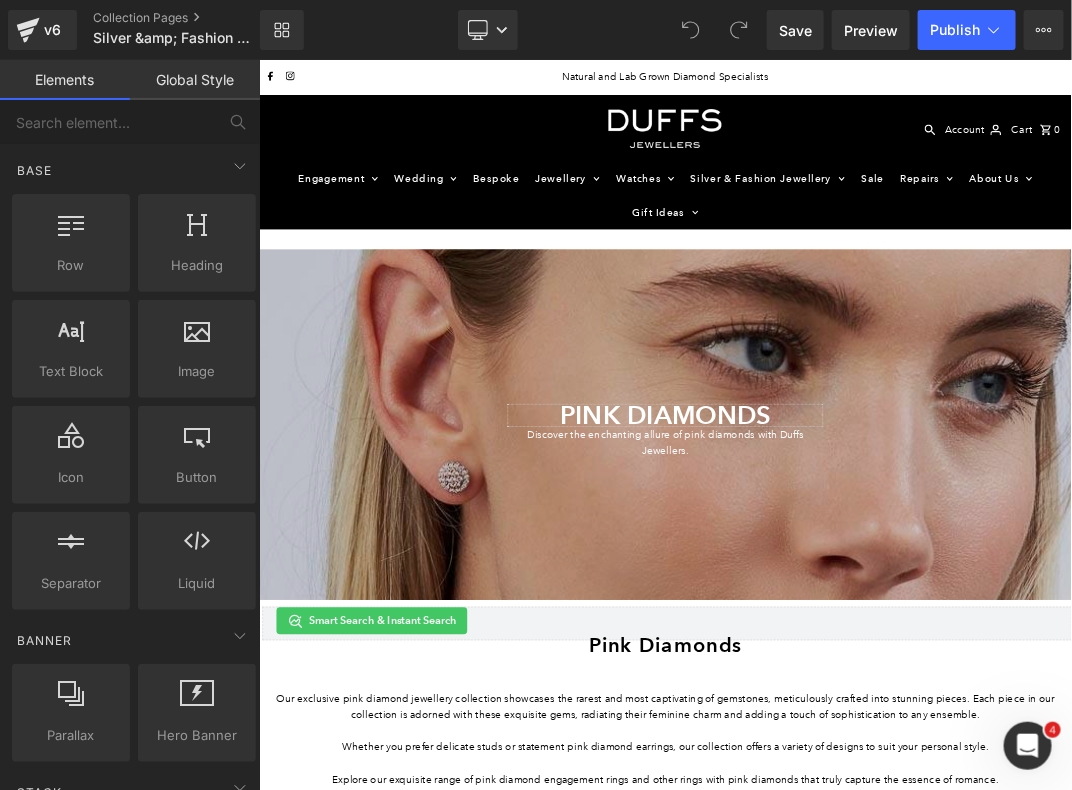 click on "PINK DIAMONDS" at bounding box center [863, 587] 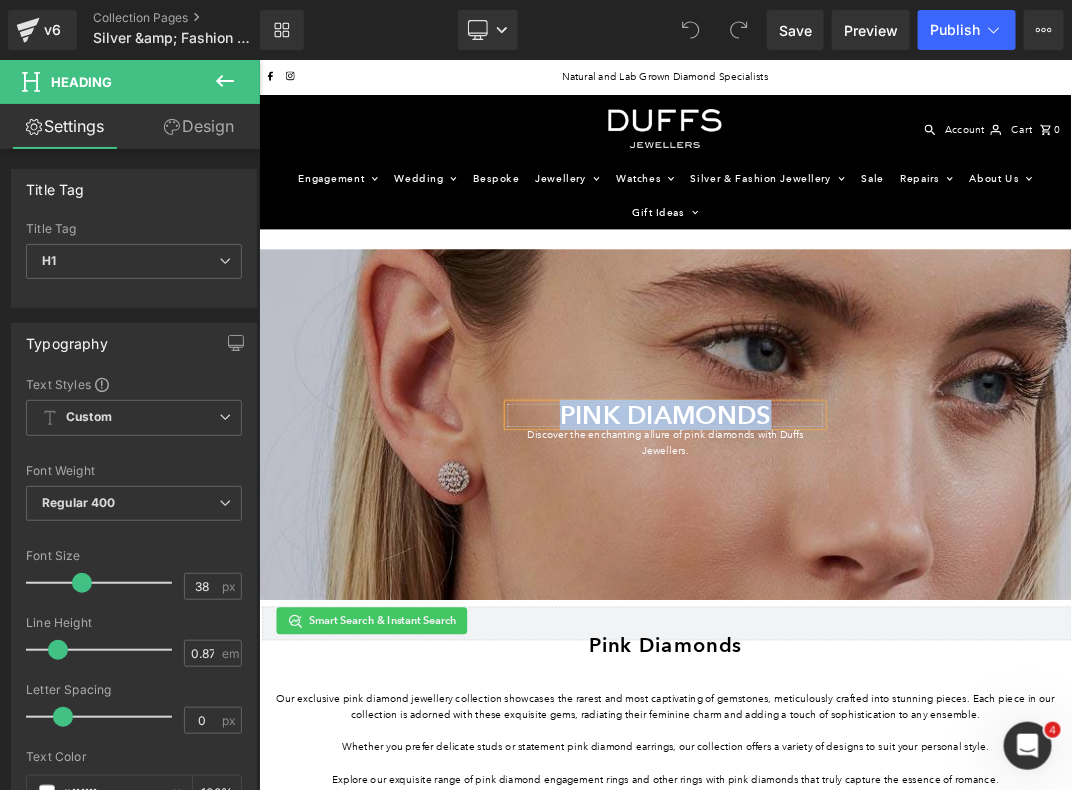 paste 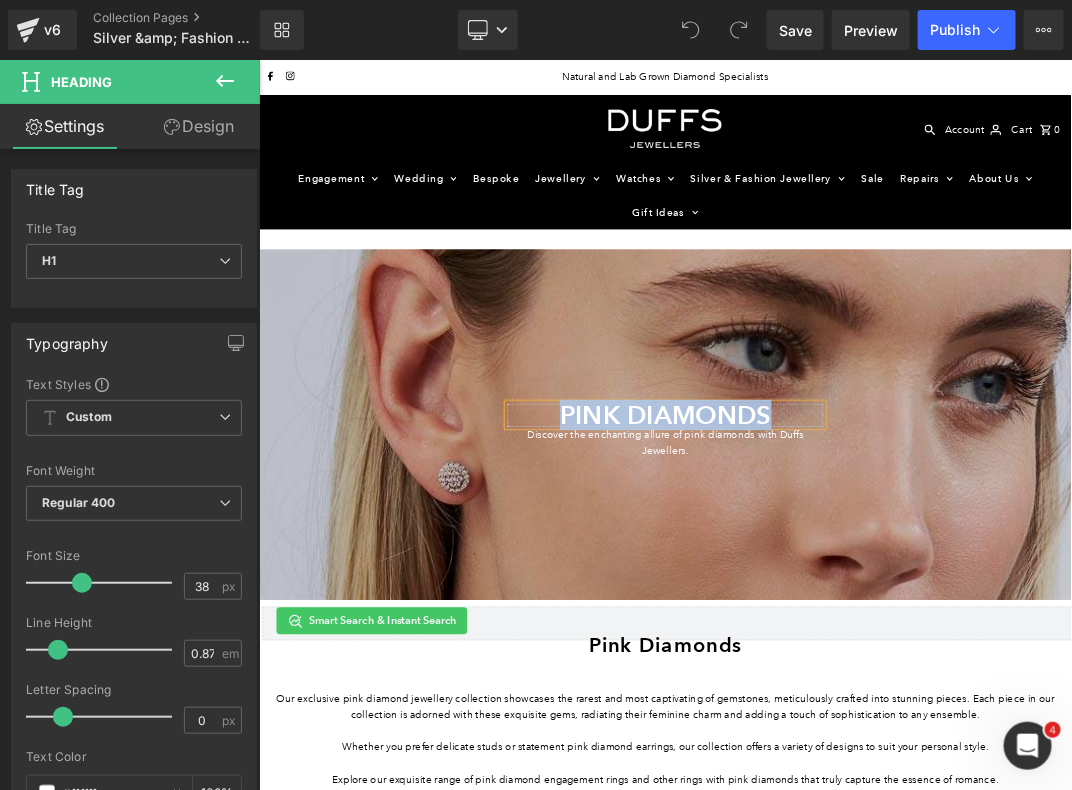 type 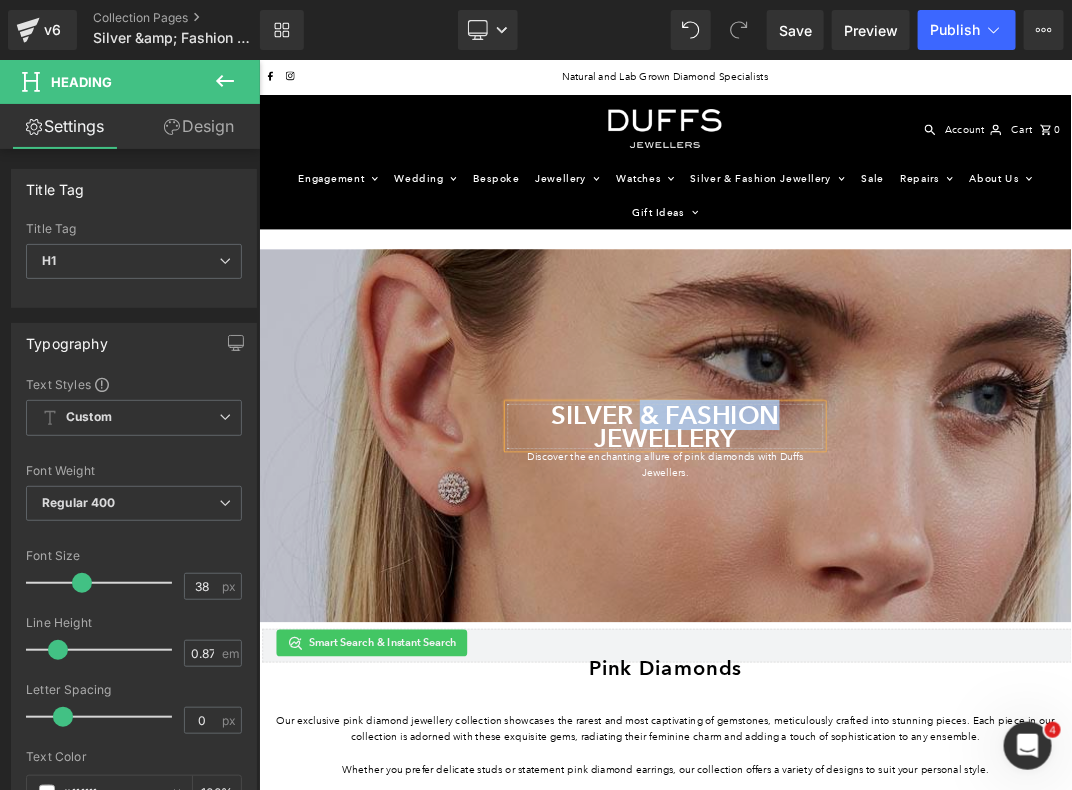 drag, startPoint x: 828, startPoint y: 586, endPoint x: 1018, endPoint y: 585, distance: 190.00262 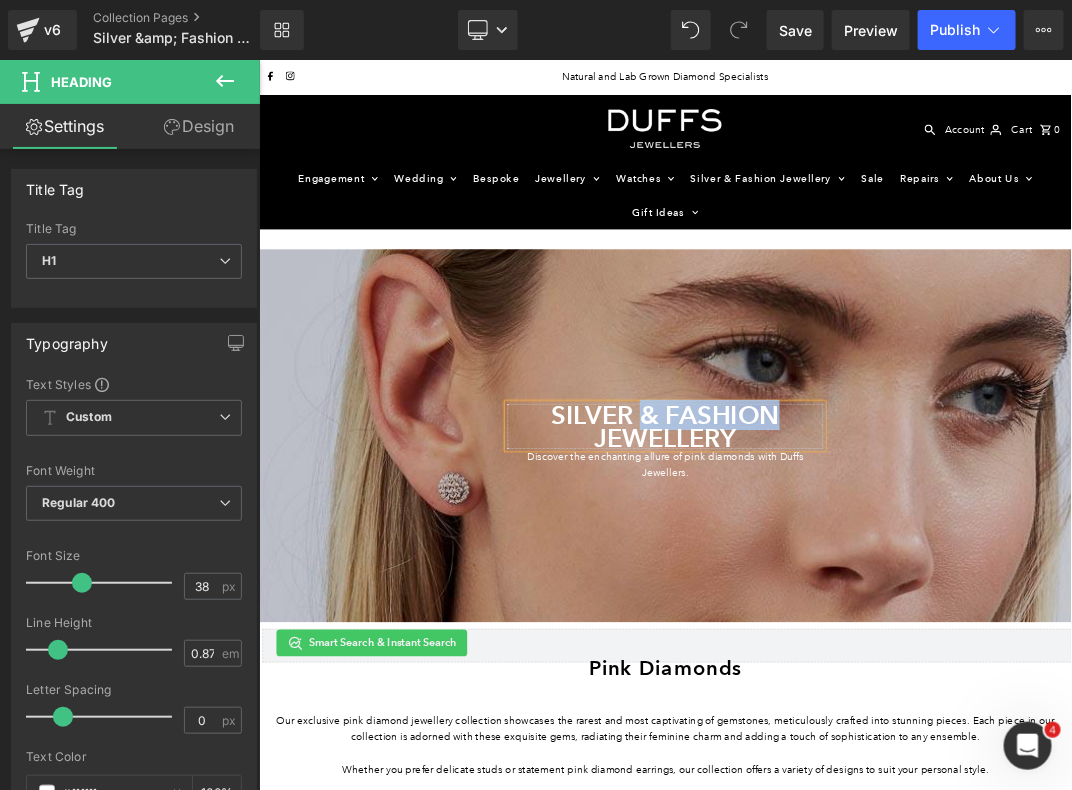 click on "SILVER & FASHION JEWELLERY" at bounding box center [863, 604] 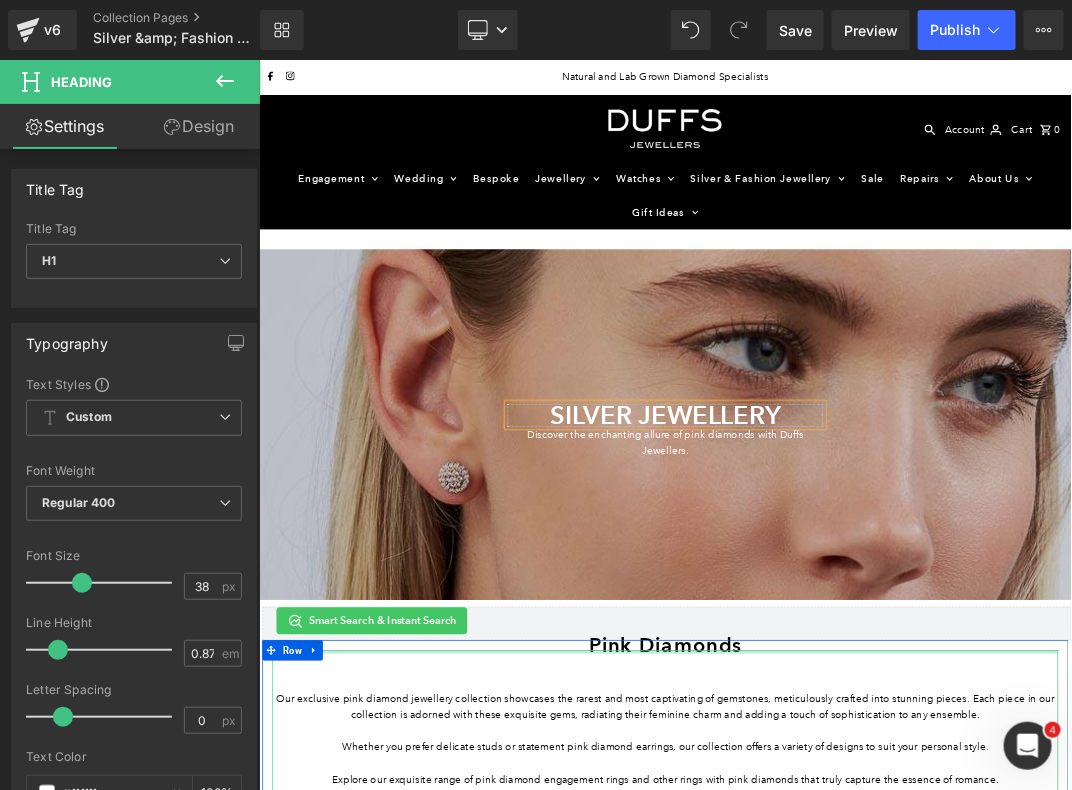 click at bounding box center (863, 940) 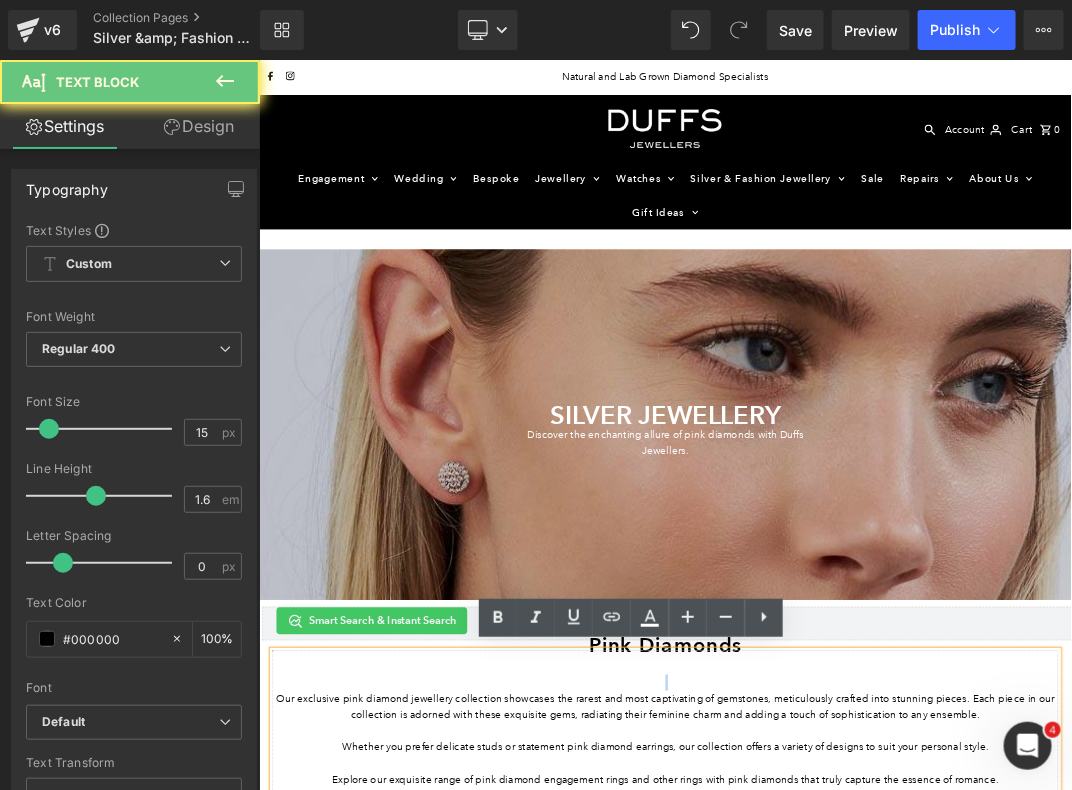 click on "Our exclusive pink diamond jewellery collection showcases the rarest and most captivating of gemstones, meticulously crafted into stunning pieces. Each piece in our collection is adorned with these exquisite gems, radiating their feminine charm and adding a touch of sophistication to any ensemble. Whether you prefer delicate studs or statement pink diamond earrings, our collection offers a variety of designs to suit your personal style. Explore our exquisite range of pink diamond engagement rings and other rings with pink diamonds that truly capture the essence of romance. Each pink diamond ring is meticulously crafted to showcase the mesmerising beauty of the pink diamond at its centre, surrounded by sparkling diamonds or complemented by intricate metalwork. Enhance your neckline with the radiant glow of a pink diamond necklace. Our collection features delicate pendants and stunning necklaces that effortlessly capture the beauty and rarity of pink diamonds. Visit Duffs Jewellers in-store or online today." at bounding box center [863, 1160] 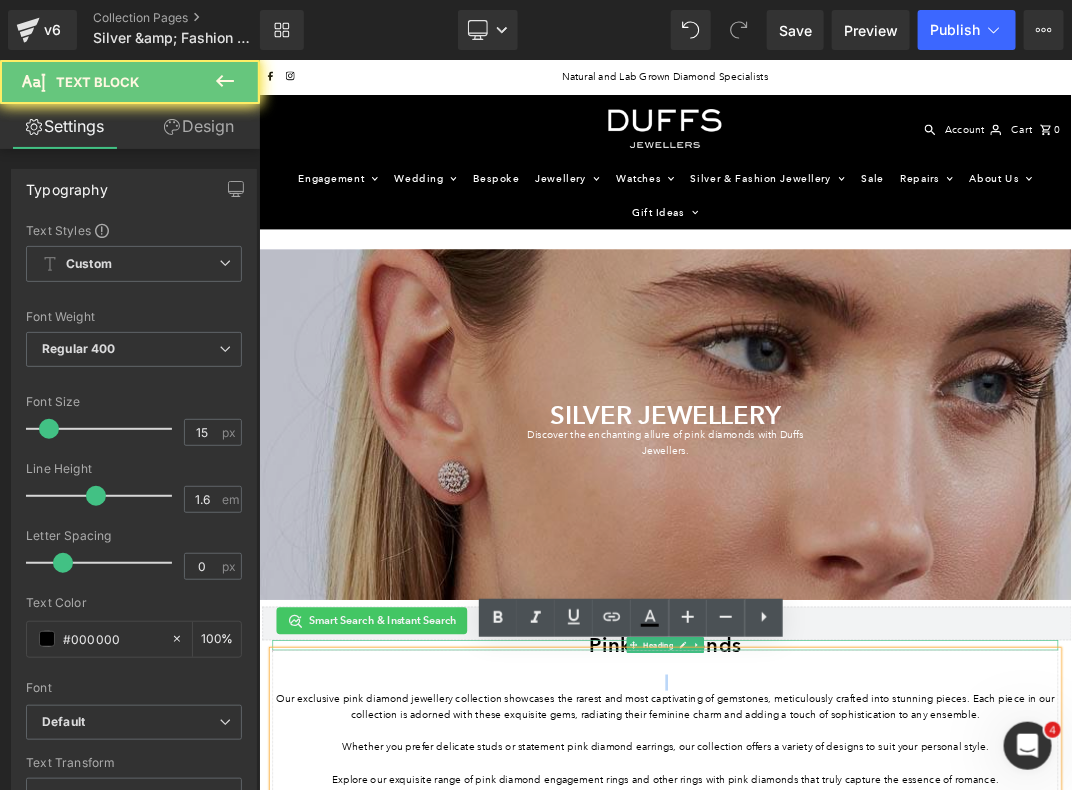 click on "Heading" at bounding box center [852, 931] 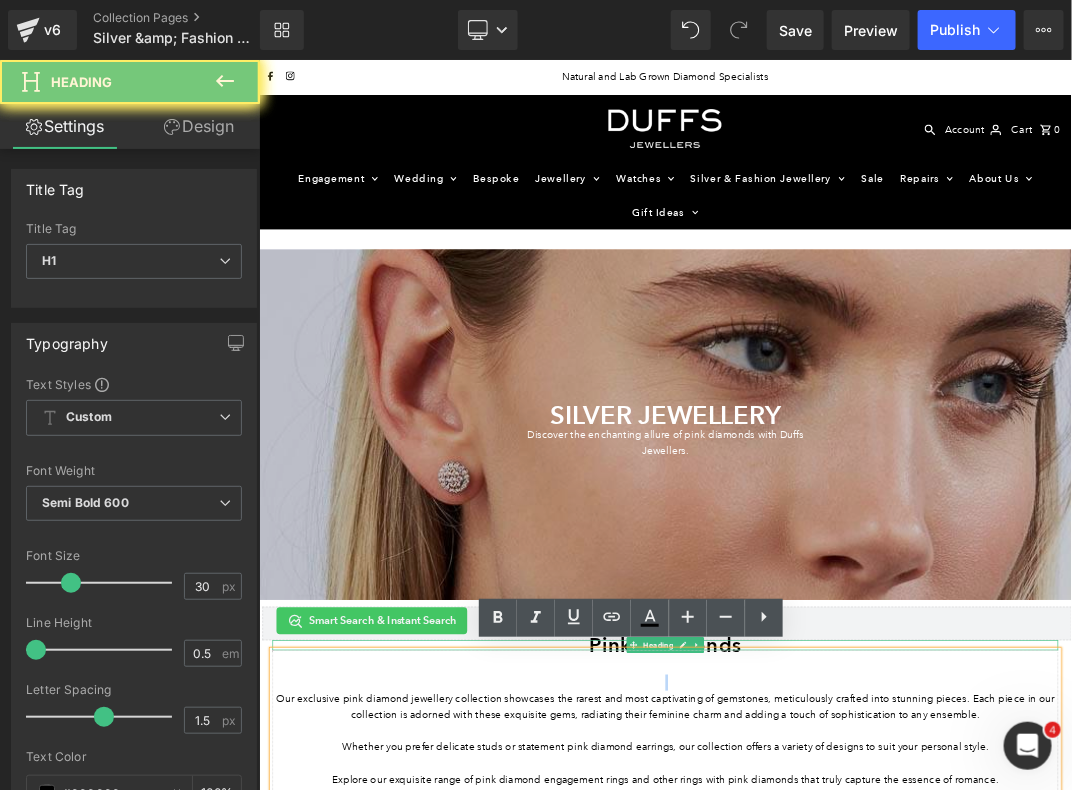 click on "Heading" at bounding box center [852, 931] 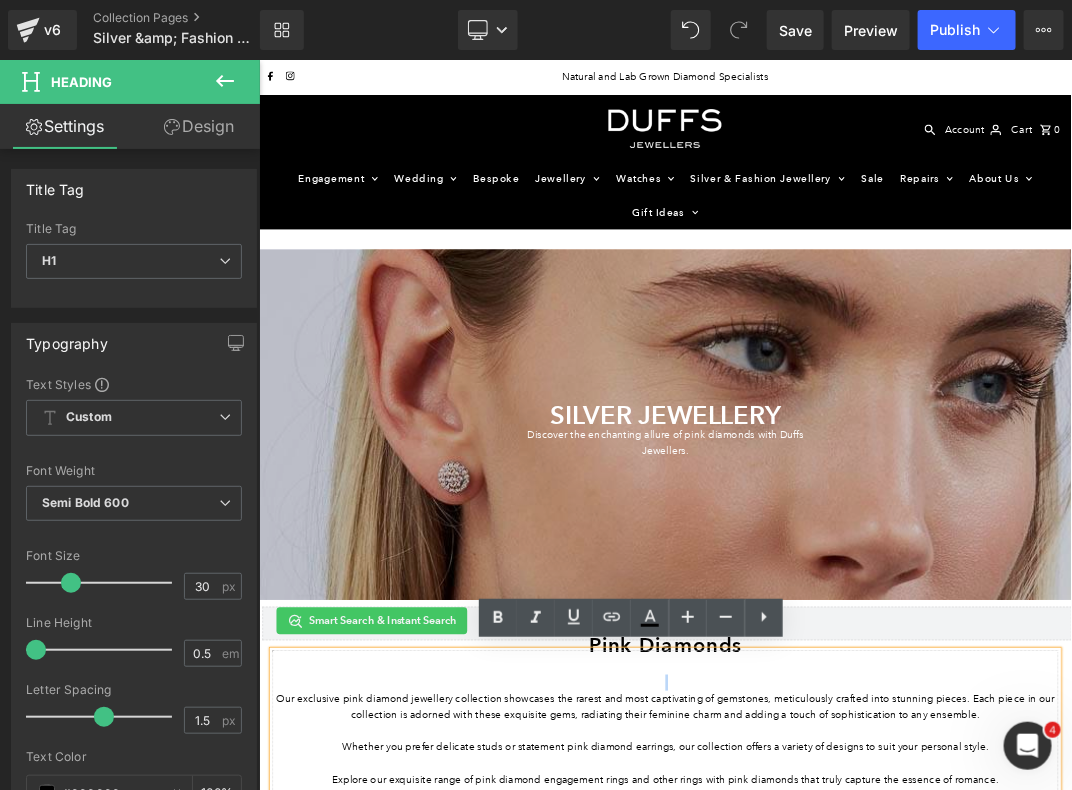 click on "Our exclusive pink diamond jewellery collection showcases the rarest and most captivating of gemstones, meticulously crafted into stunning pieces. Each piece in our collection is adorned with these exquisite gems, radiating their feminine charm and adding a touch of sophistication to any ensemble. Whether you prefer delicate studs or statement pink diamond earrings, our collection offers a variety of designs to suit your personal style. Explore our exquisite range of pink diamond engagement rings and other rings with pink diamonds that truly capture the essence of romance. Each pink diamond ring is meticulously crafted to showcase the mesmerising beauty of the pink diamond at its centre, surrounded by sparkling diamonds or complemented by intricate metalwork. Enhance your neckline with the radiant glow of a pink diamond necklace. Our collection features delicate pendants and stunning necklaces that effortlessly capture the beauty and rarity of pink diamonds. Visit Duffs Jewellers in-store or online today." at bounding box center [863, 1160] 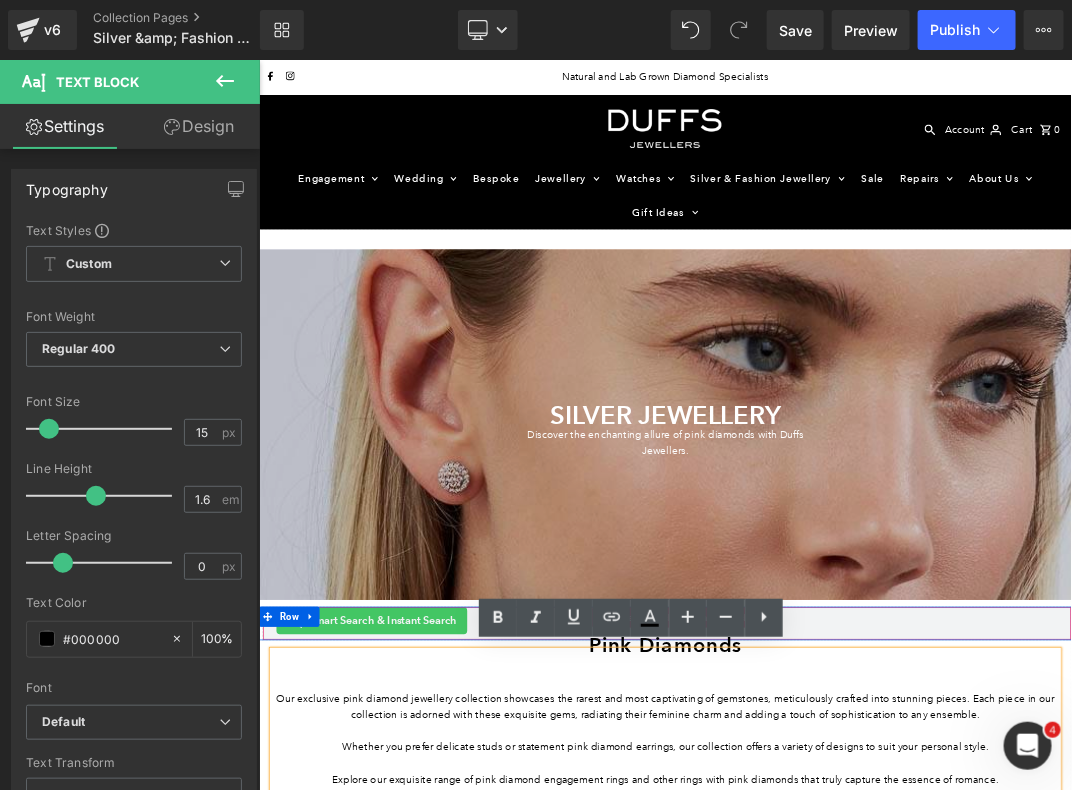 click on "Smart Search & Instant Search" at bounding box center [865, 894] 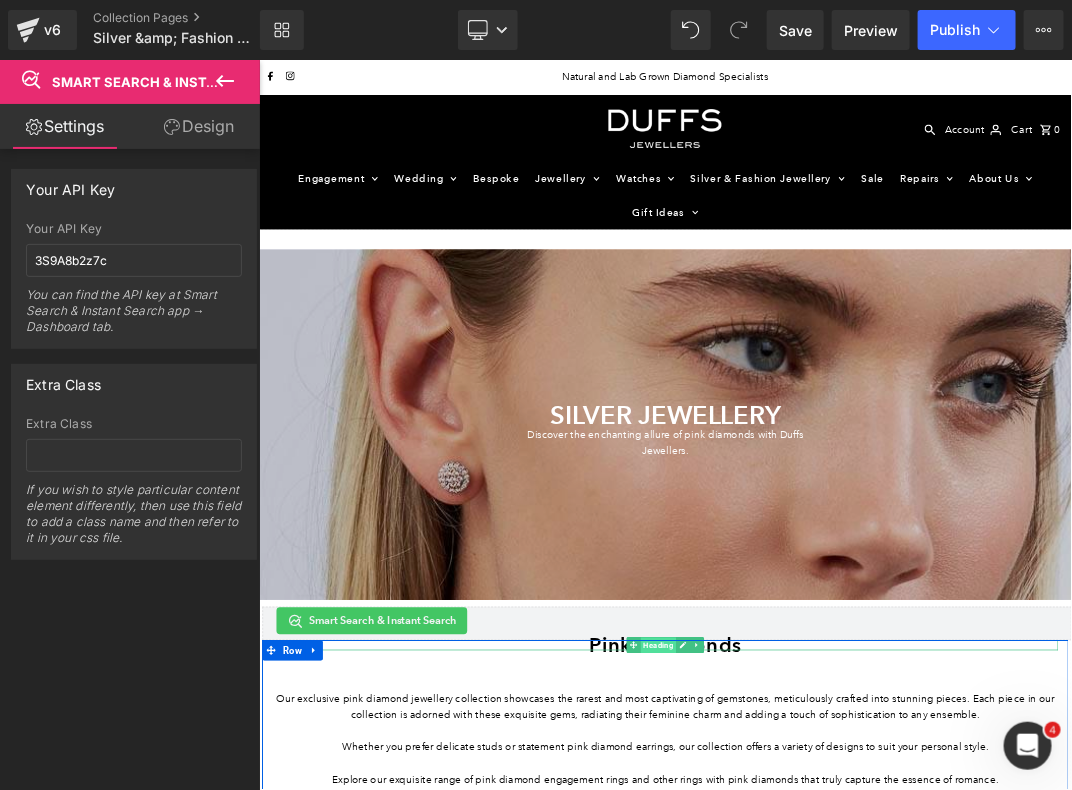 click on "Heading" at bounding box center (852, 931) 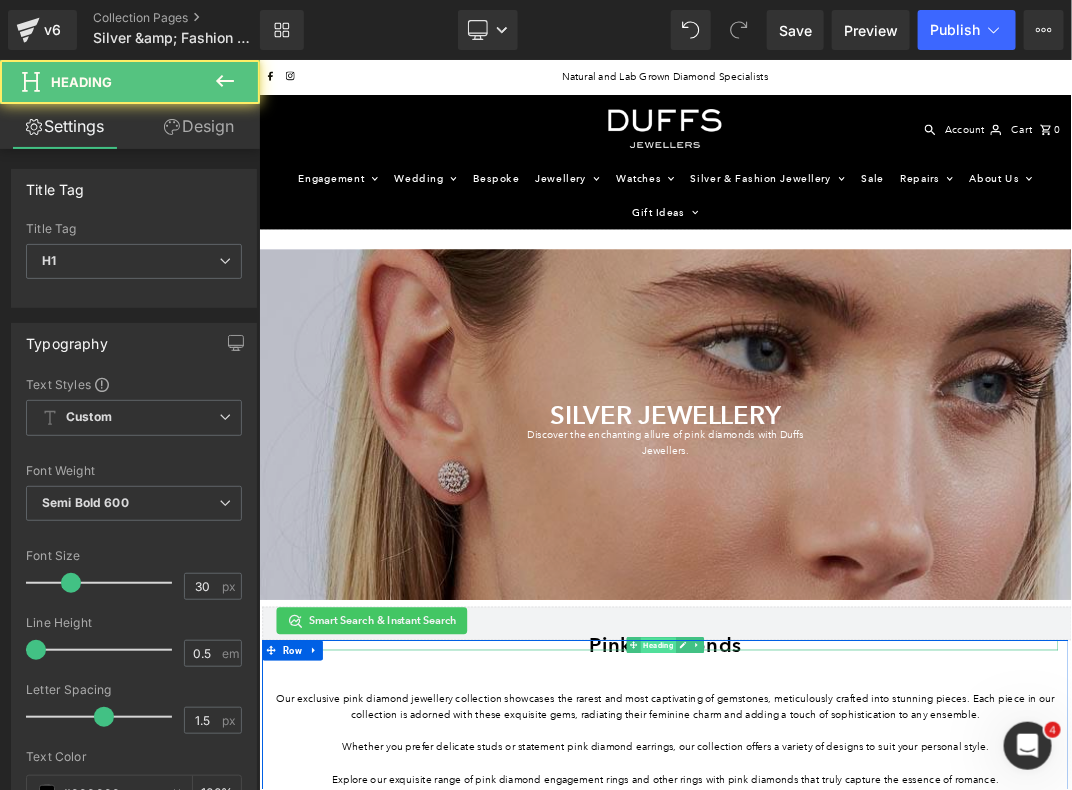 click on "Heading" at bounding box center (852, 931) 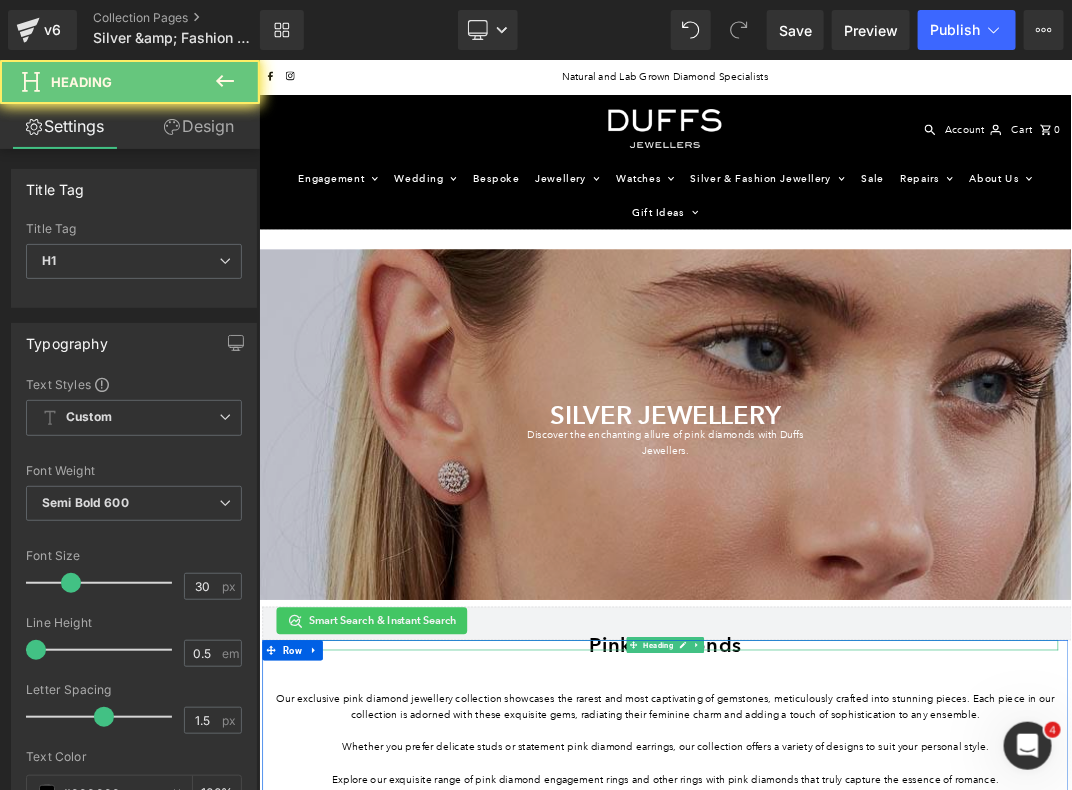 drag, startPoint x: 710, startPoint y: 929, endPoint x: 729, endPoint y: 927, distance: 19.104973 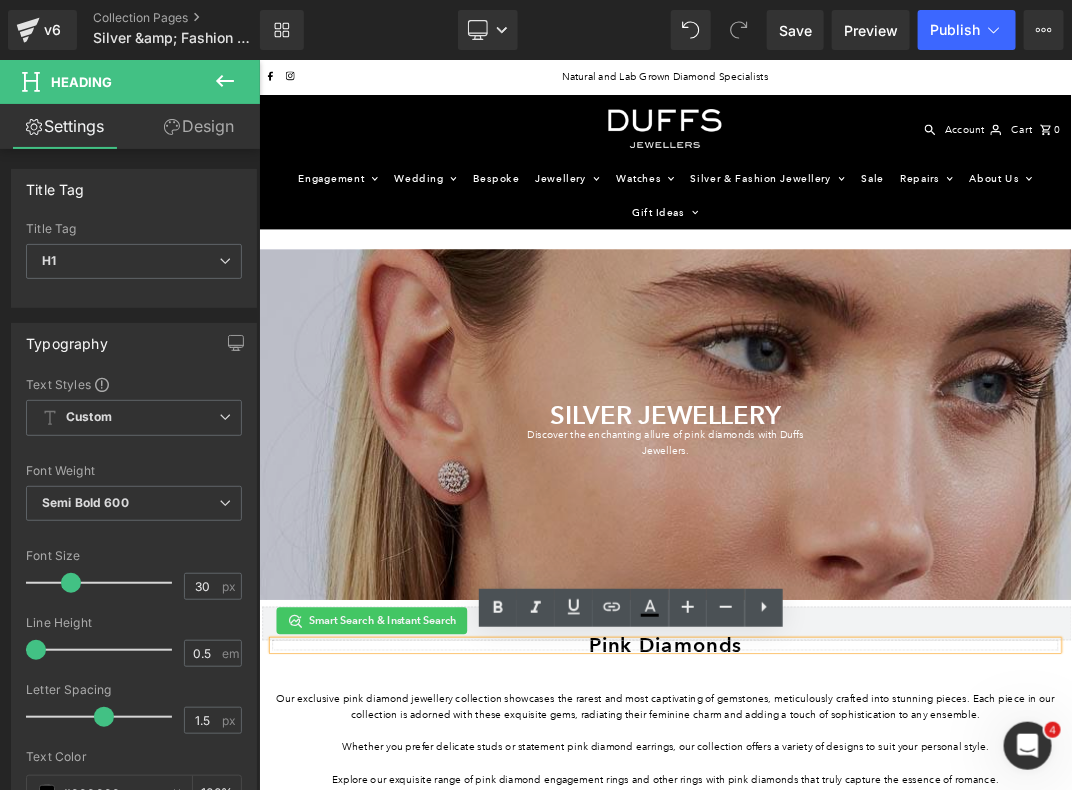 click on "Pink Diamonds" at bounding box center [863, 930] 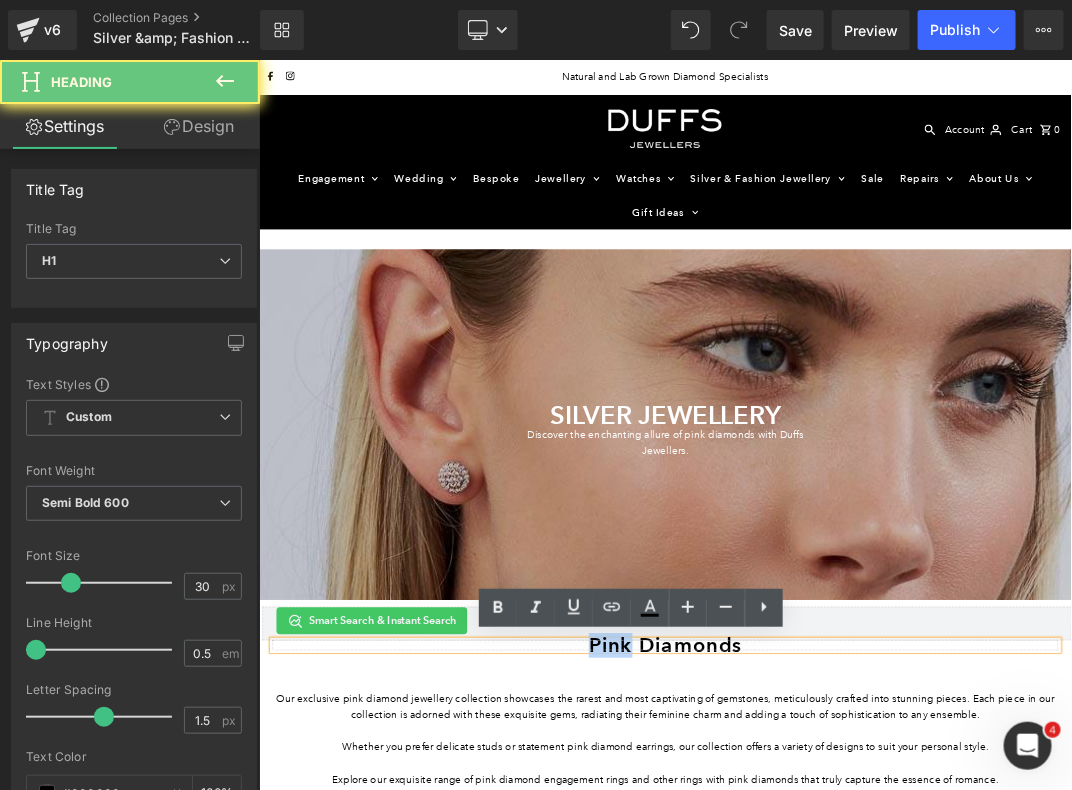click on "Pink Diamonds" at bounding box center (863, 930) 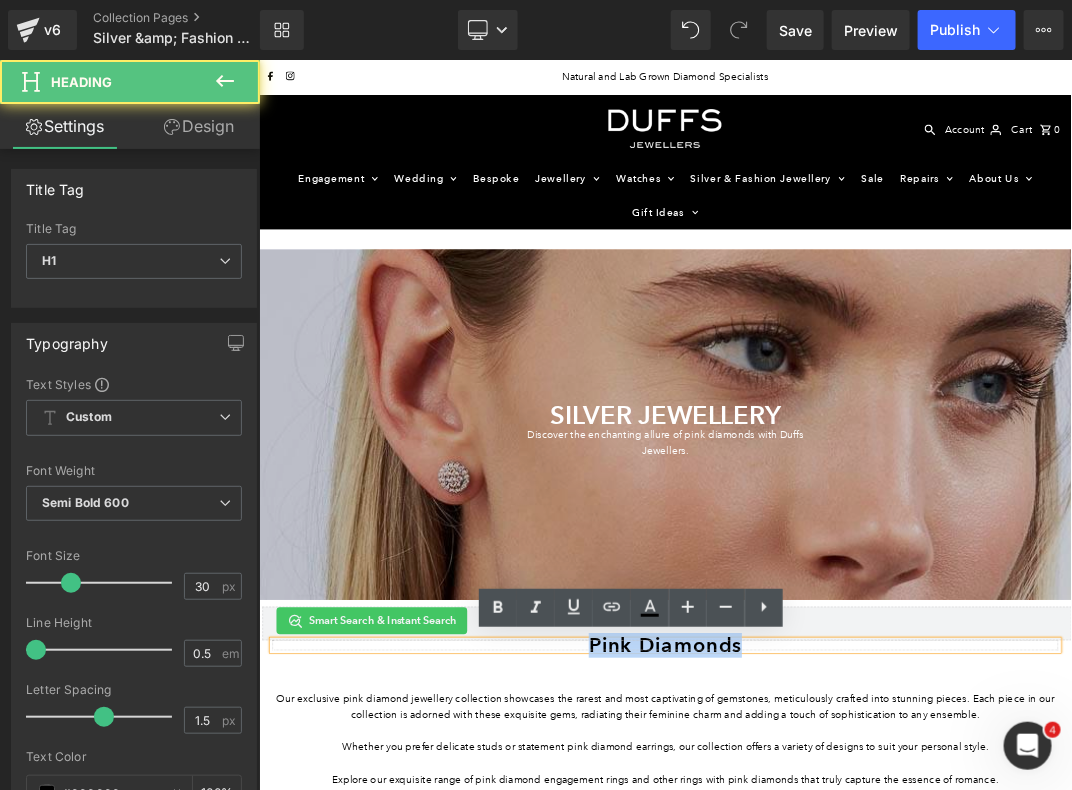 click on "Pink Diamonds" at bounding box center [863, 930] 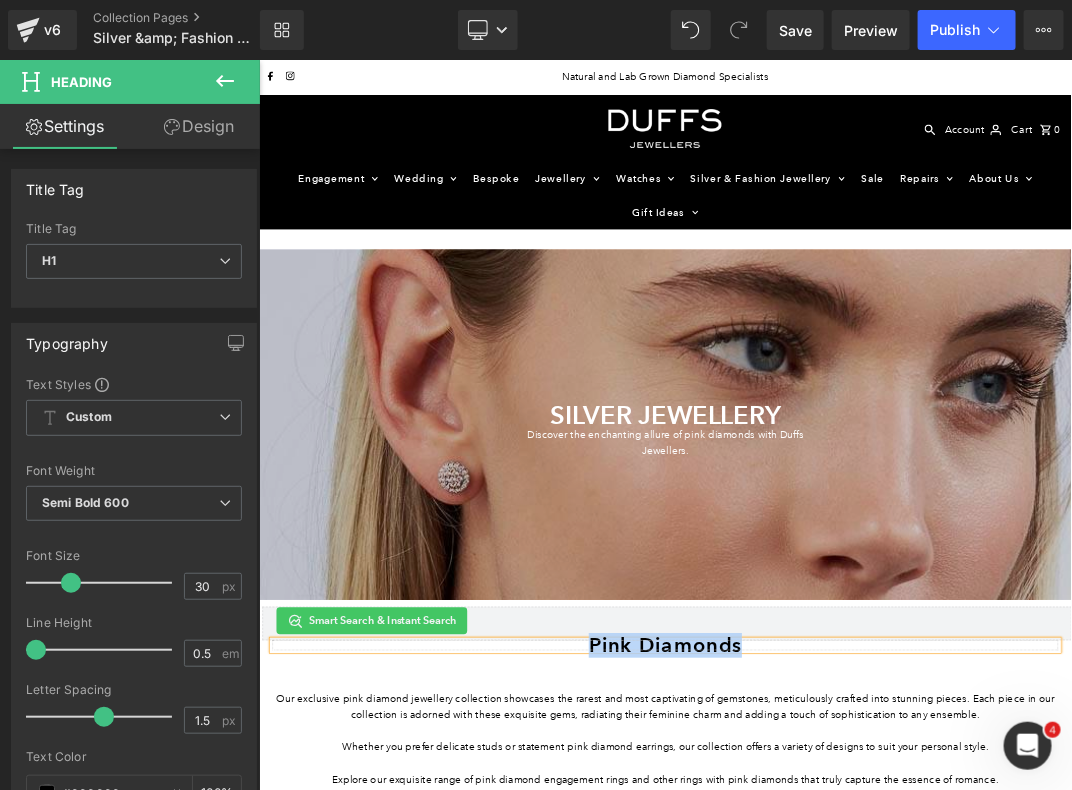 paste 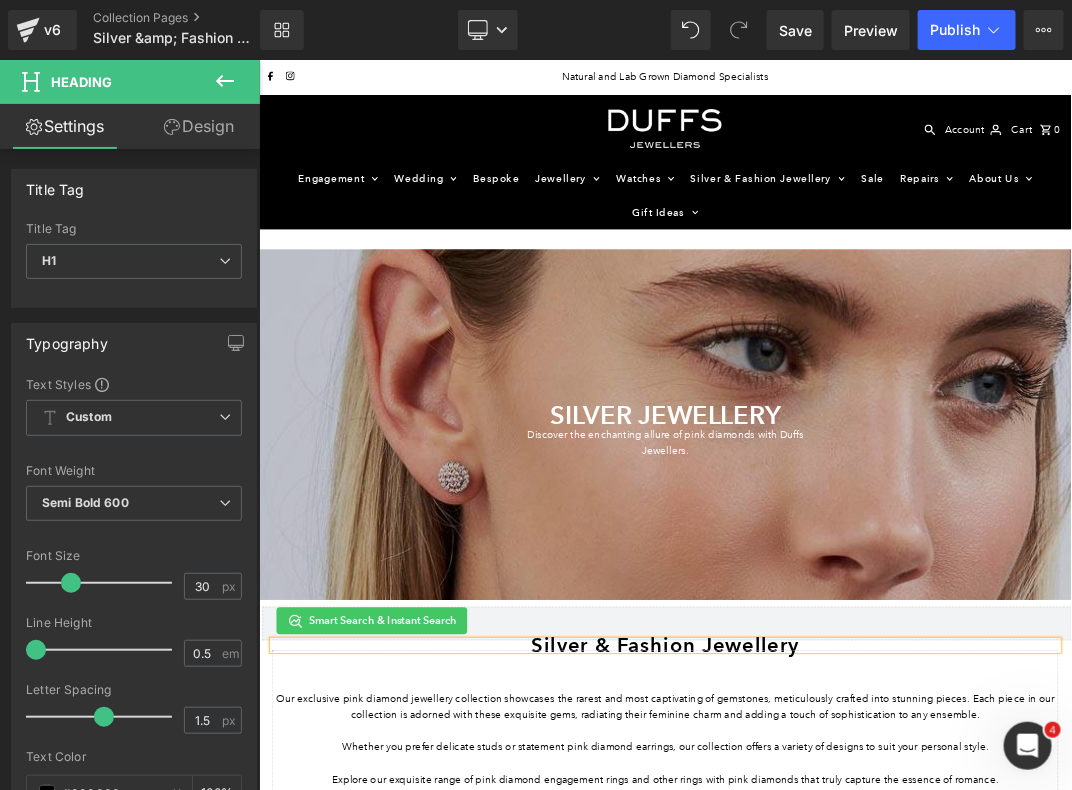 click on "Our exclusive pink diamond jewellery collection showcases the rarest and most captivating of gemstones, meticulously crafted into stunning pieces. Each piece in our collection is adorned with these exquisite gems, radiating their feminine charm and adding a touch of sophistication to any ensemble." at bounding box center (863, 1022) 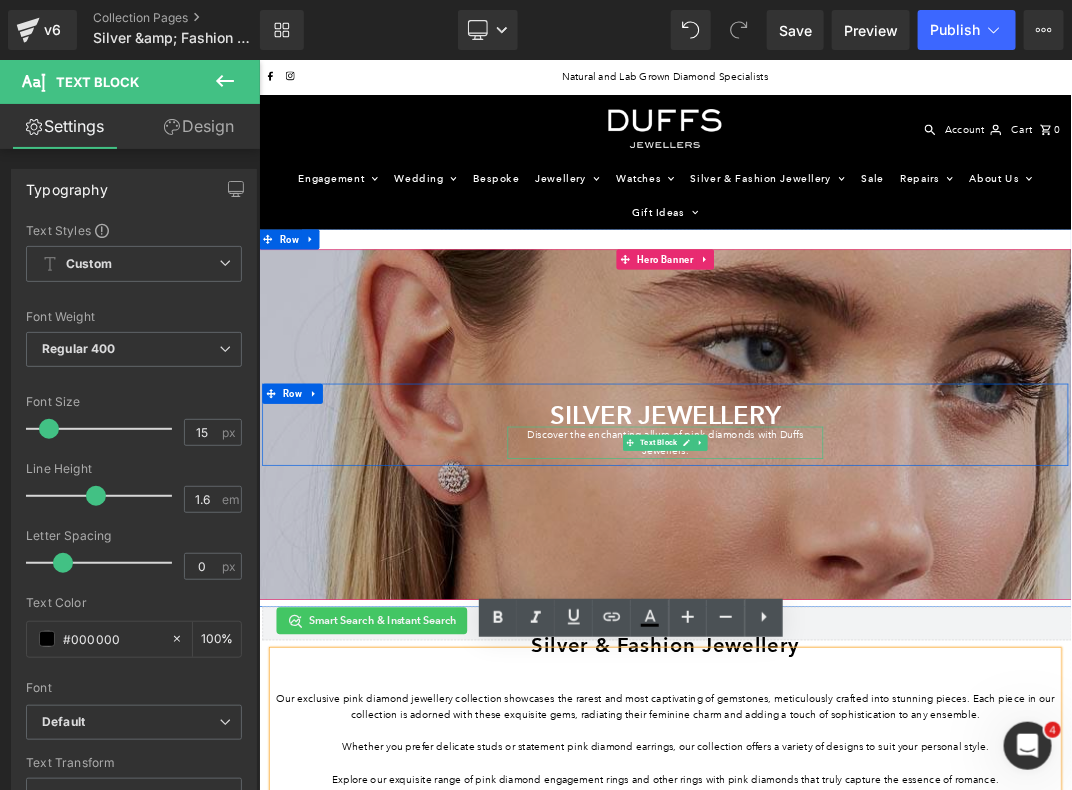 click on "Discover the enchanting allure of pink diamonds with Duffs Jewellers." at bounding box center [863, 629] 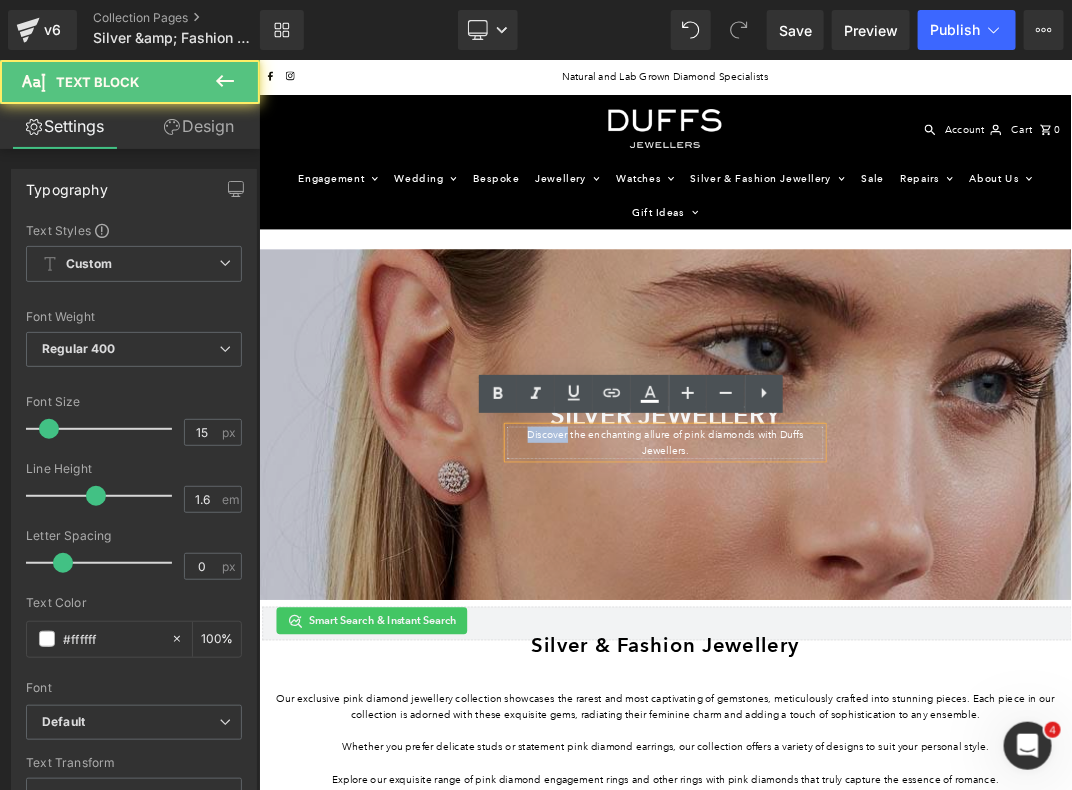 click on "Discover the enchanting allure of pink diamonds with Duffs Jewellers." at bounding box center [863, 629] 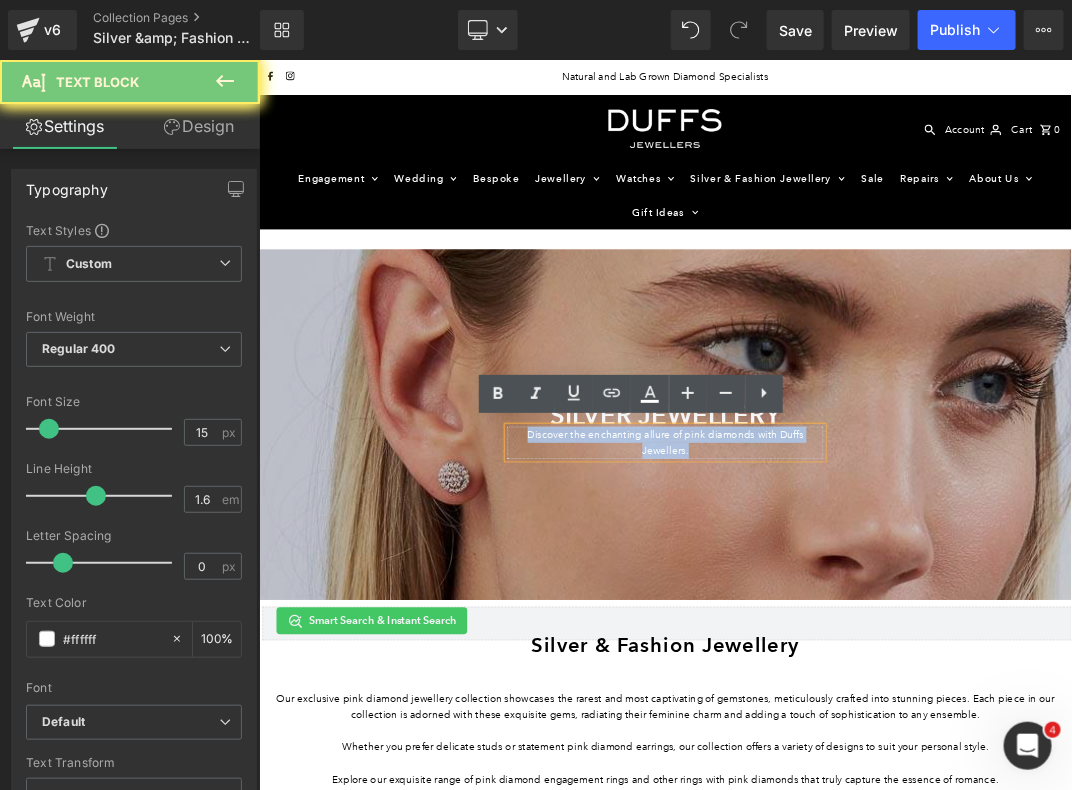 click on "Discover the enchanting allure of pink diamonds with Duffs Jewellers." at bounding box center (863, 629) 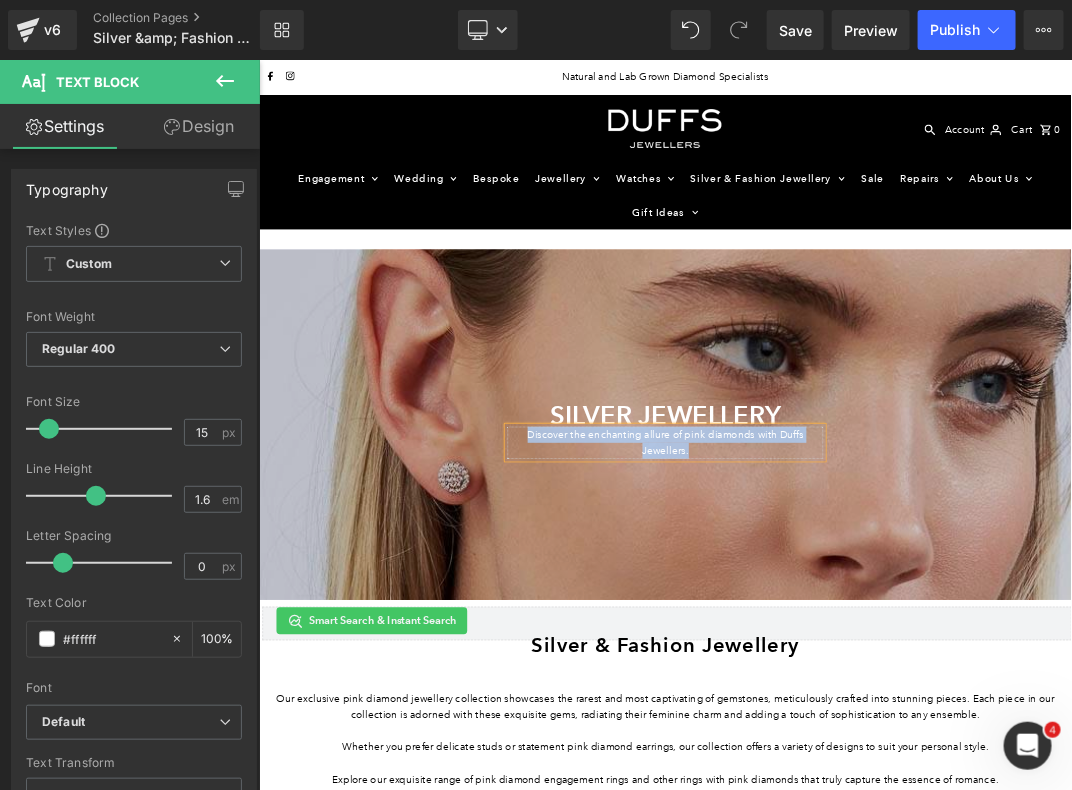 paste 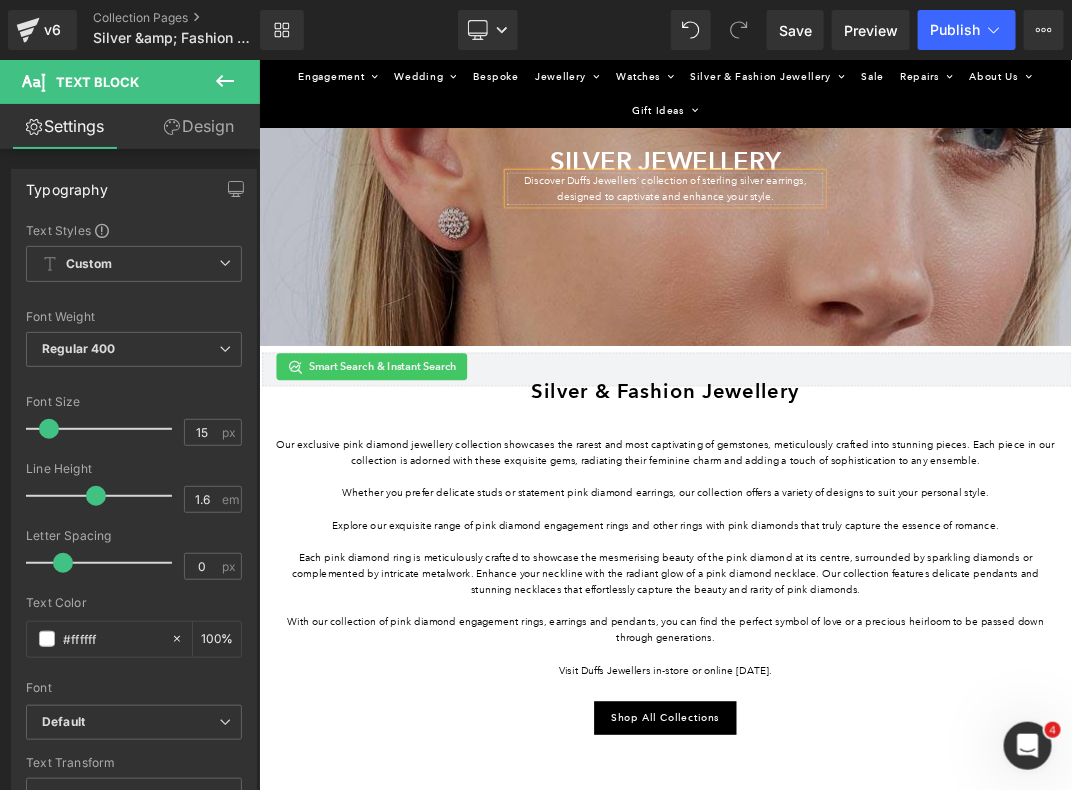 scroll, scrollTop: 410, scrollLeft: 0, axis: vertical 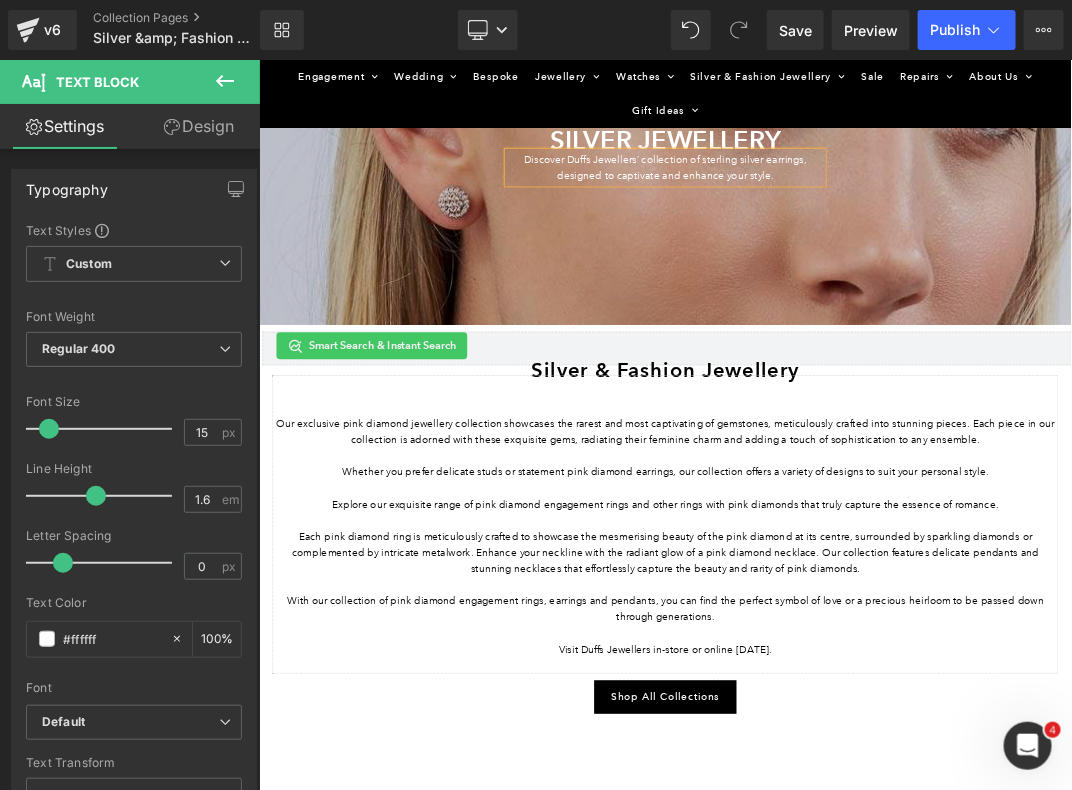 click on "With our collection of pink diamond engagement rings, earrings and pendants, you can find the perfect symbol of love or a precious heirloom to be passed down through generations." at bounding box center [863, 876] 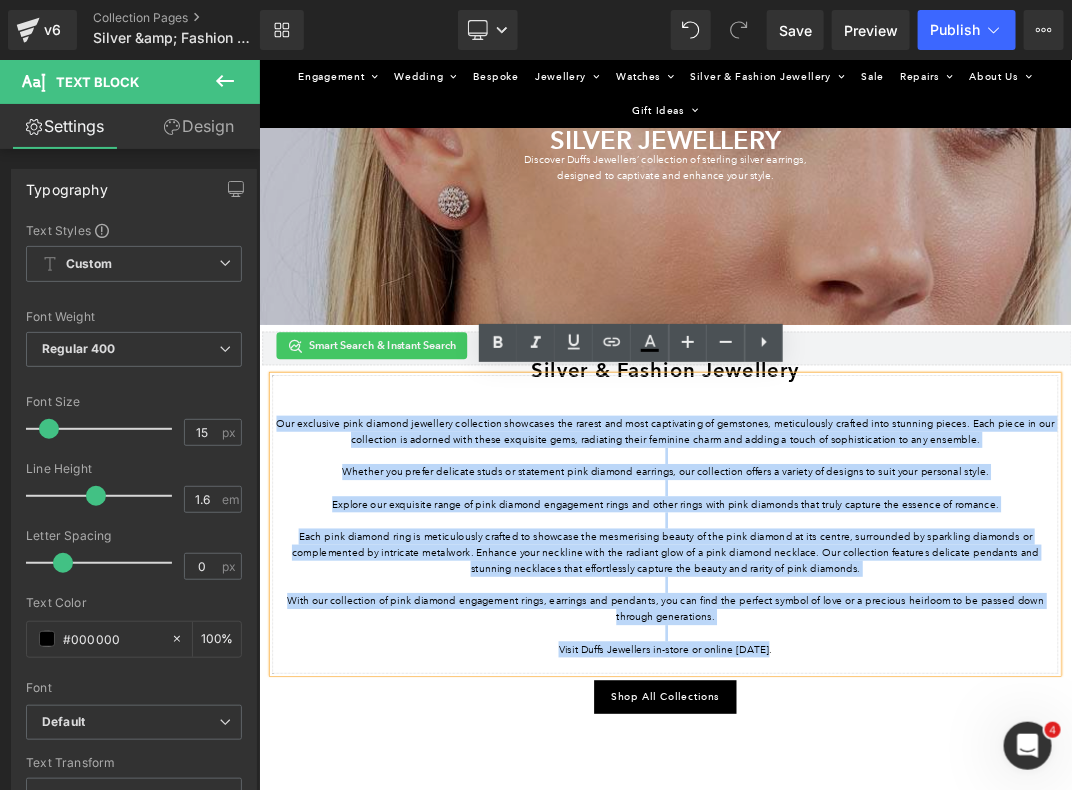 drag, startPoint x: 296, startPoint y: 598, endPoint x: 1018, endPoint y: 934, distance: 796.3542 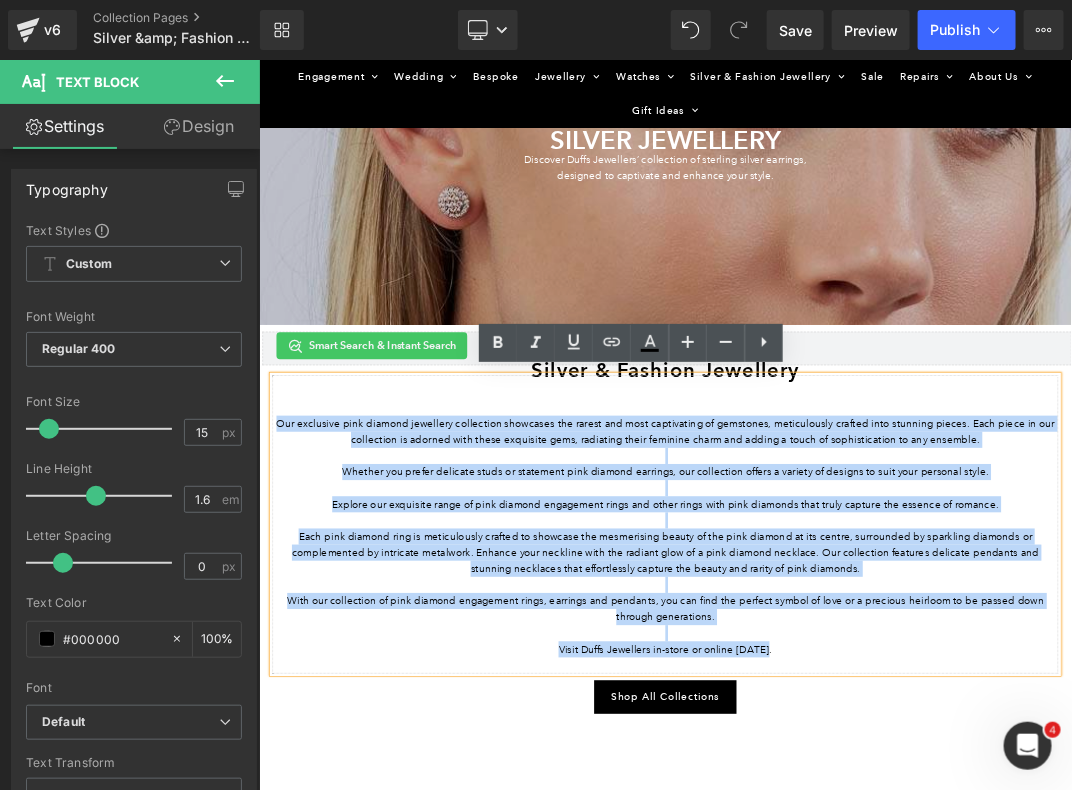 click on "Our exclusive pink diamond jewellery collection showcases the rarest and most captivating of gemstones, meticulously crafted into stunning pieces. Each piece in our collection is adorned with these exquisite gems, radiating their feminine charm and adding a touch of sophistication to any ensemble. Whether you prefer delicate studs or statement pink diamond earrings, our collection offers a variety of designs to suit your personal style. Explore our exquisite range of pink diamond engagement rings and other rings with pink diamonds that truly capture the essence of romance. Each pink diamond ring is meticulously crafted to showcase the mesmerising beauty of the pink diamond at its centre, surrounded by sparkling diamonds or complemented by intricate metalwork. Enhance your neckline with the radiant glow of a pink diamond necklace. Our collection features delicate pendants and stunning necklaces that effortlessly capture the beauty and rarity of pink diamonds. Visit Duffs Jewellers in-store or online today." at bounding box center [863, 750] 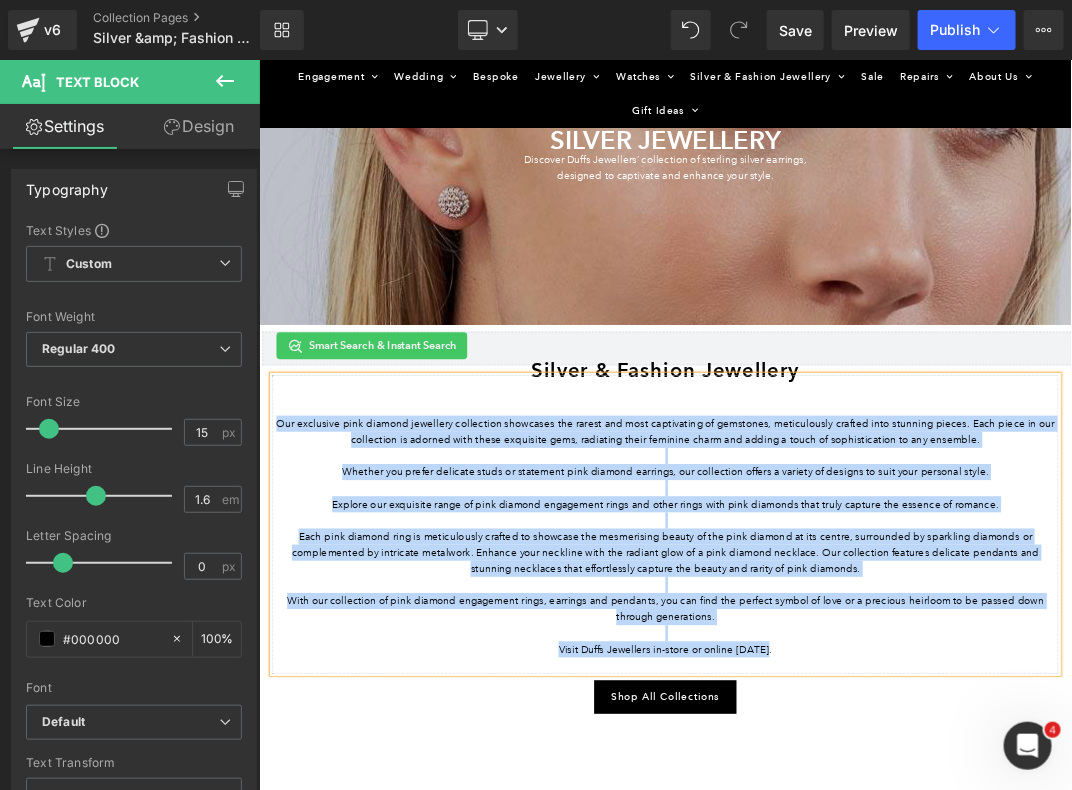 paste 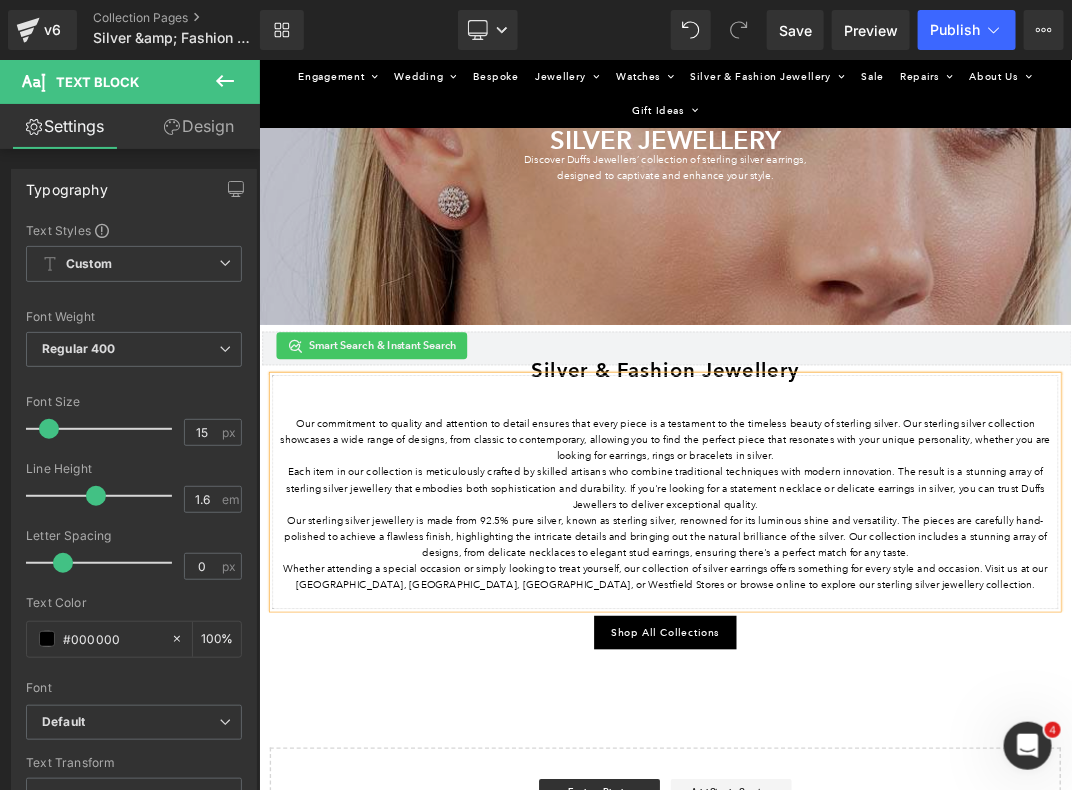 click on "Our commitment to quality and attention to detail ensures that every piece is a testament to the timeless beauty of sterling silver. Our sterling silver collection showcases a wide range of designs, from classic to contemporary, allowing you to find the perfect piece that resonates with your unique personality, whether you are looking for earrings, rings or bracelets in silver." at bounding box center [863, 624] 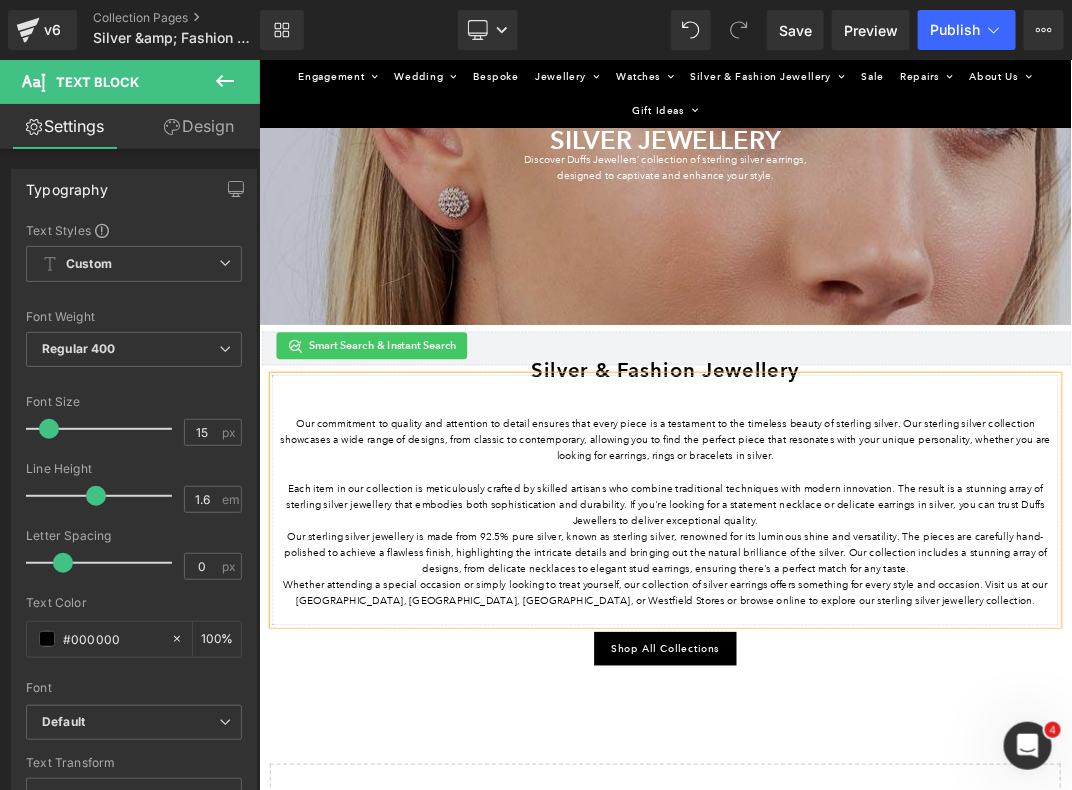 click on "Each item in our collection is meticulously crafted by skilled artisans who combine traditional techniques with modern innovation. The result is a stunning array of sterling silver jewellery that embodies both sophistication and durability. If you're looking for a statement necklace or delicate earrings in silver, you can trust Duffs Jewellers to deliver exceptional quality." at bounding box center (863, 720) 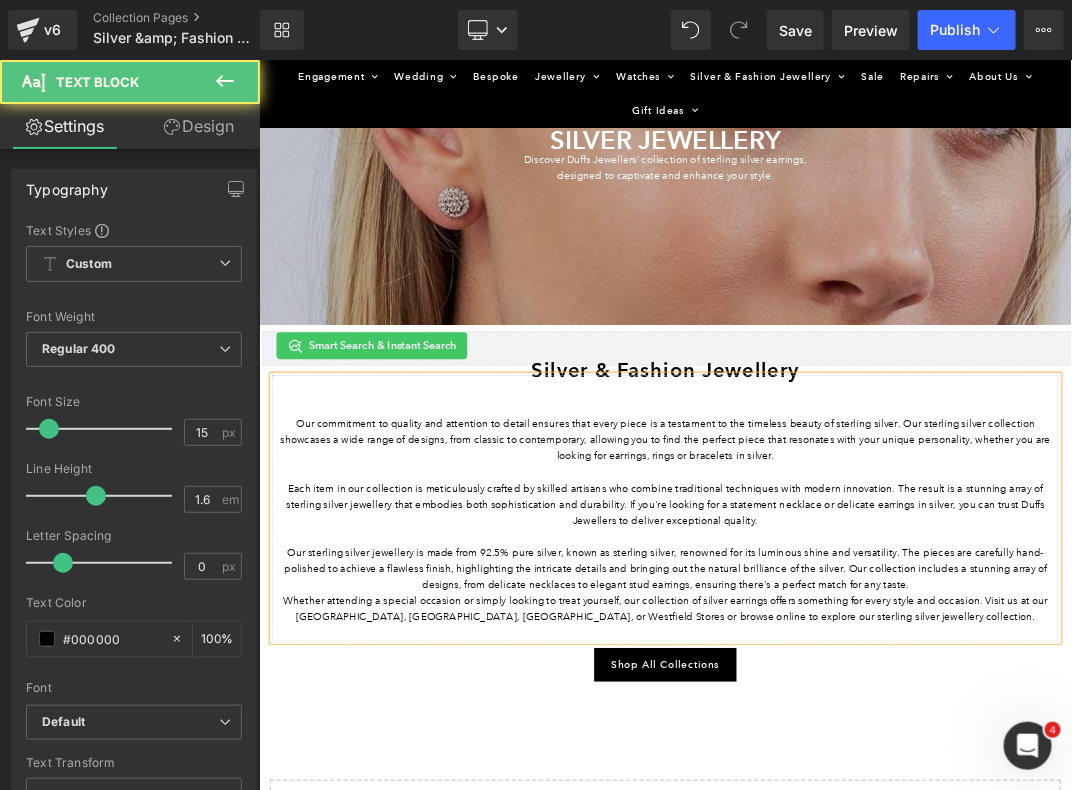 click on "Our sterling silver jewellery is made from 92.5% pure silver, known as sterling silver, renowned for its luminous shine and versatility. The pieces are carefully hand-polished to achieve a flawless finish, highlighting the intricate details and bringing out the natural brilliance of the silver. Our collection includes a stunning array of designs, from delicate necklaces to elegant stud earrings, ensuring there's a perfect match for any taste." at bounding box center (863, 816) 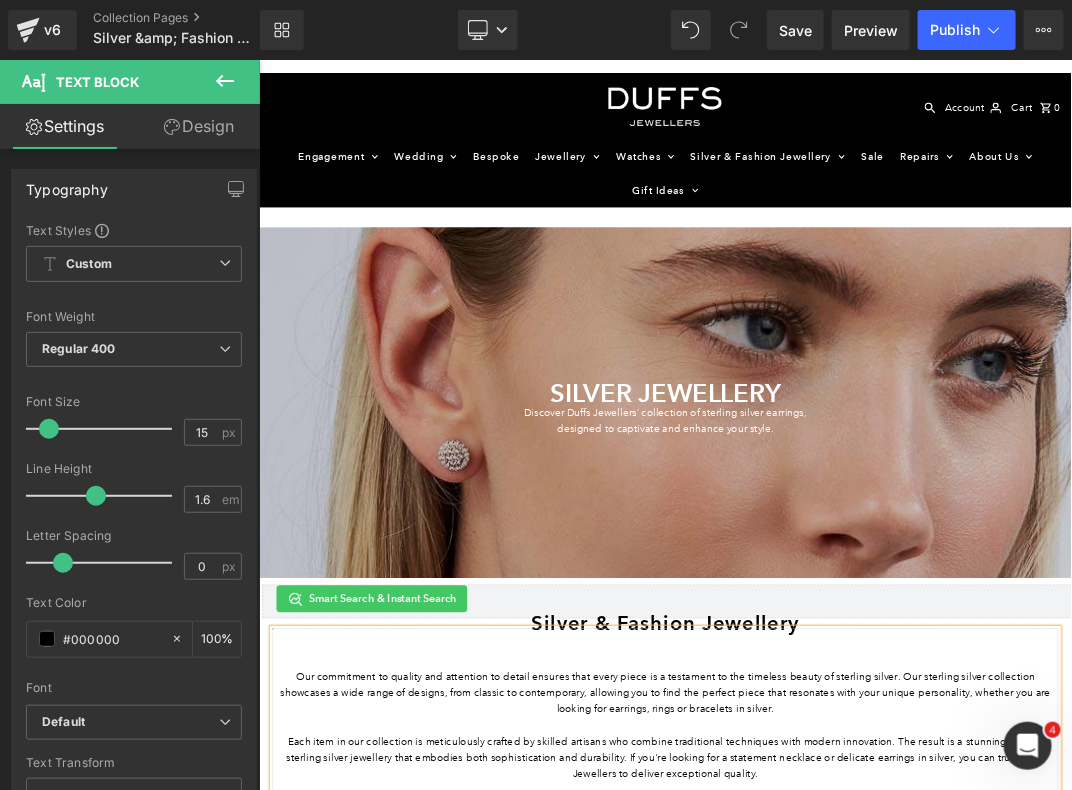 scroll, scrollTop: 0, scrollLeft: 0, axis: both 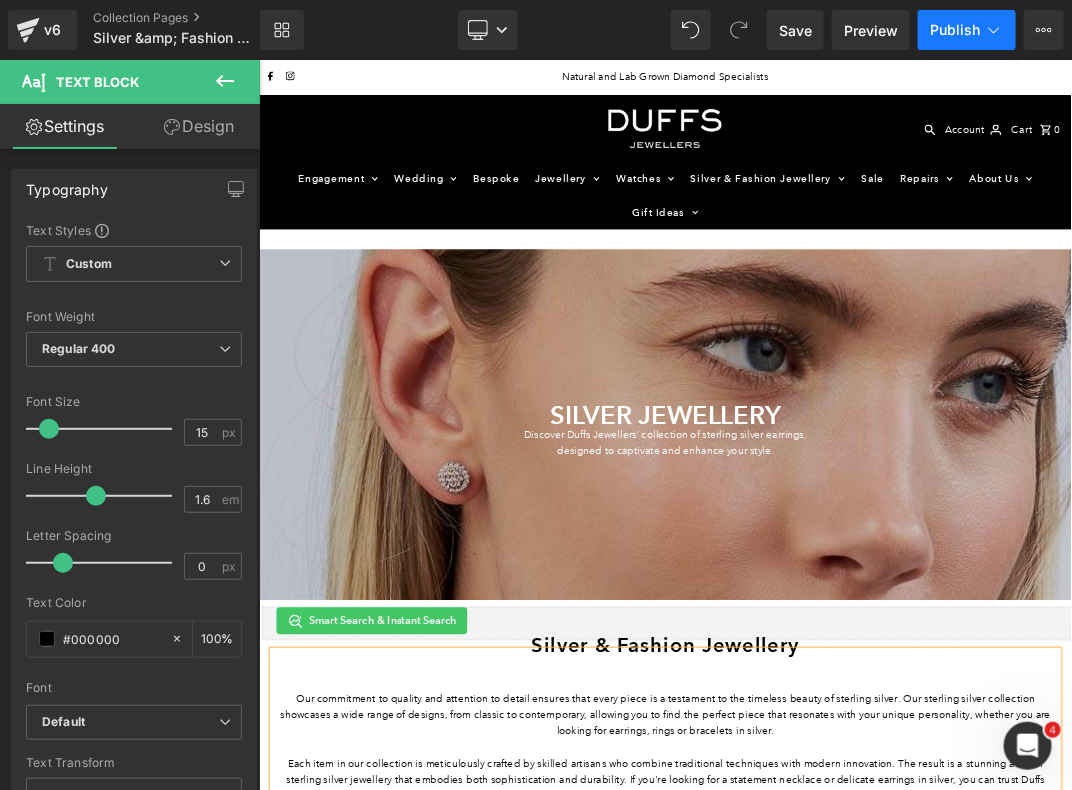 click on "Publish" at bounding box center [967, 30] 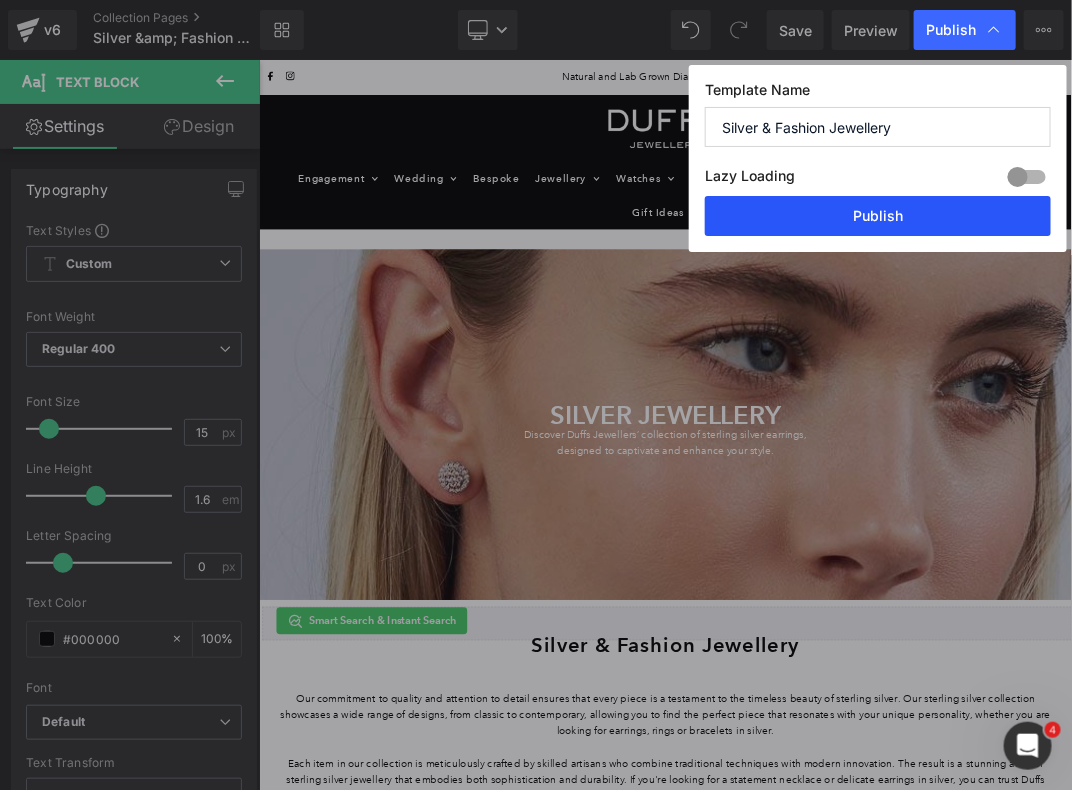 click on "Publish" at bounding box center (878, 216) 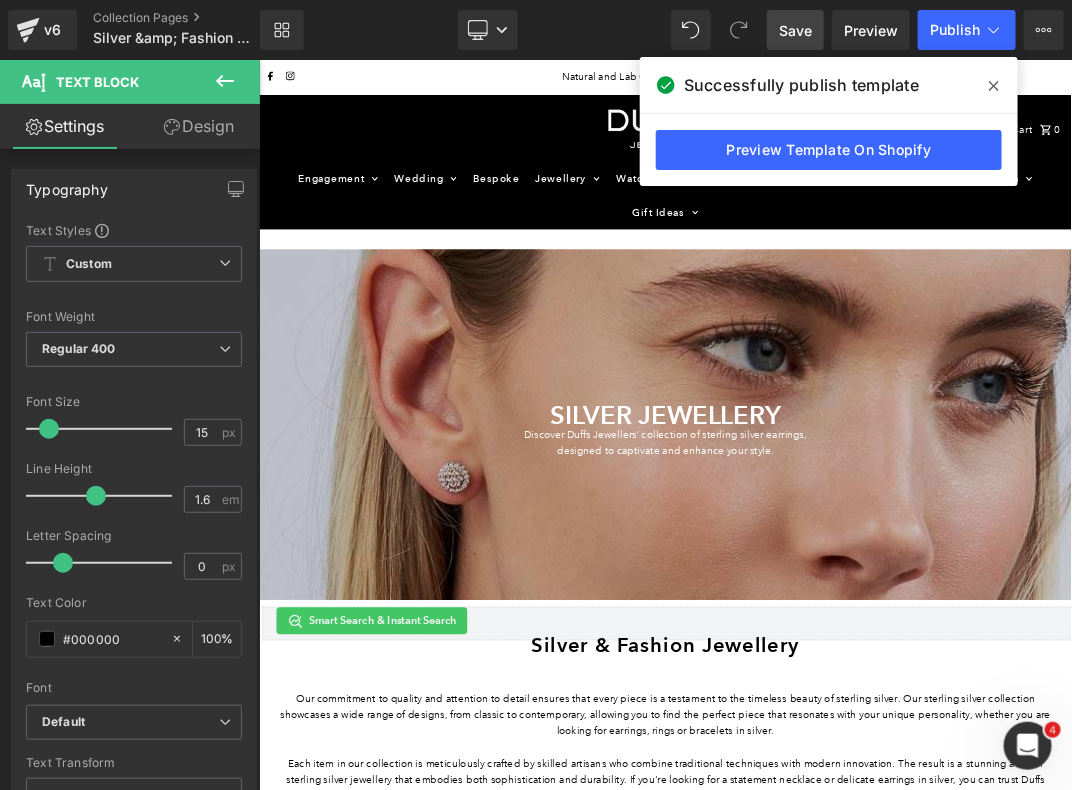 click on "Save" at bounding box center (795, 30) 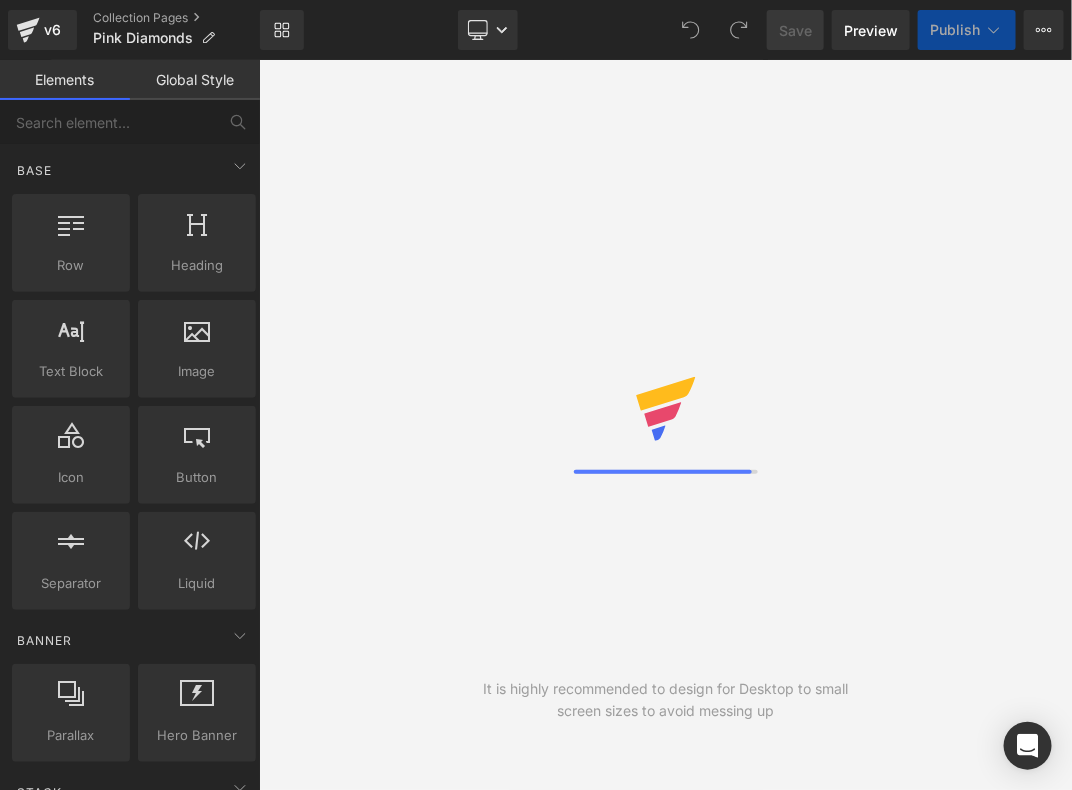 scroll, scrollTop: 0, scrollLeft: 0, axis: both 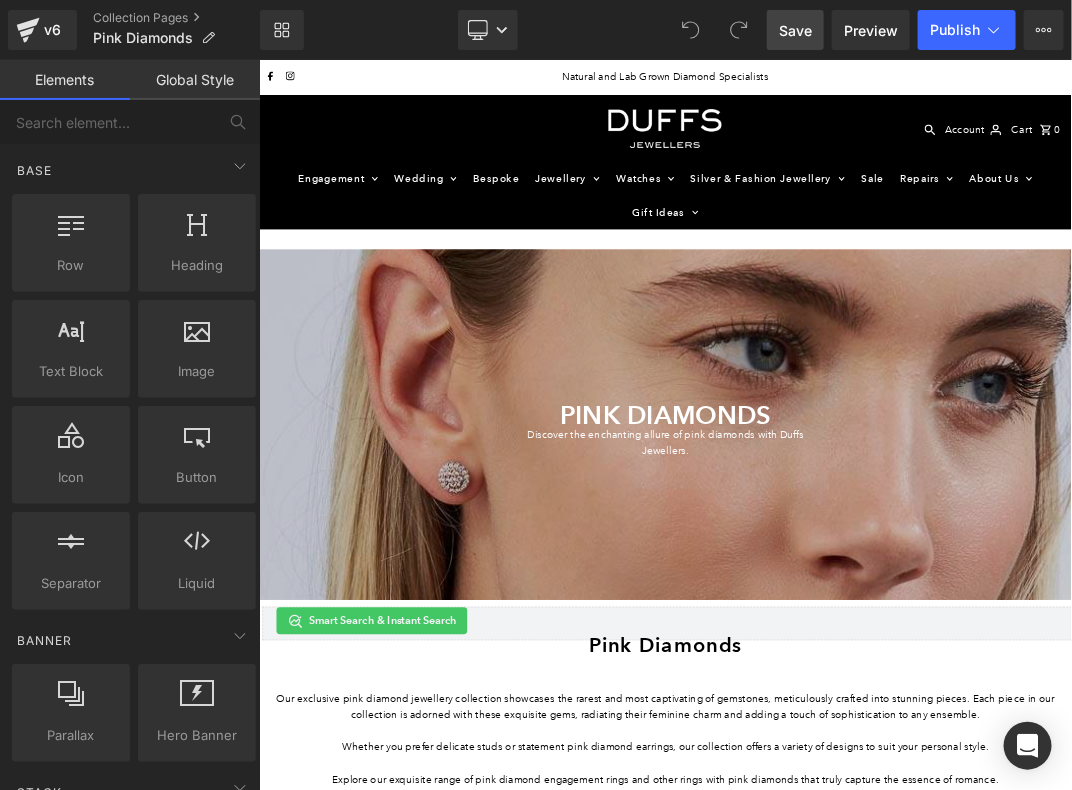 click on "Save" at bounding box center [795, 30] 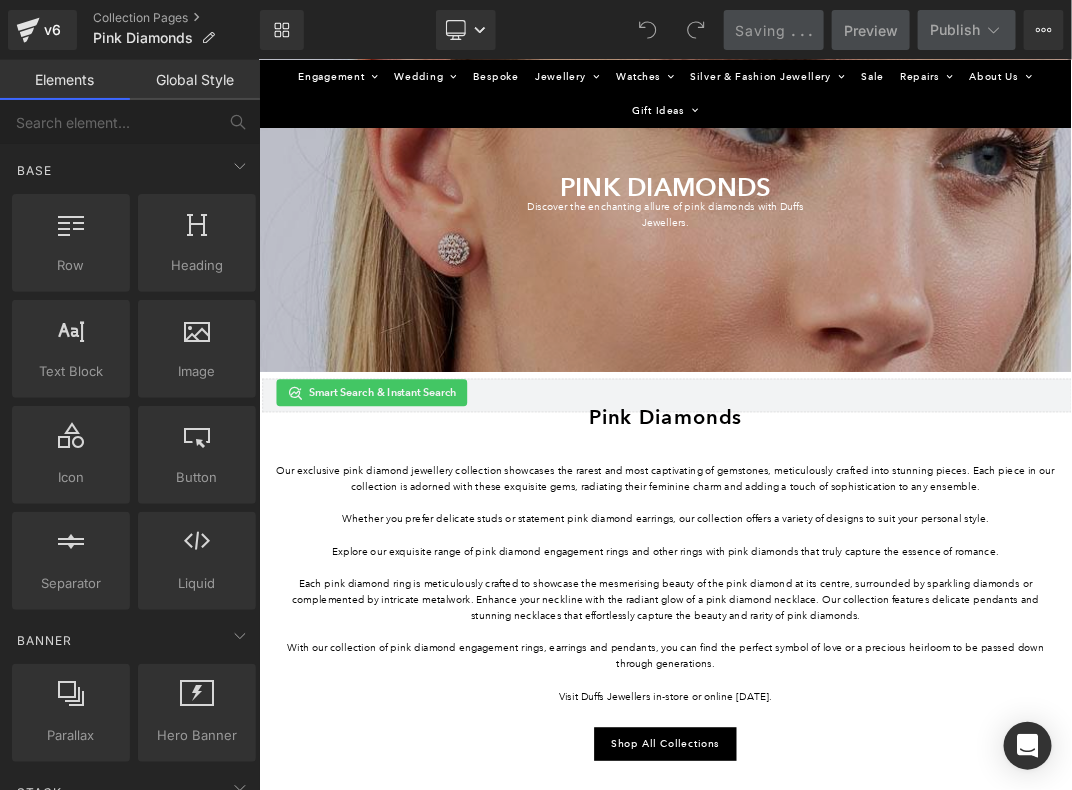 scroll, scrollTop: 616, scrollLeft: 0, axis: vertical 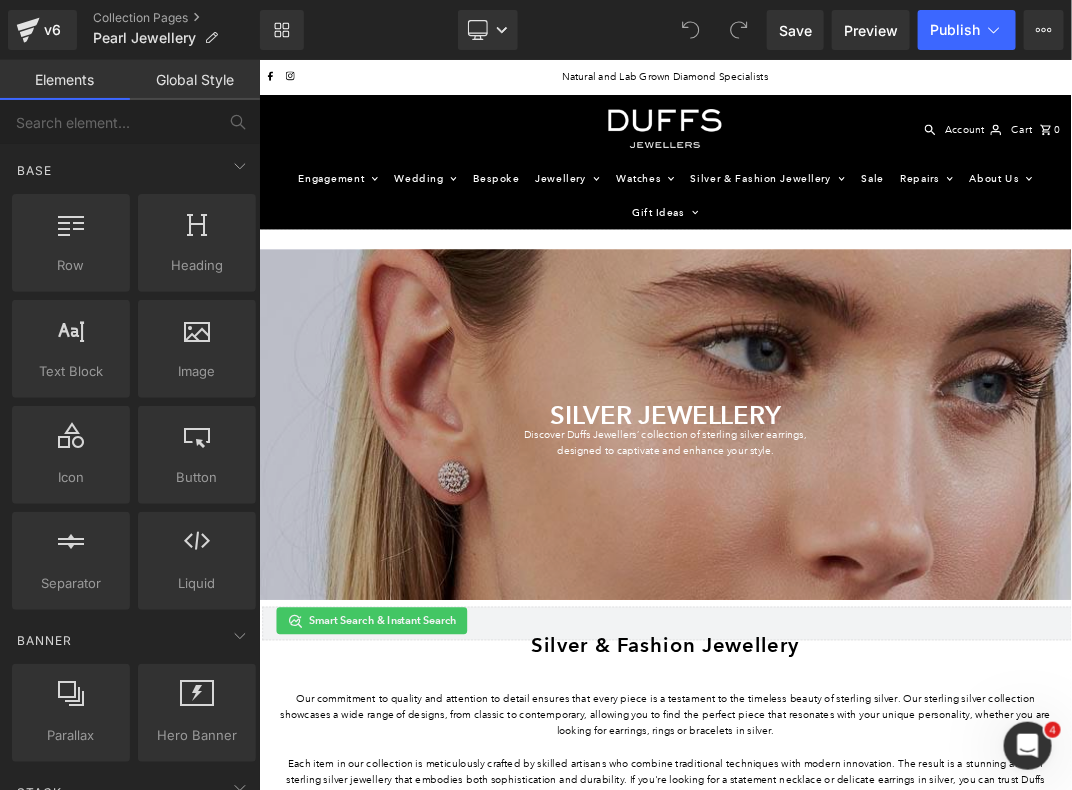 click on "SILVER JEWELLERY" at bounding box center [863, 587] 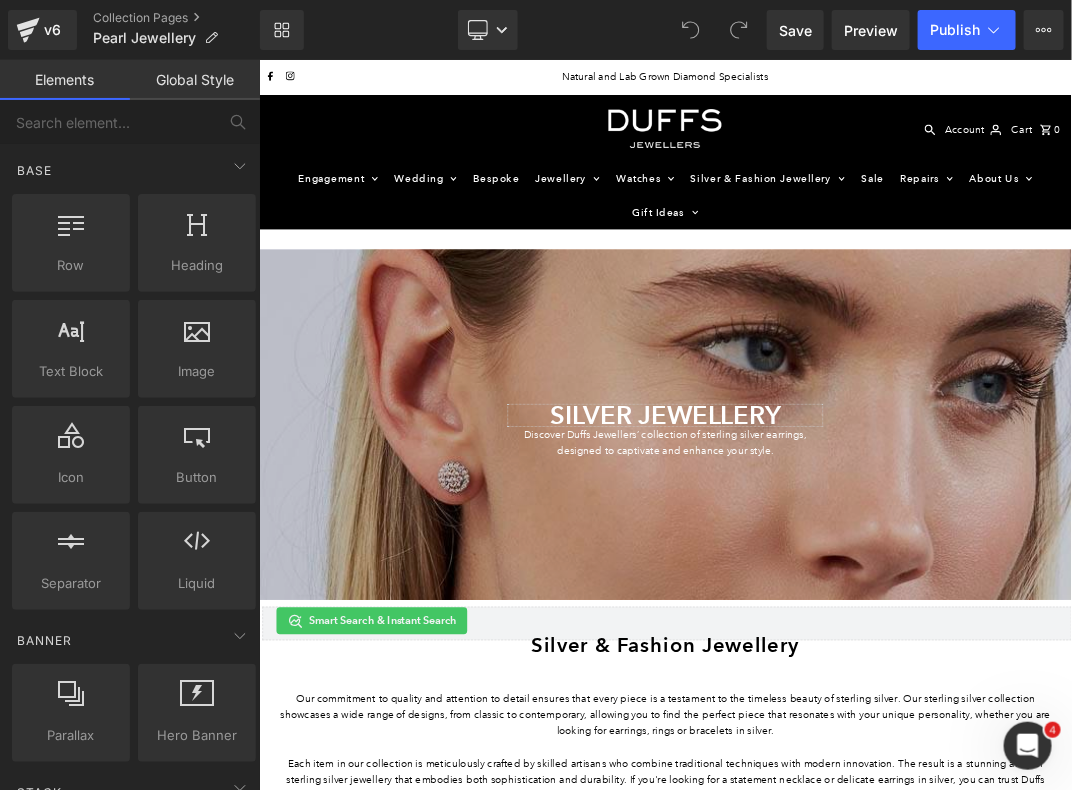 click on "SILVER JEWELLERY" at bounding box center (863, 587) 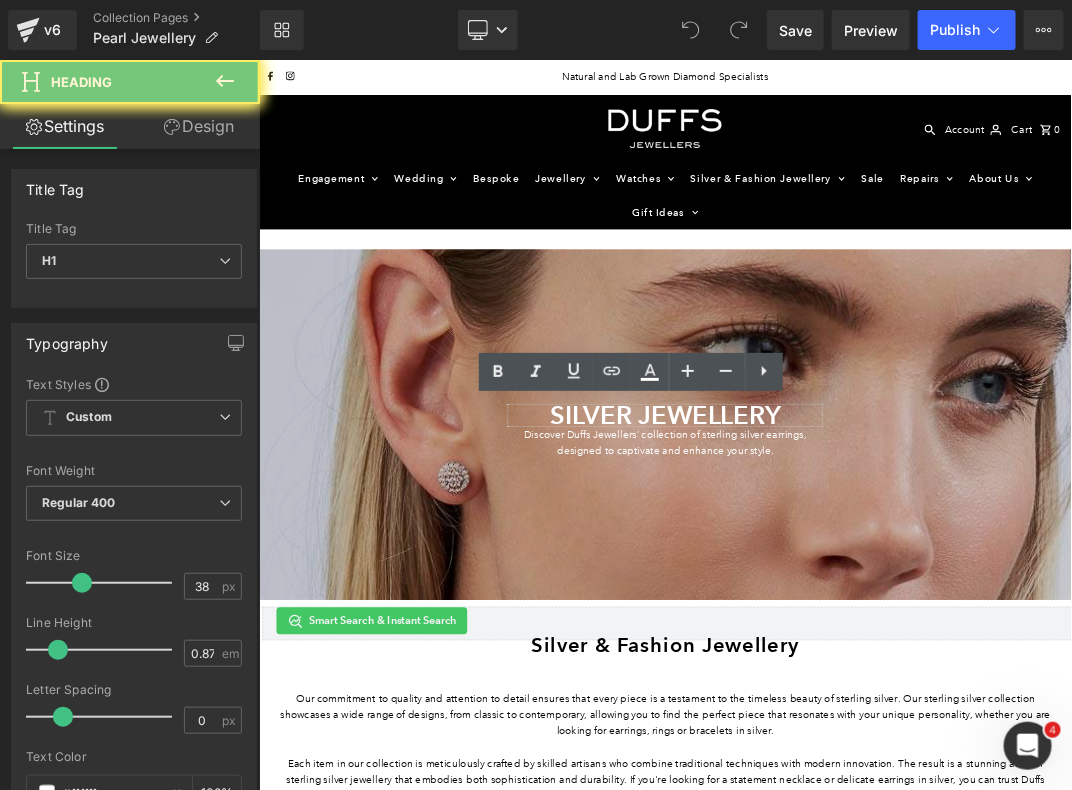 click on "SILVER JEWELLERY" at bounding box center (863, 587) 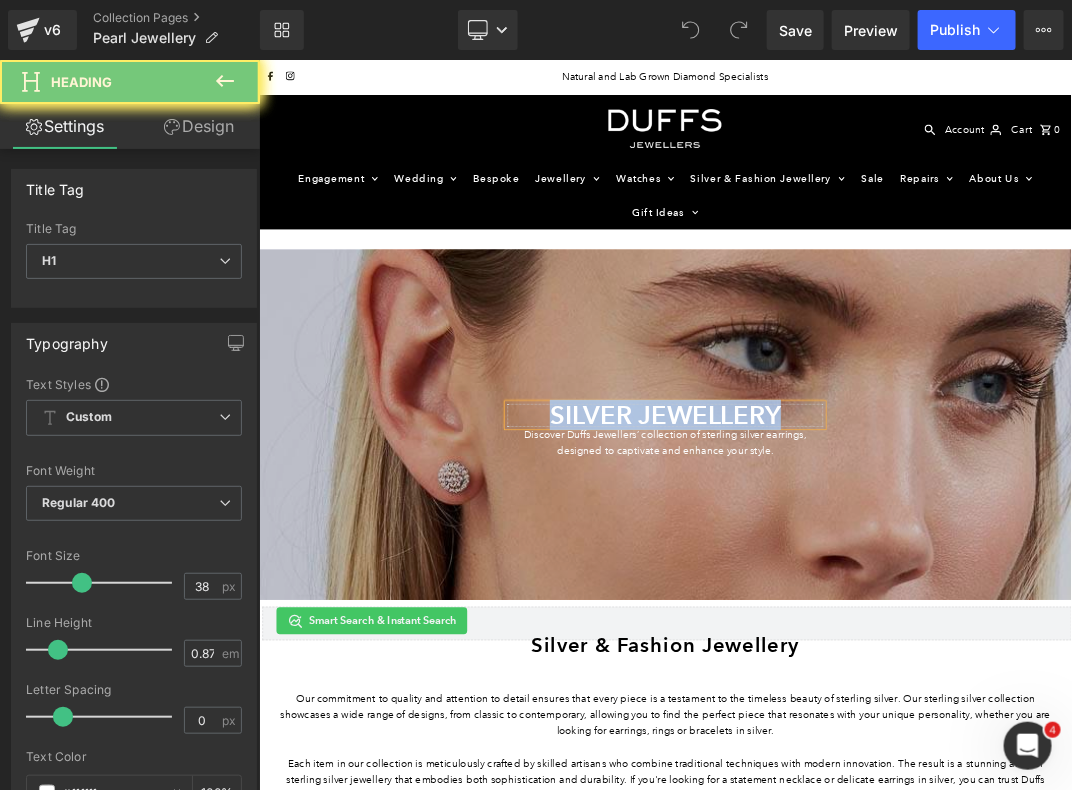 paste 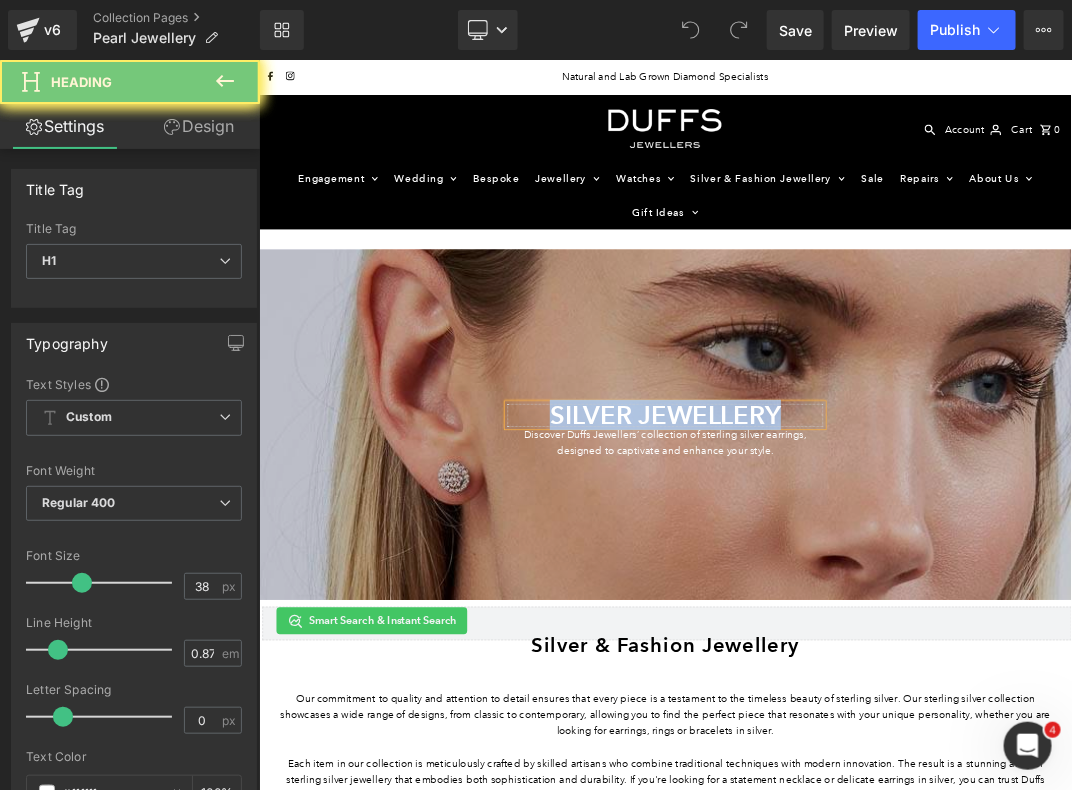 type 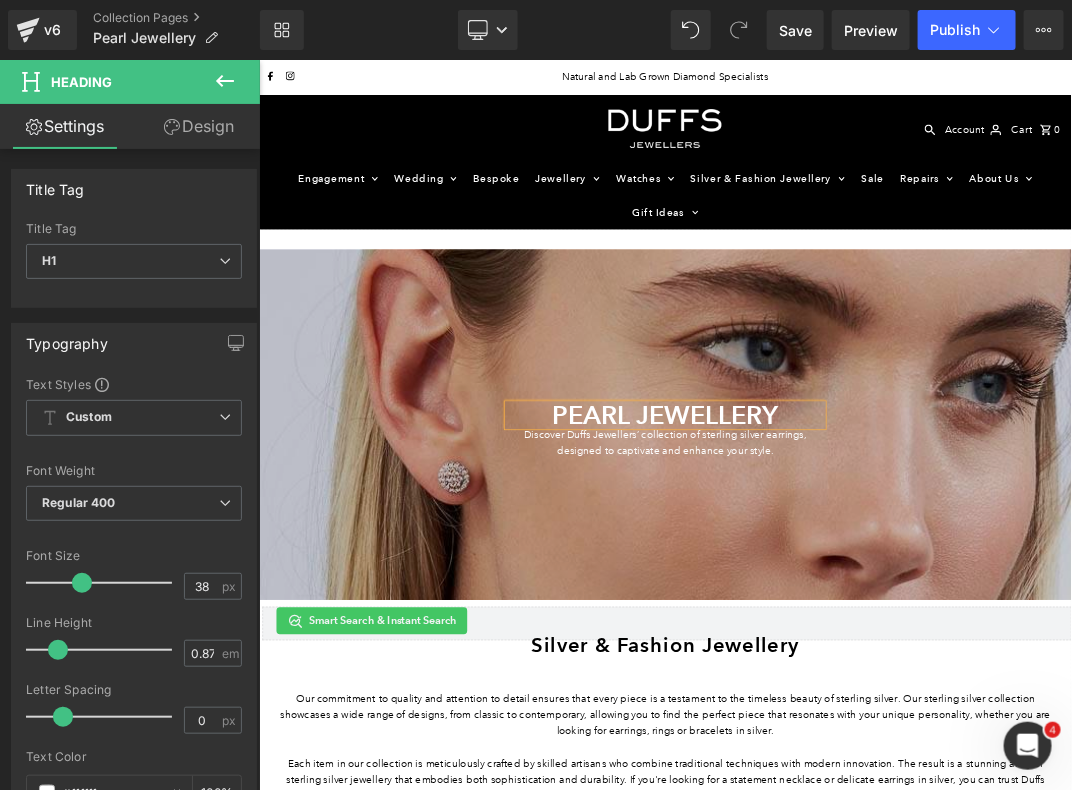 click on "Discover Duffs Jewellers’ collection of sterling silver earrings, designed to captivate and enhance your style.
Text Block" at bounding box center [863, 629] 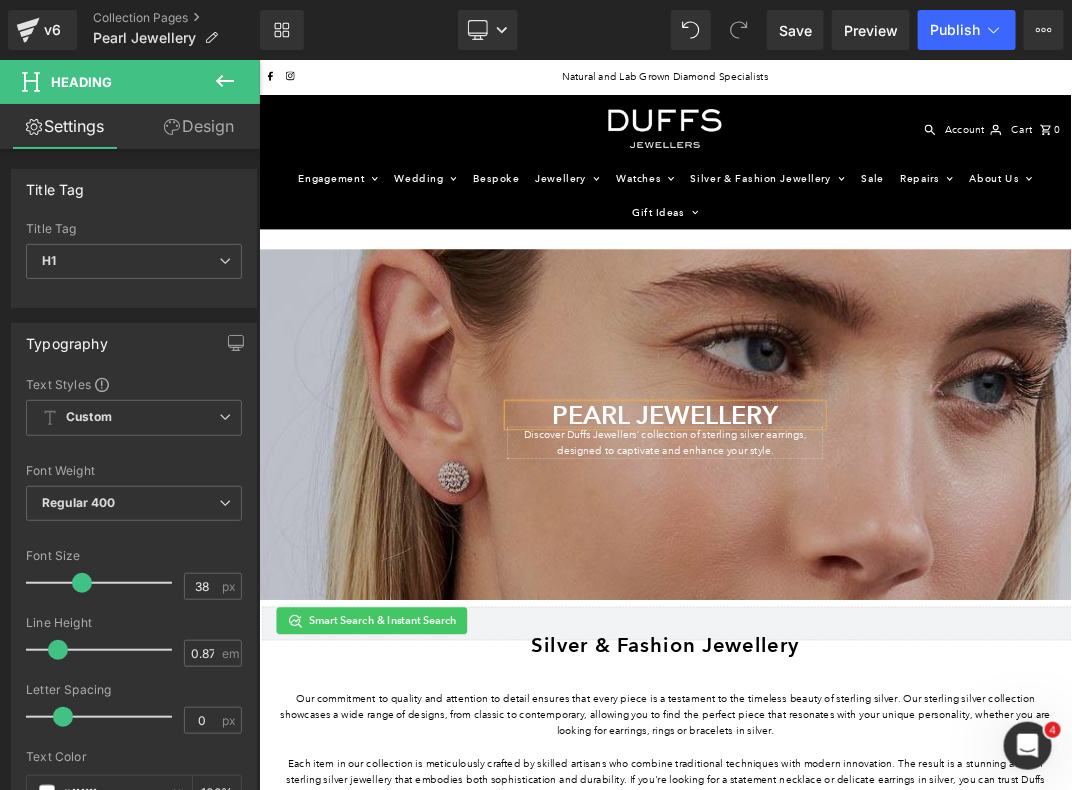 click on "Discover Duffs Jewellers’ collection of sterling silver earrings, designed to captivate and enhance your style." at bounding box center [863, 629] 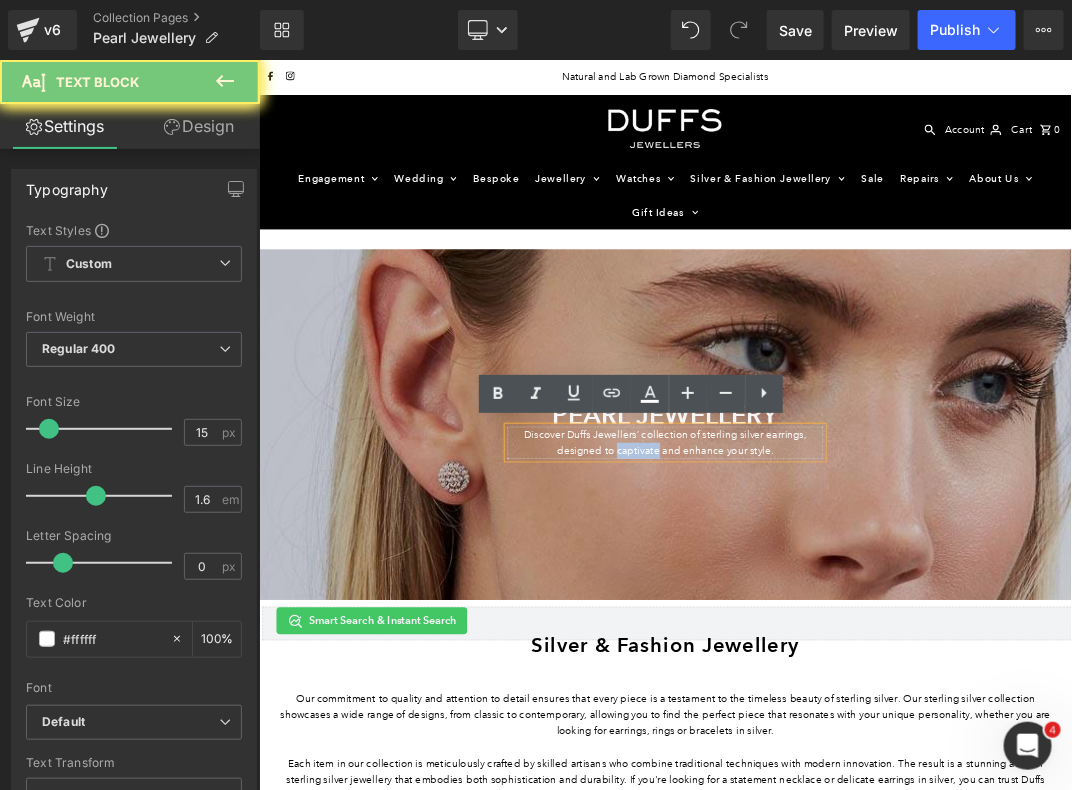 click on "Discover Duffs Jewellers’ collection of sterling silver earrings, designed to captivate and enhance your style." at bounding box center [863, 629] 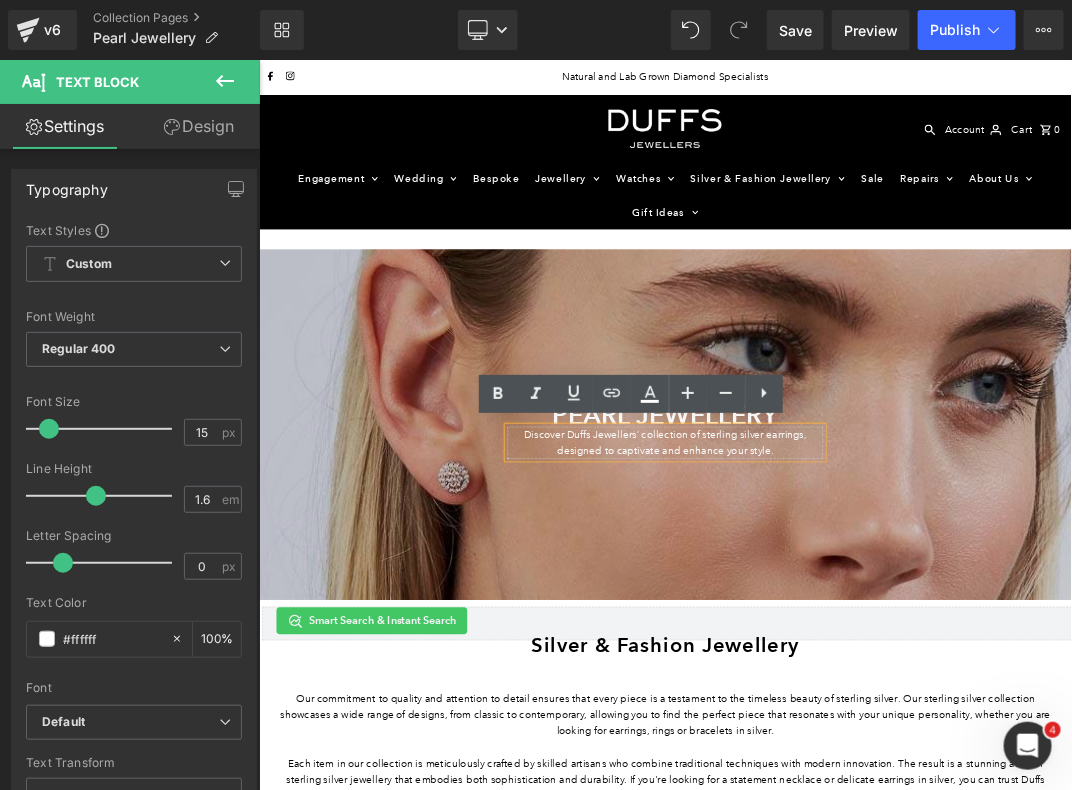 click on "Discover Duffs Jewellers’ collection of sterling silver earrings, designed to captivate and enhance your style." at bounding box center (863, 629) 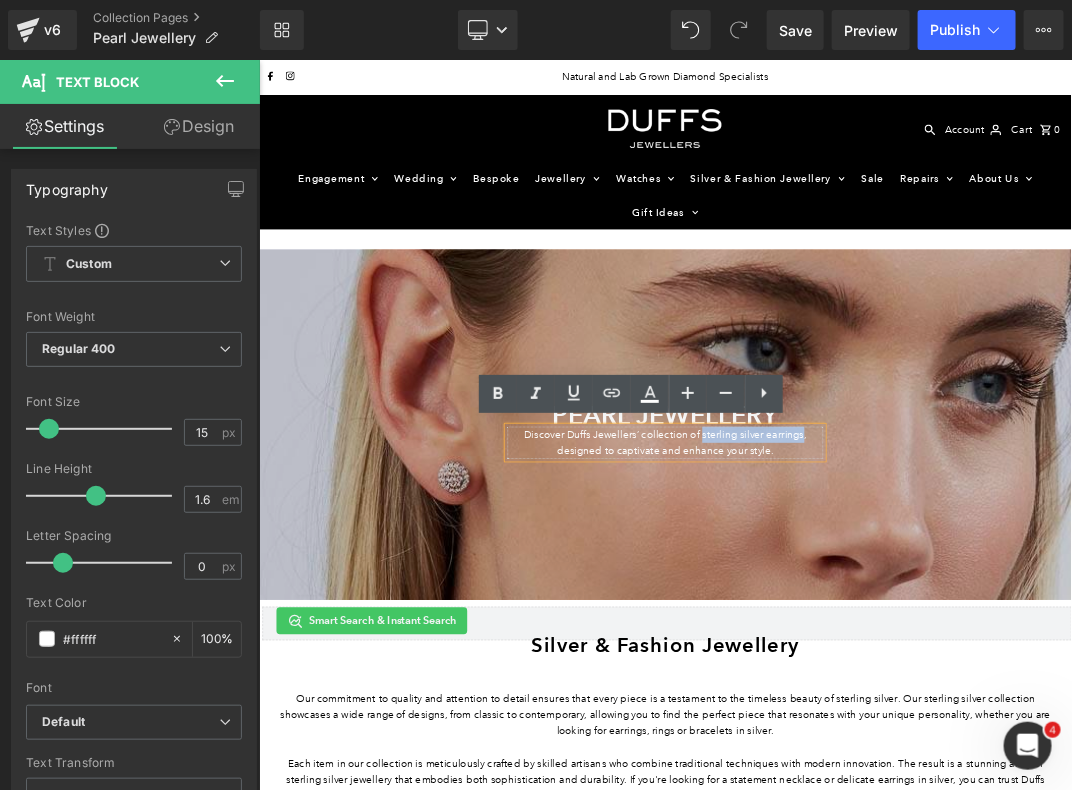 drag, startPoint x: 918, startPoint y: 618, endPoint x: 1066, endPoint y: 617, distance: 148.00337 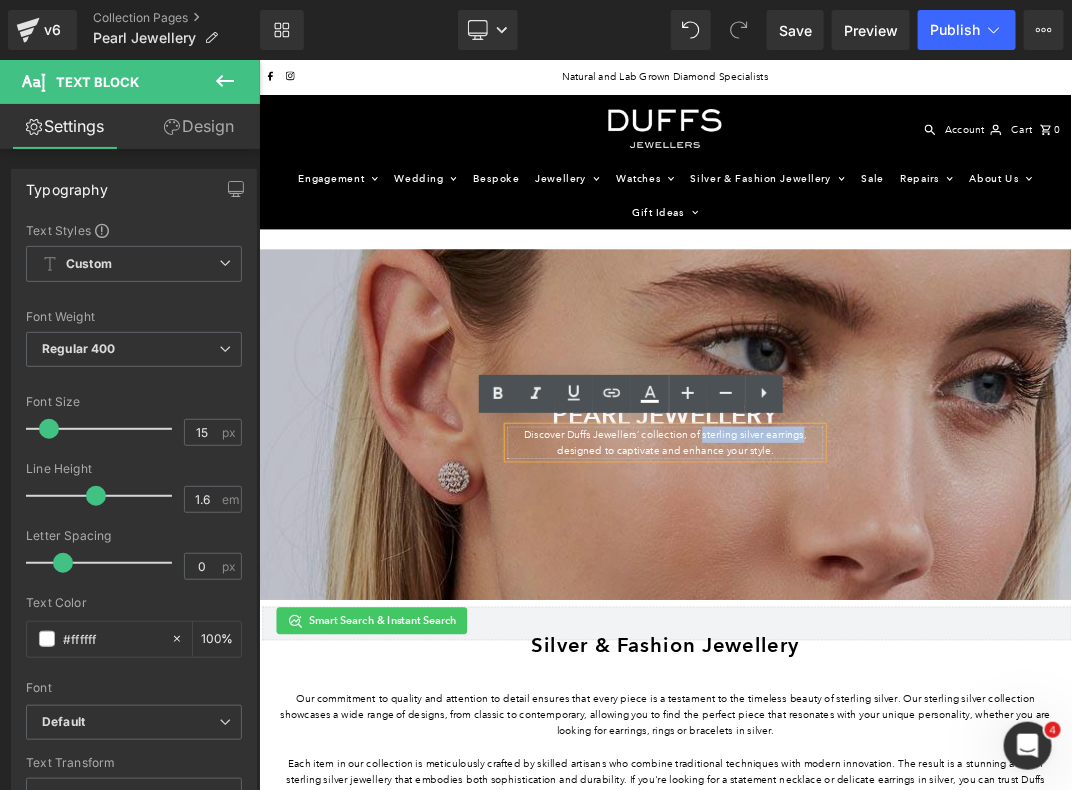 click on "Discover Duffs Jewellers’ collection of sterling silver earrings, designed to captivate and enhance your style." at bounding box center (863, 629) 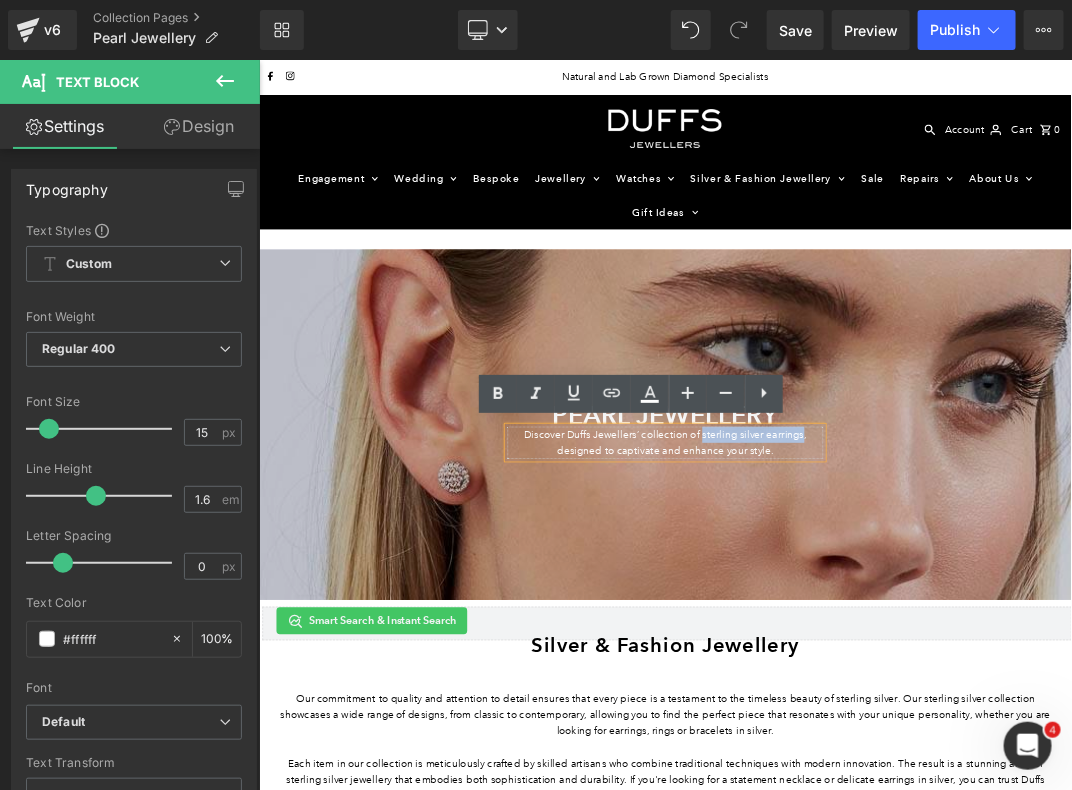 type 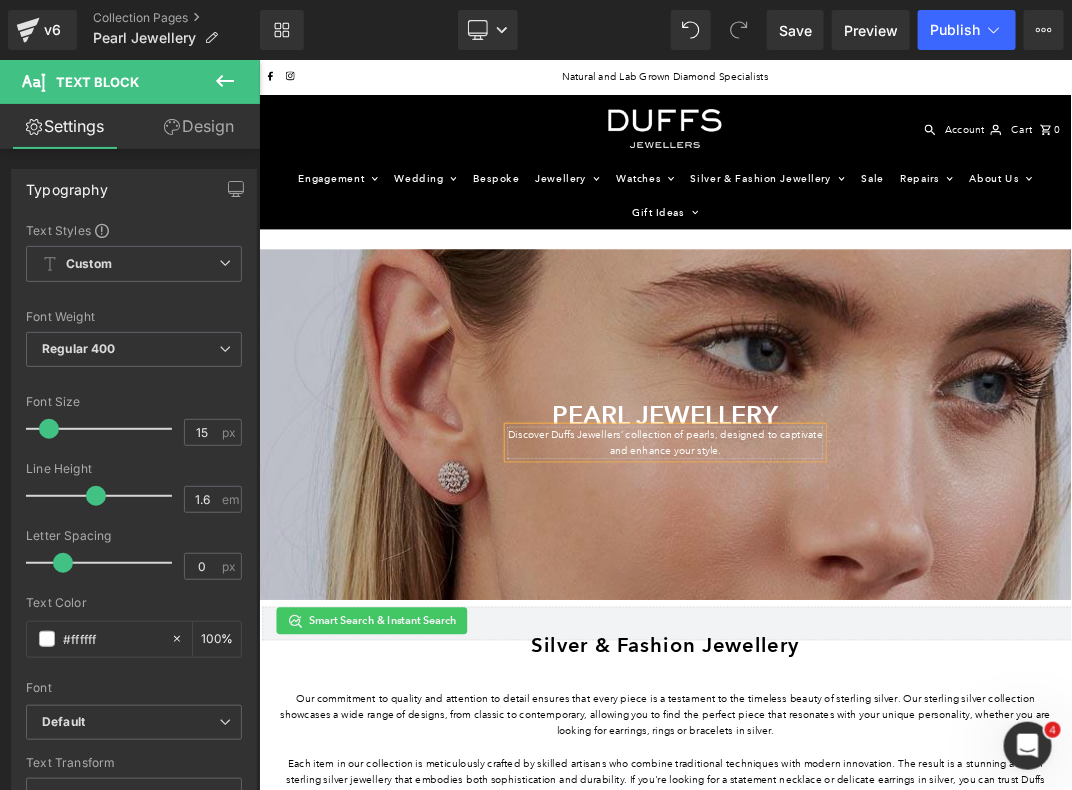click on "Discover Duffs Jewellers’ collection of pearls, designed to captivate and enhance your style." at bounding box center (863, 629) 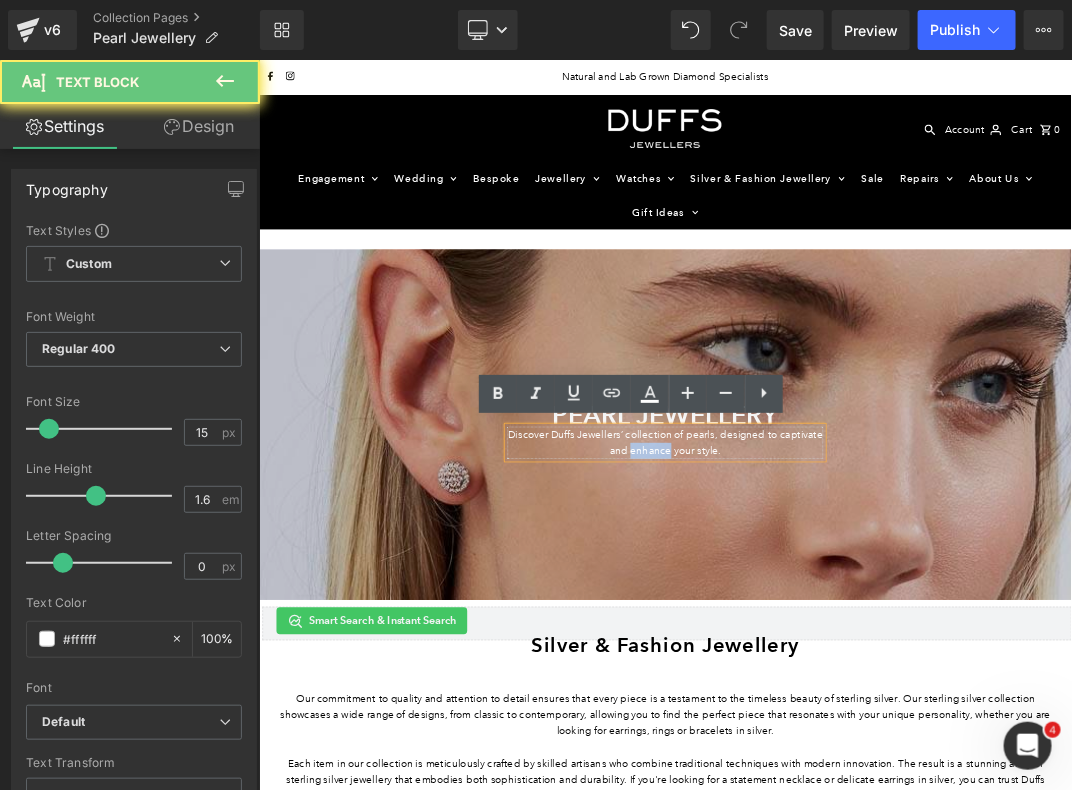 click on "Discover Duffs Jewellers’ collection of pearls, designed to captivate and enhance your style." at bounding box center [863, 629] 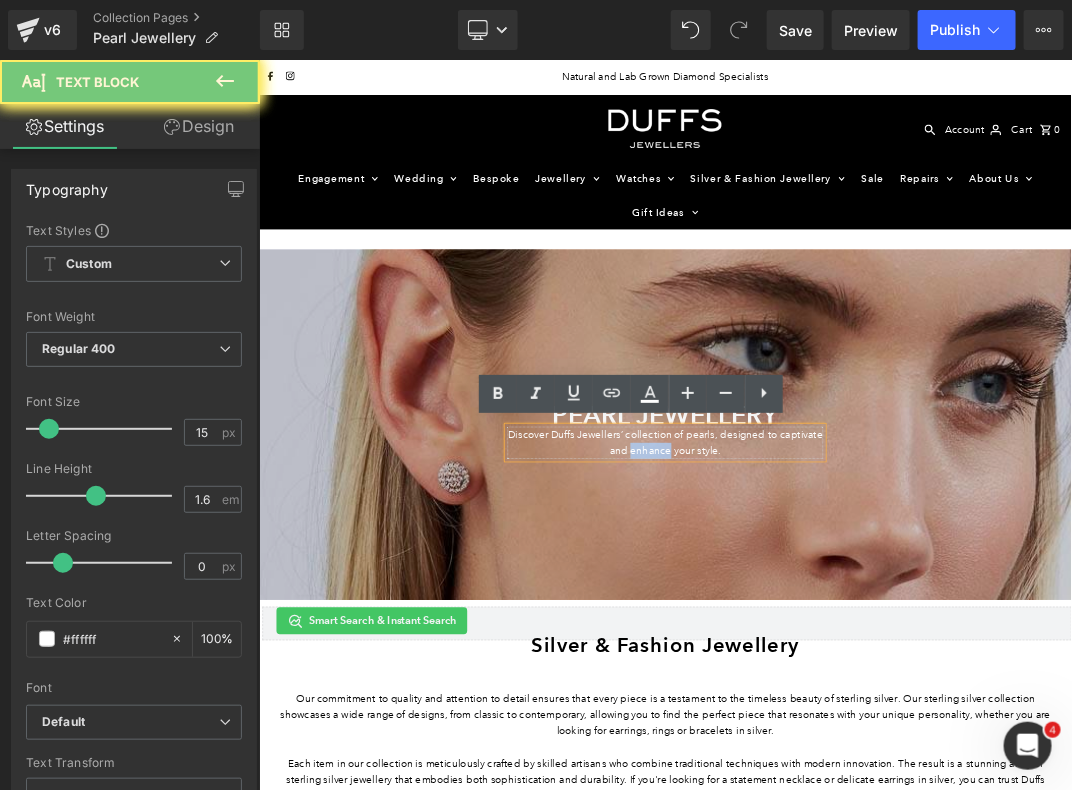 click on "Discover Duffs Jewellers’ collection of pearls, designed to captivate and enhance your style." at bounding box center (863, 629) 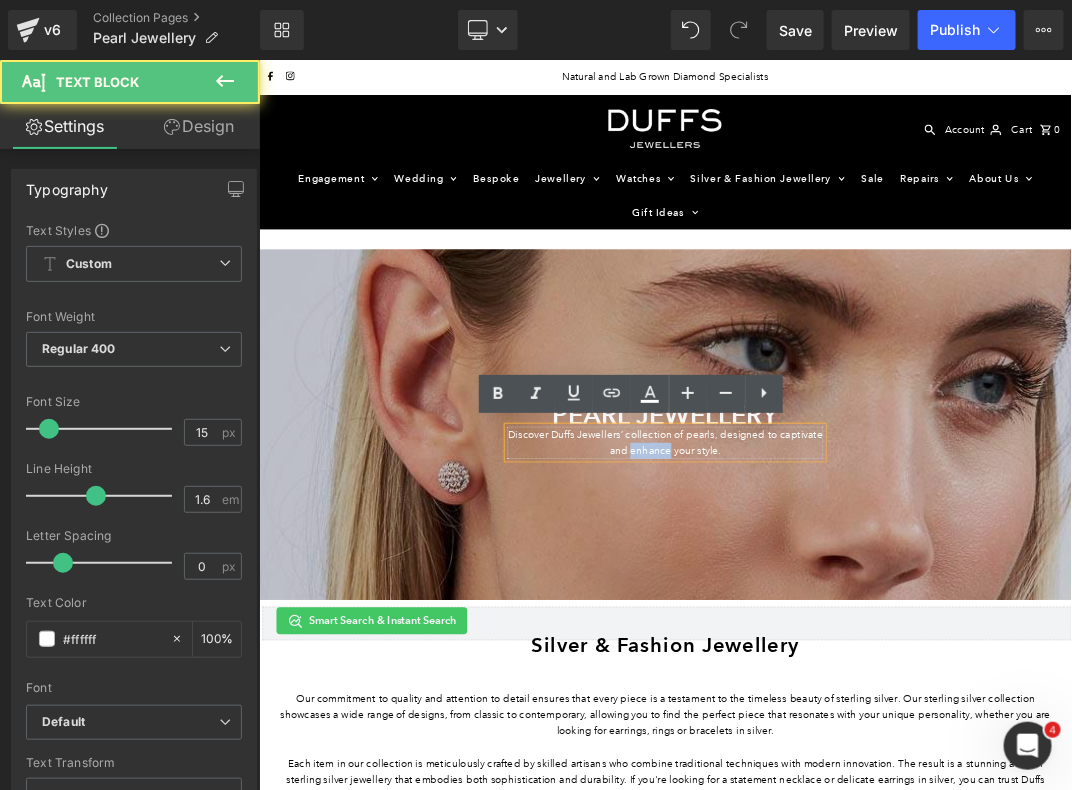 click on "Discover Duffs Jewellers’ collection of pearls, designed to captivate and enhance your style." at bounding box center (863, 629) 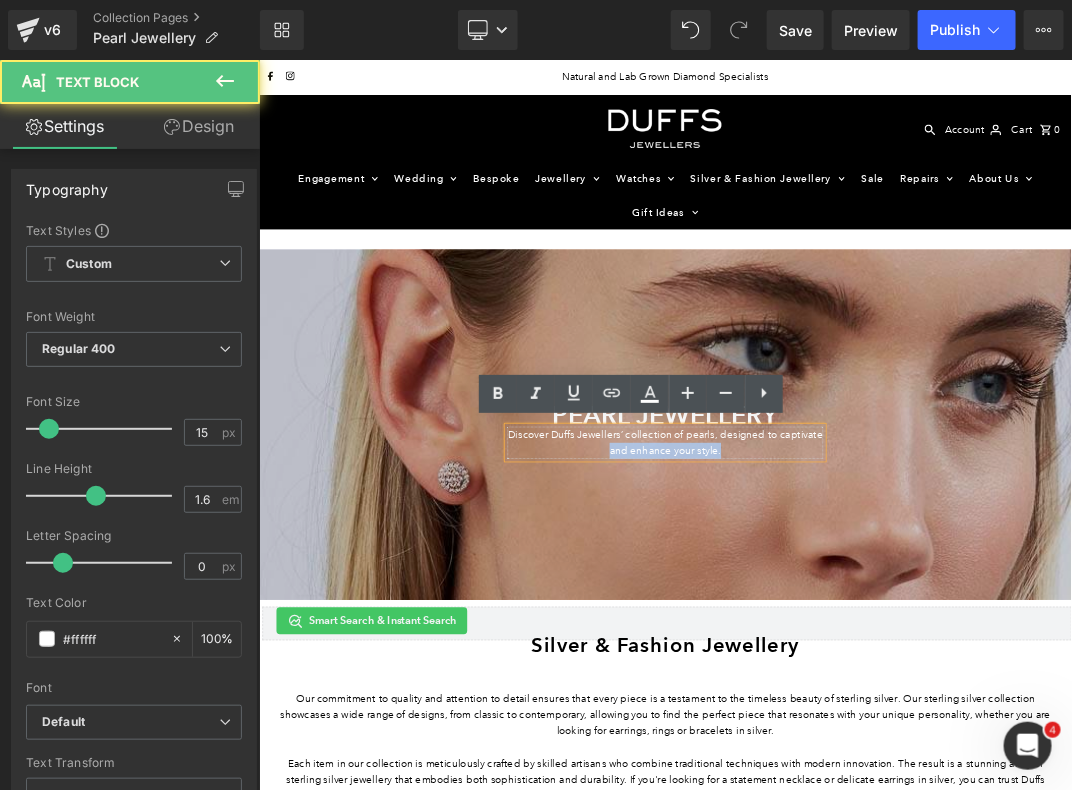 drag, startPoint x: 948, startPoint y: 642, endPoint x: 757, endPoint y: 642, distance: 191 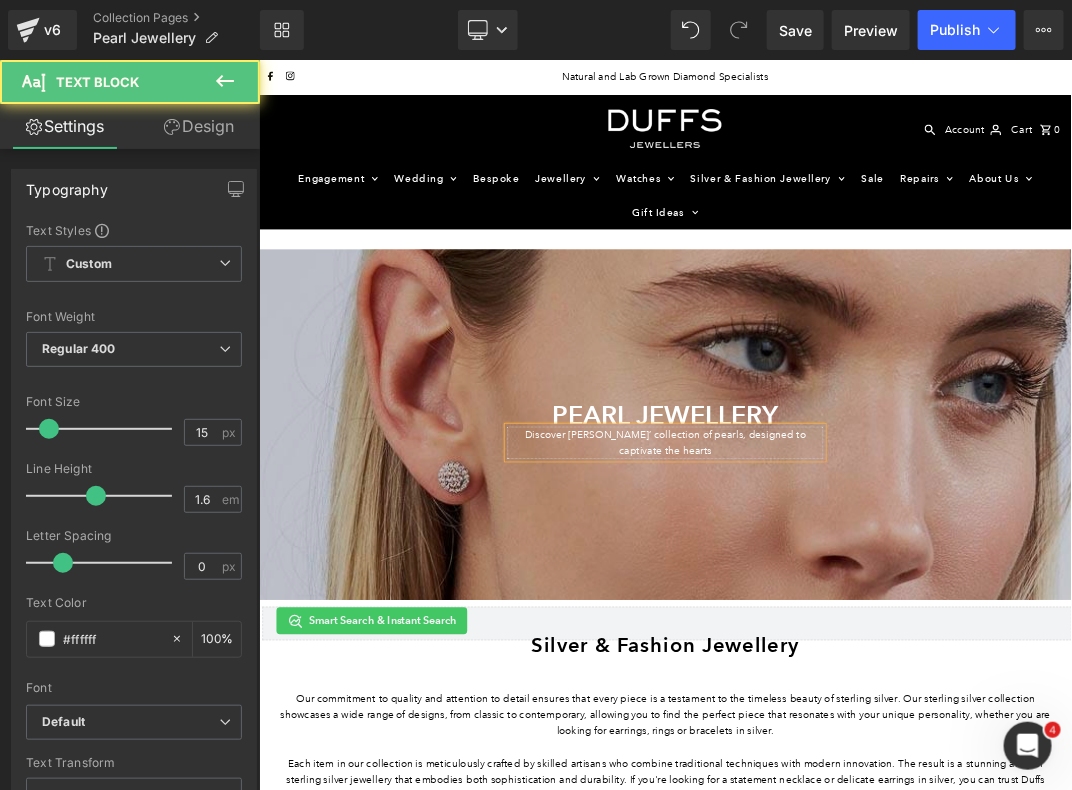 click on "Discover [PERSON_NAME]’ collection of pearls, designed to captivate the hearts" at bounding box center (863, 629) 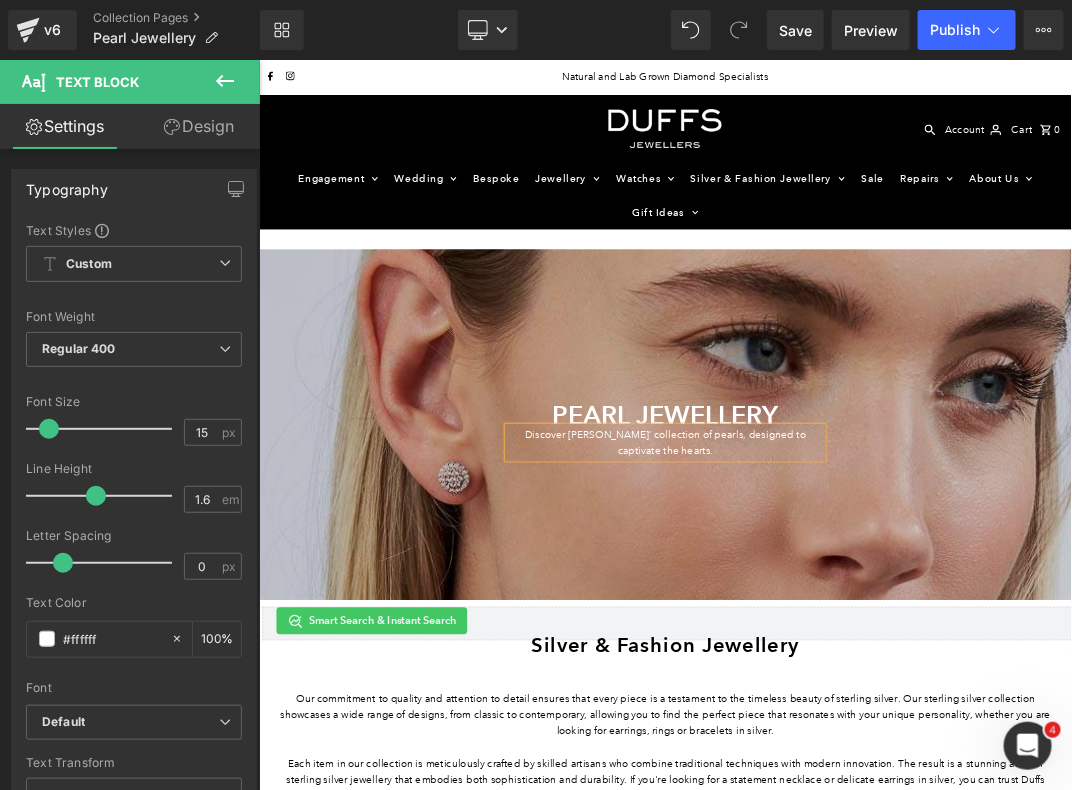 click on "Silver & Fashion Jewellery Heading         Our commitment to quality and attention to detail ensures that every piece is a testament to the timeless beauty of sterling silver. Our sterling silver collection showcases a wide range of designs, from classic to contemporary, allowing you to find the perfect piece that resonates with your unique personality, whether you are looking for earrings, rings or bracelets in silver.  Each item in our collection is meticulously crafted by skilled artisans who combine traditional techniques with modern innovation. The result is a stunning array of sterling silver jewellery that embodies both sophistication and durability. If you're looking for a statement necklace or delicate earrings in silver, you can trust Duffs Jewellers to deliver exceptional quality. Text Block         Row" at bounding box center (863, 1145) 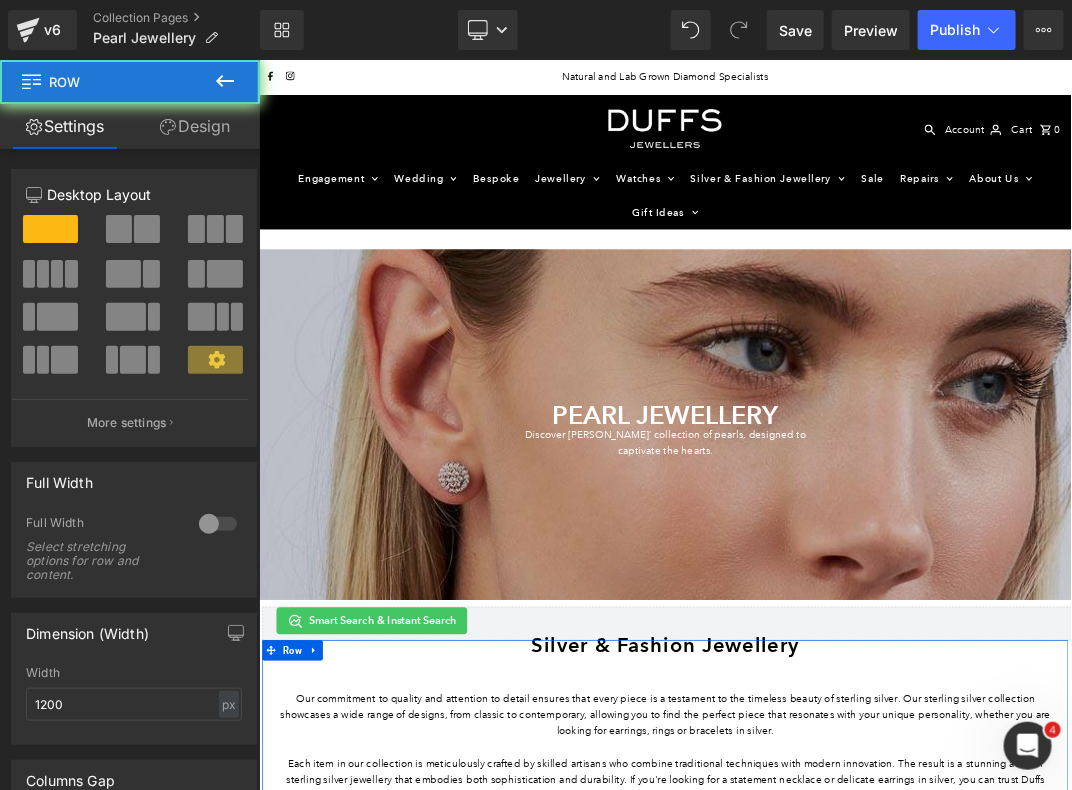 click at bounding box center (258, 59) 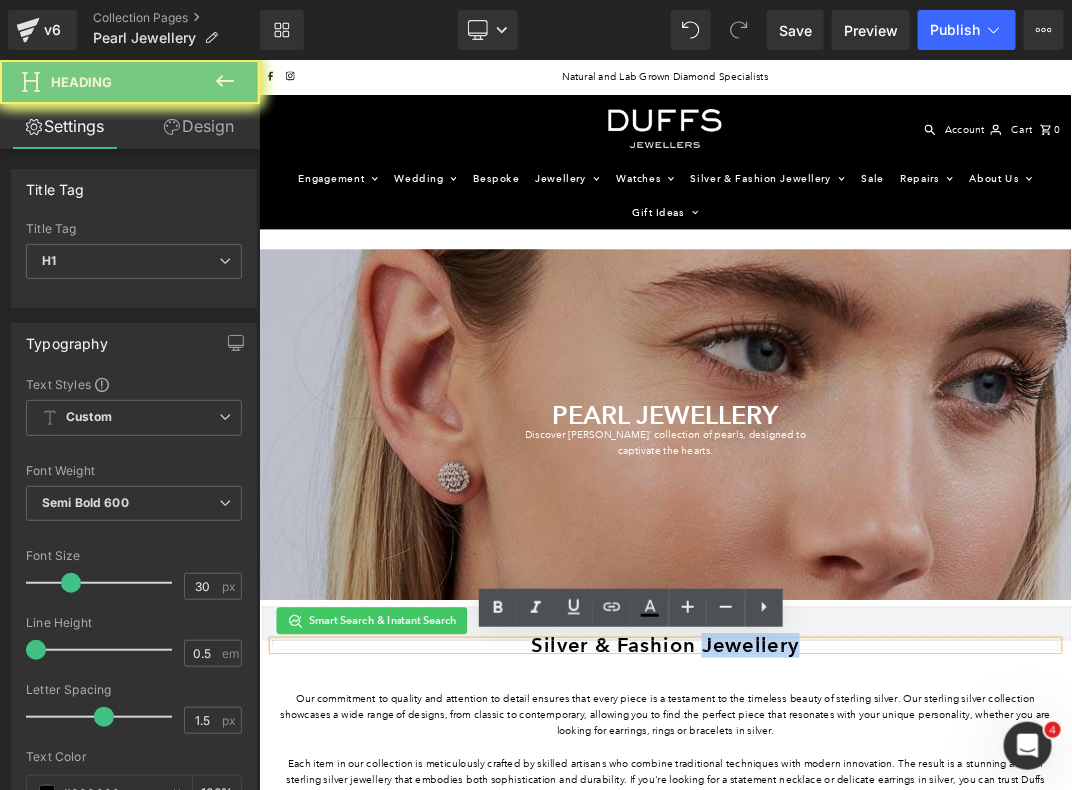 click on "Silver & Fashion Jewellery" at bounding box center [863, 930] 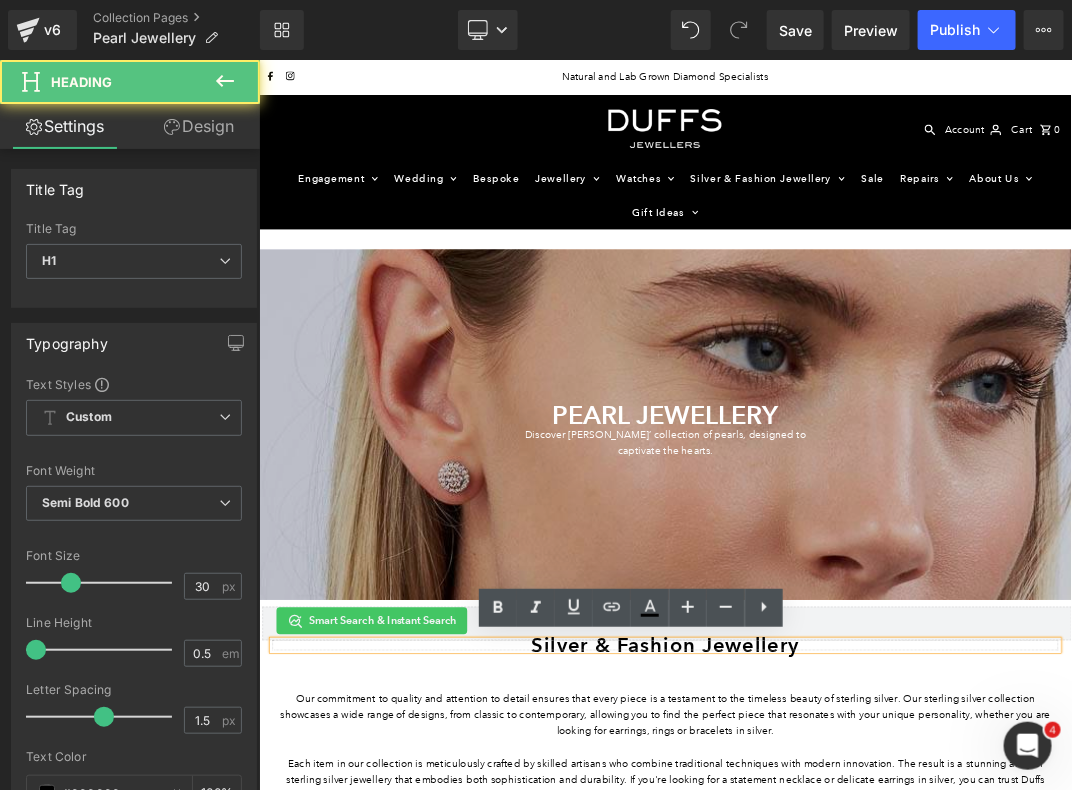 click on "Silver & Fashion Jewellery" at bounding box center (863, 930) 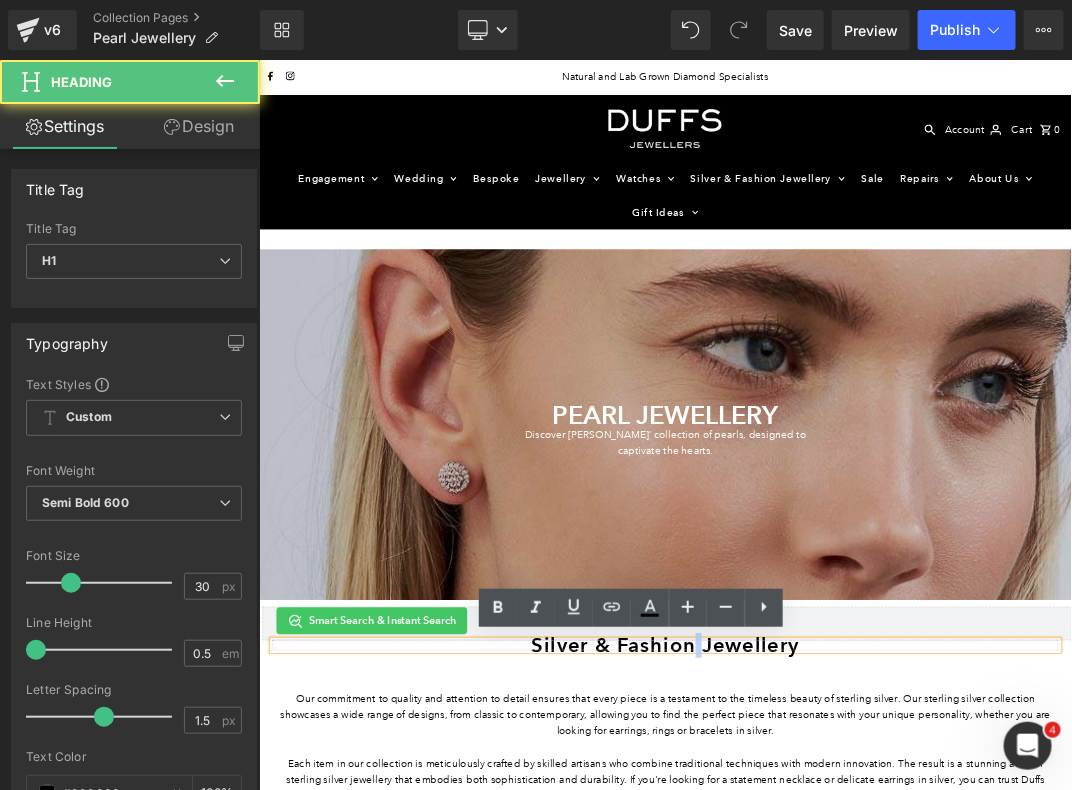 click on "Silver & Fashion Jewellery" at bounding box center (863, 930) 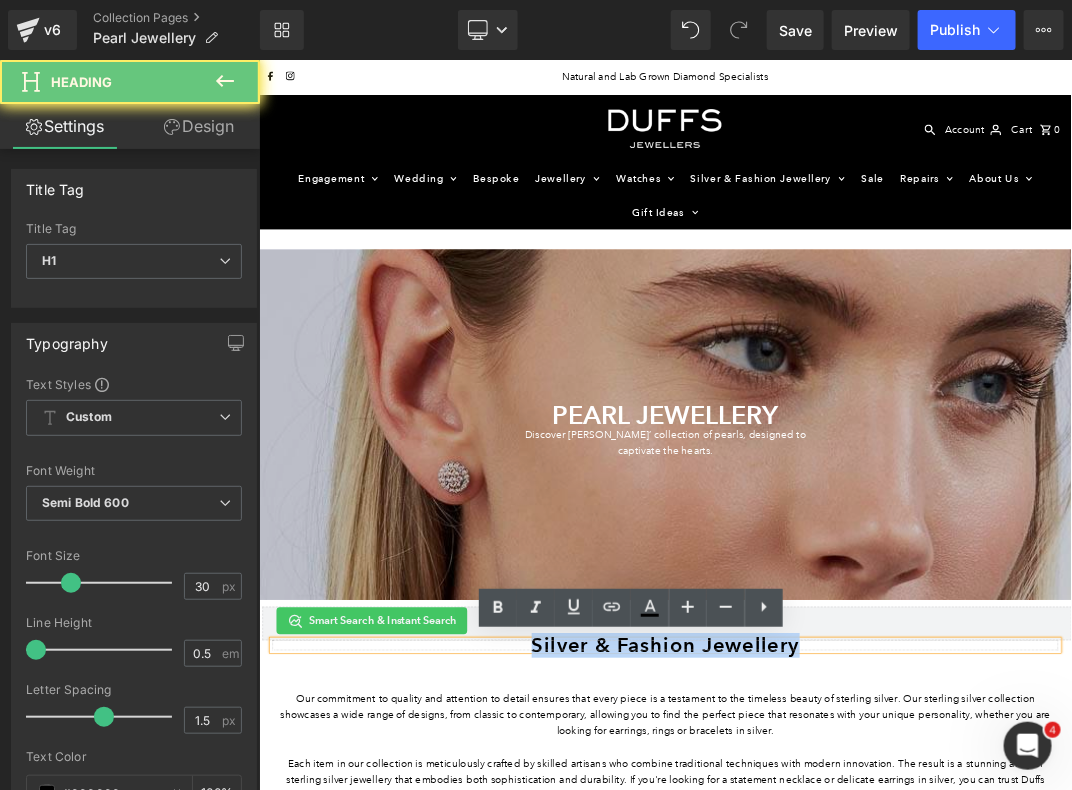 click on "Silver & Fashion Jewellery" at bounding box center [863, 930] 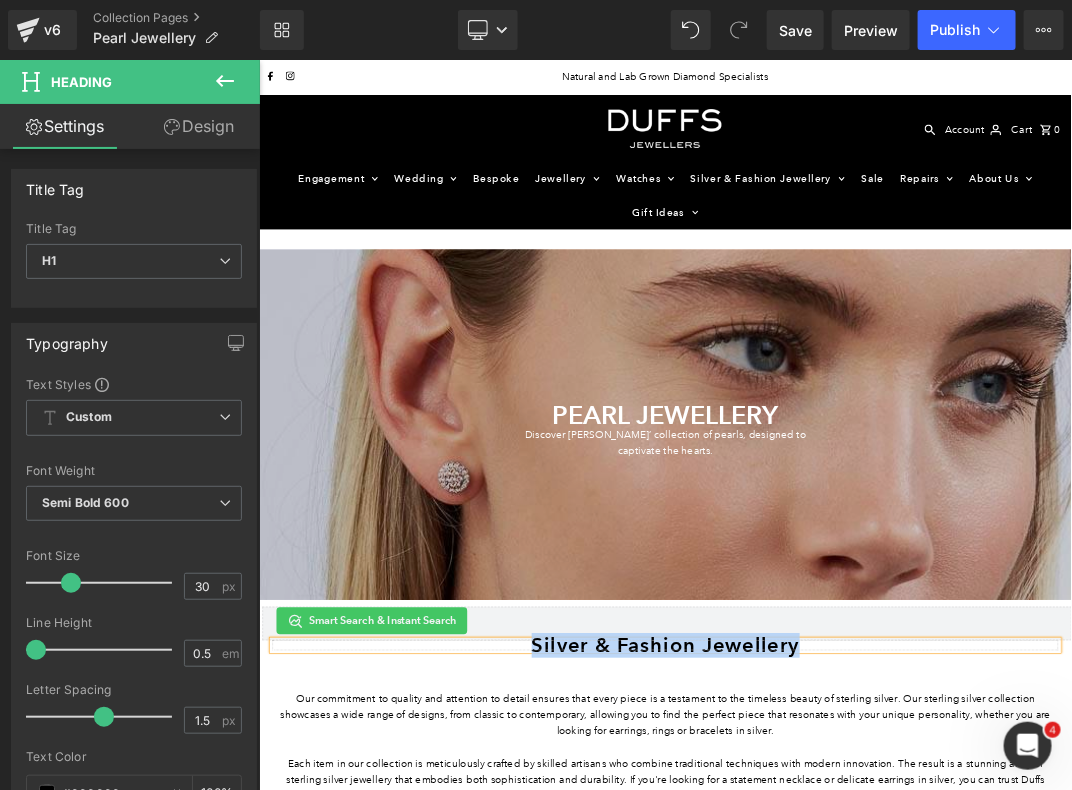 paste 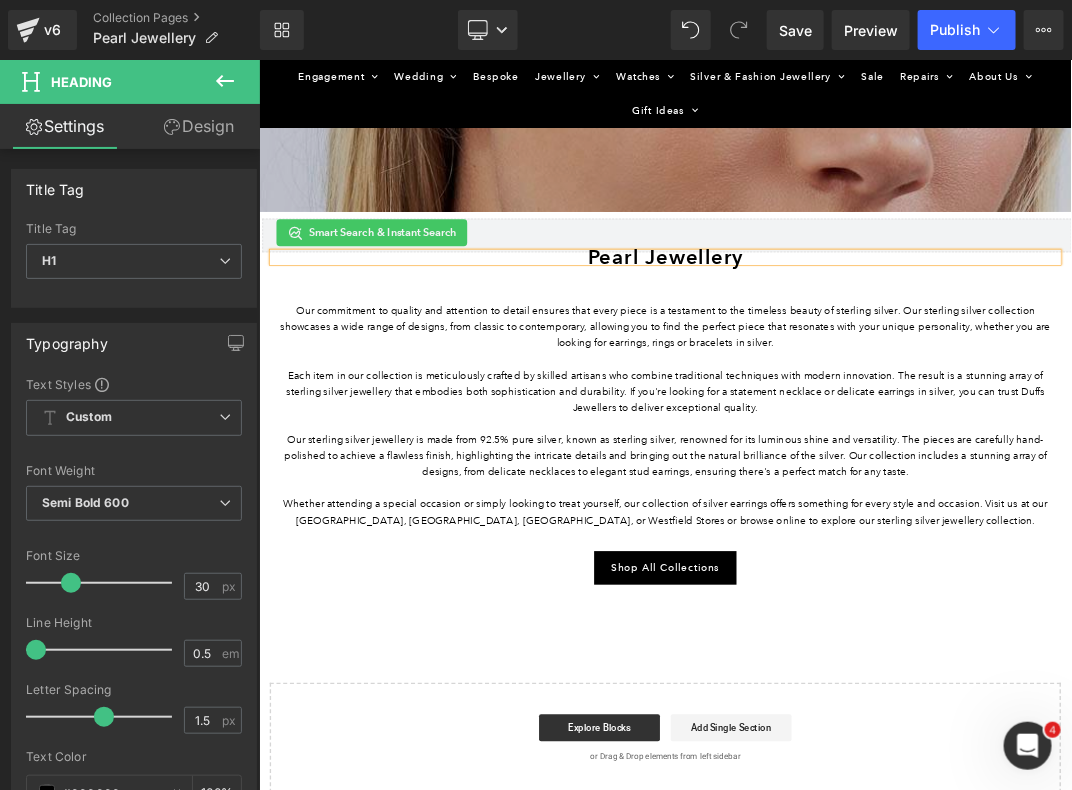 scroll, scrollTop: 605, scrollLeft: 0, axis: vertical 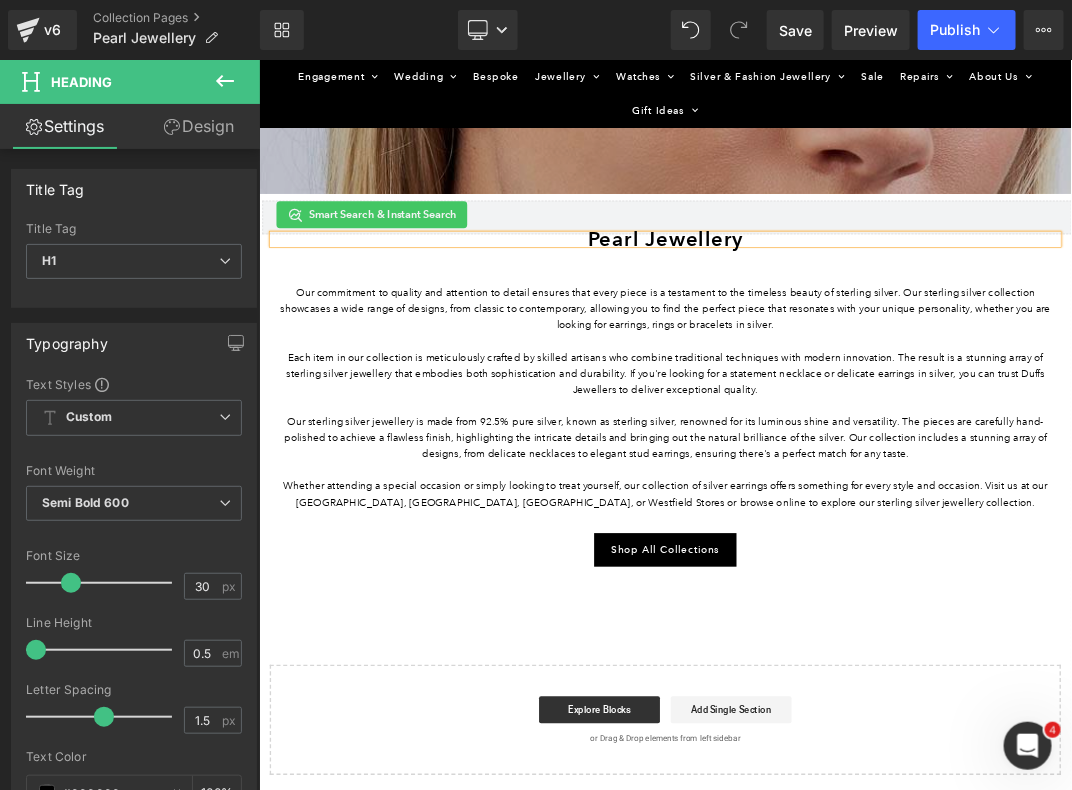 click on "Our sterling silver jewellery is made from 92.5% pure silver, known as sterling silver, renowned for its luminous shine and versatility. The pieces are carefully hand-polished to achieve a flawless finish, highlighting the intricate details and bringing out the natural brilliance of the silver. Our collection includes a stunning array of designs, from delicate necklaces to elegant stud earrings, ensuring there's a perfect match for any taste." at bounding box center (863, 621) 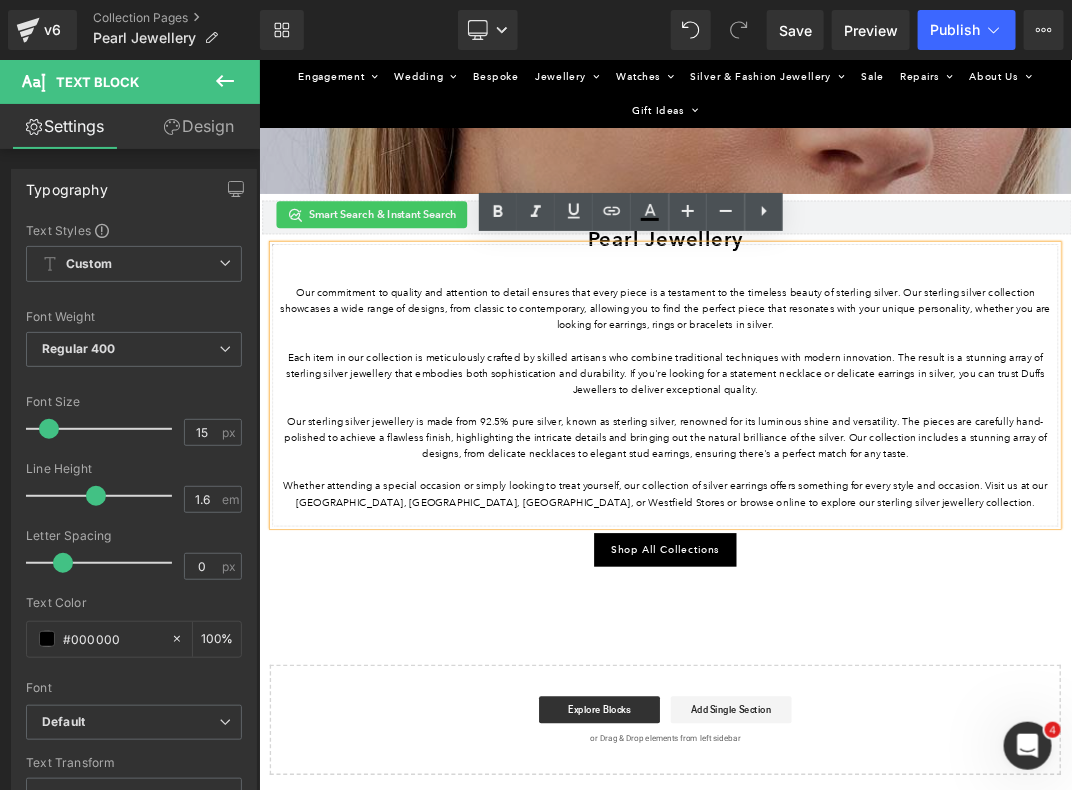 click on "Our commitment to quality and attention to detail ensures that every piece is a testament to the timeless beauty of sterling silver. Our sterling silver collection showcases a wide range of designs, from classic to contemporary, allowing you to find the perfect piece that resonates with your unique personality, whether you are looking for earrings, rings or bracelets in silver." at bounding box center (863, 429) 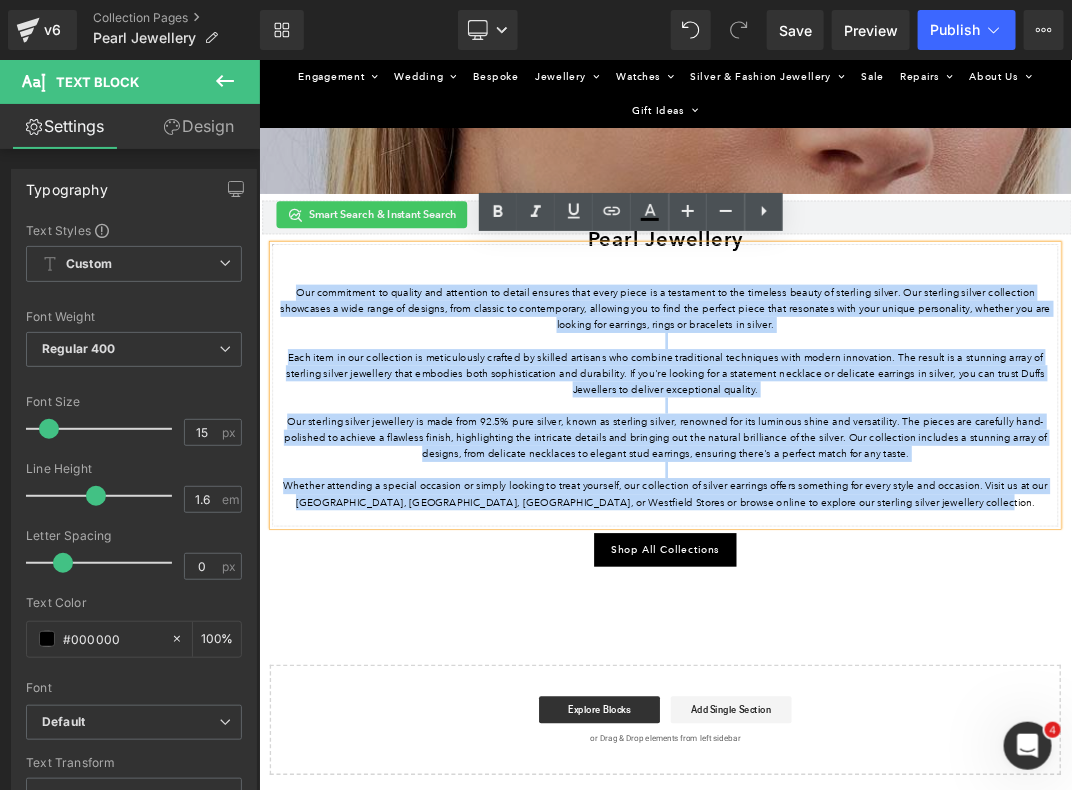 drag, startPoint x: 285, startPoint y: 404, endPoint x: 1350, endPoint y: 709, distance: 1107.8131 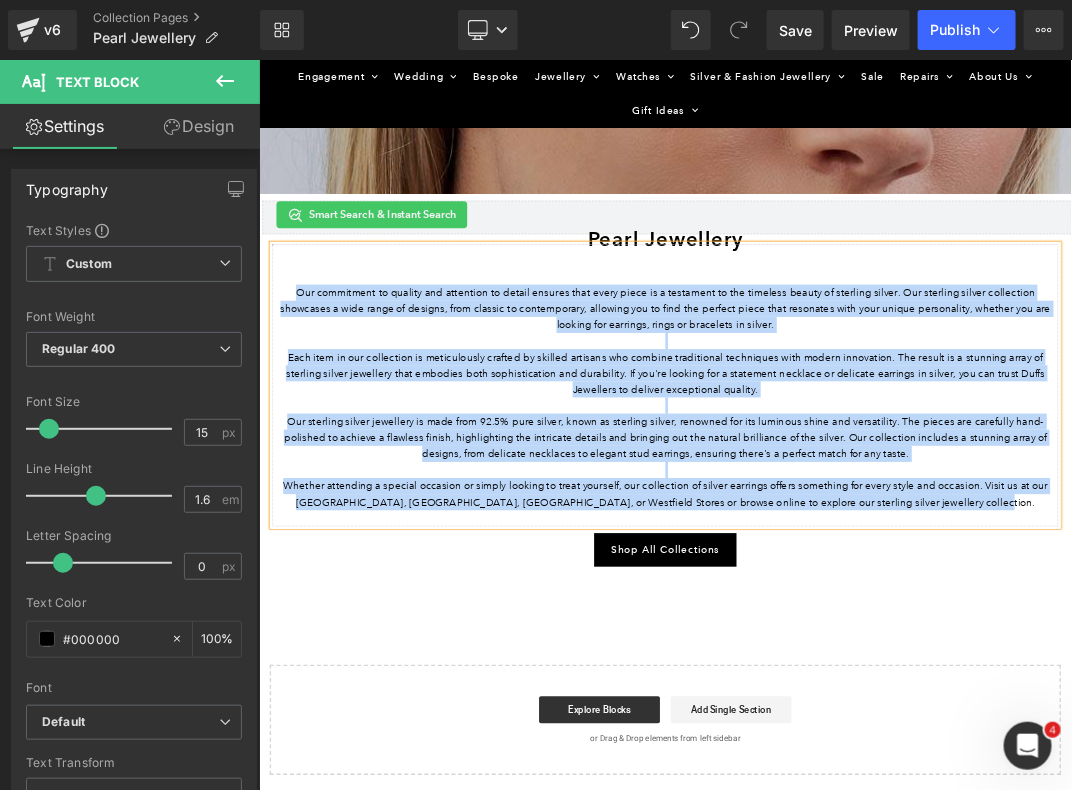 paste 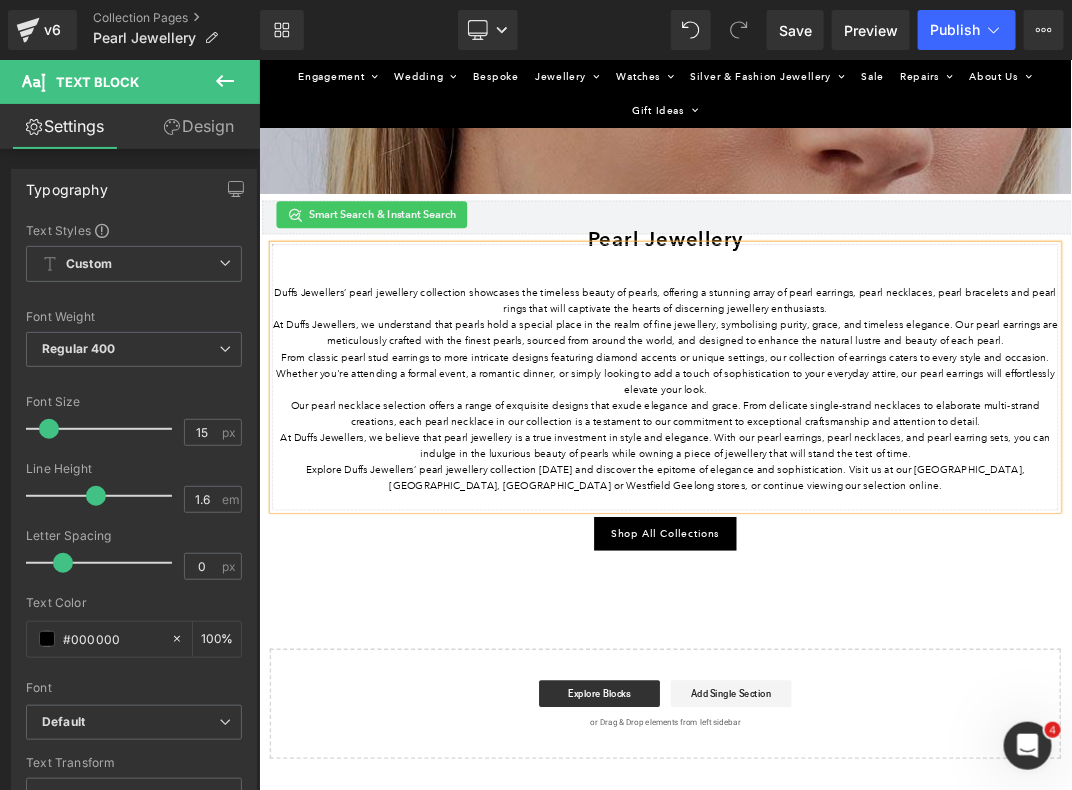 click on "Duffs Jewellers’ pearl jewellery collection showcases the timeless beauty of pearls, offering a stunning array of pearl earrings, pearl necklaces, pearl bracelets and pearl rings that will captivate the hearts of discerning jewellery enthusiasts." at bounding box center [863, 417] 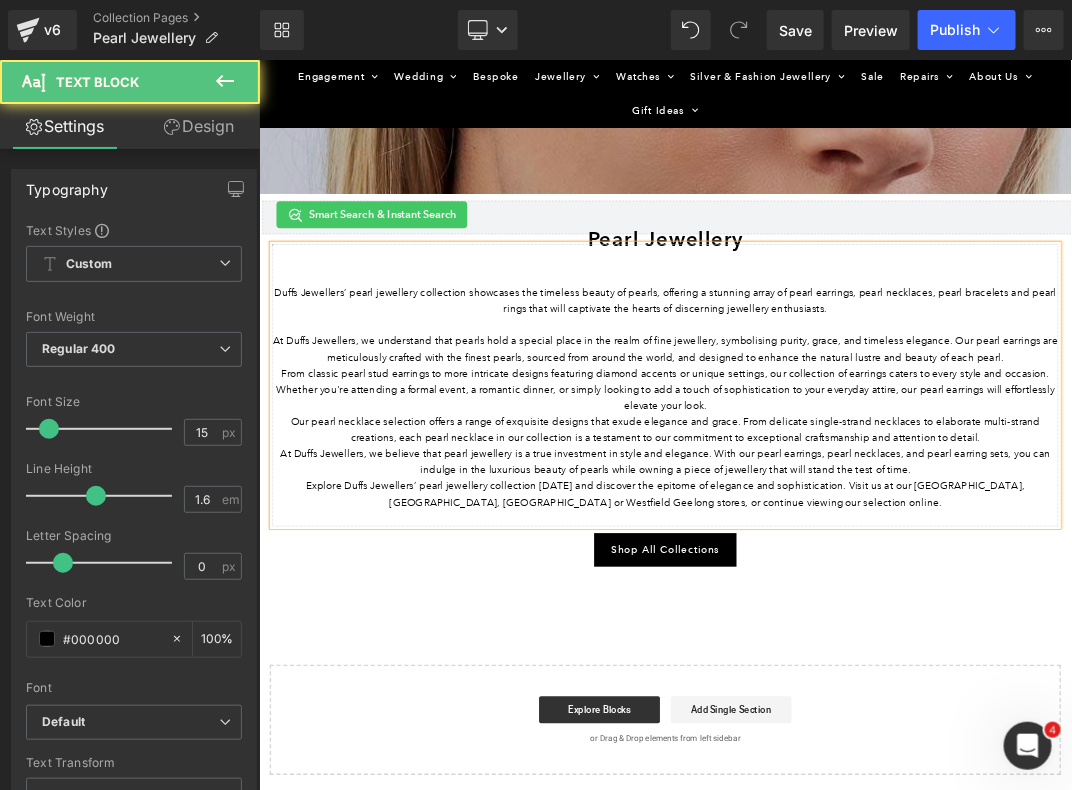 click on "At Duffs Jewellers, we understand that pearls hold a special place in the realm of fine jewellery, symbolising purity, grace, and timeless elegance. Our pearl earrings are meticulously crafted with the finest pearls, sourced from around the world, and designed to enhance the natural lustre and beauty of each pearl." at bounding box center [863, 489] 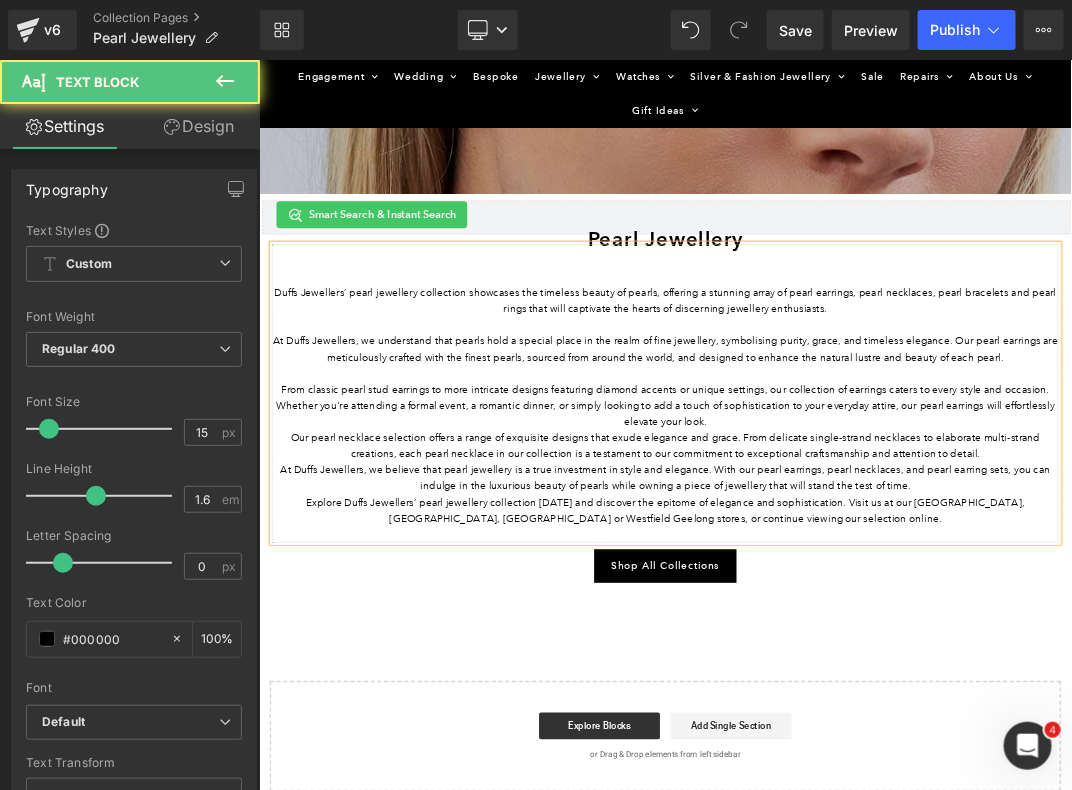 click on "From classic pearl stud earrings to more intricate designs featuring diamond accents or unique settings, our collection of earrings caters to every style and occasion. Whether you're attending a formal event, a romantic dinner, or simply looking to add a touch of sophistication to your everyday attire, our pearl earrings will effortlessly elevate your look." at bounding box center (863, 573) 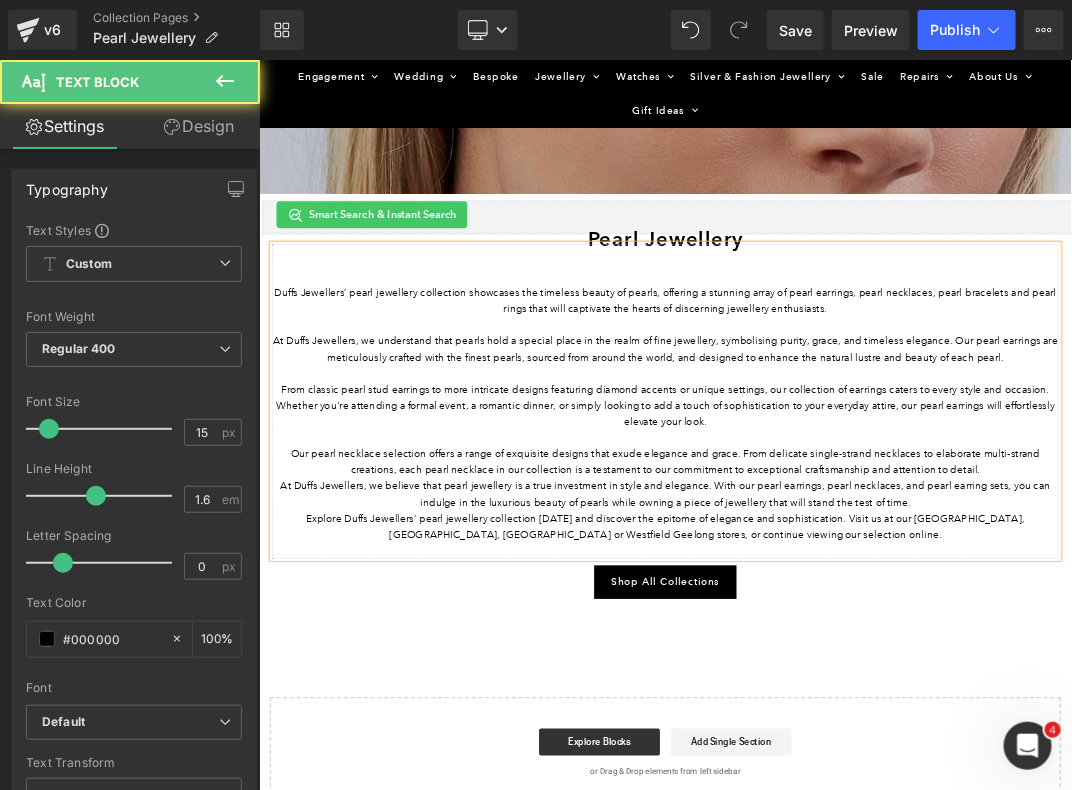 click on "Our pearl necklace selection offers a range of exquisite designs that exude elegance and grace. From delicate single-strand necklaces to elaborate multi-strand creations, each pearl necklace in our collection is a testament to our commitment to exceptional craftsmanship and attention to detail." at bounding box center [863, 657] 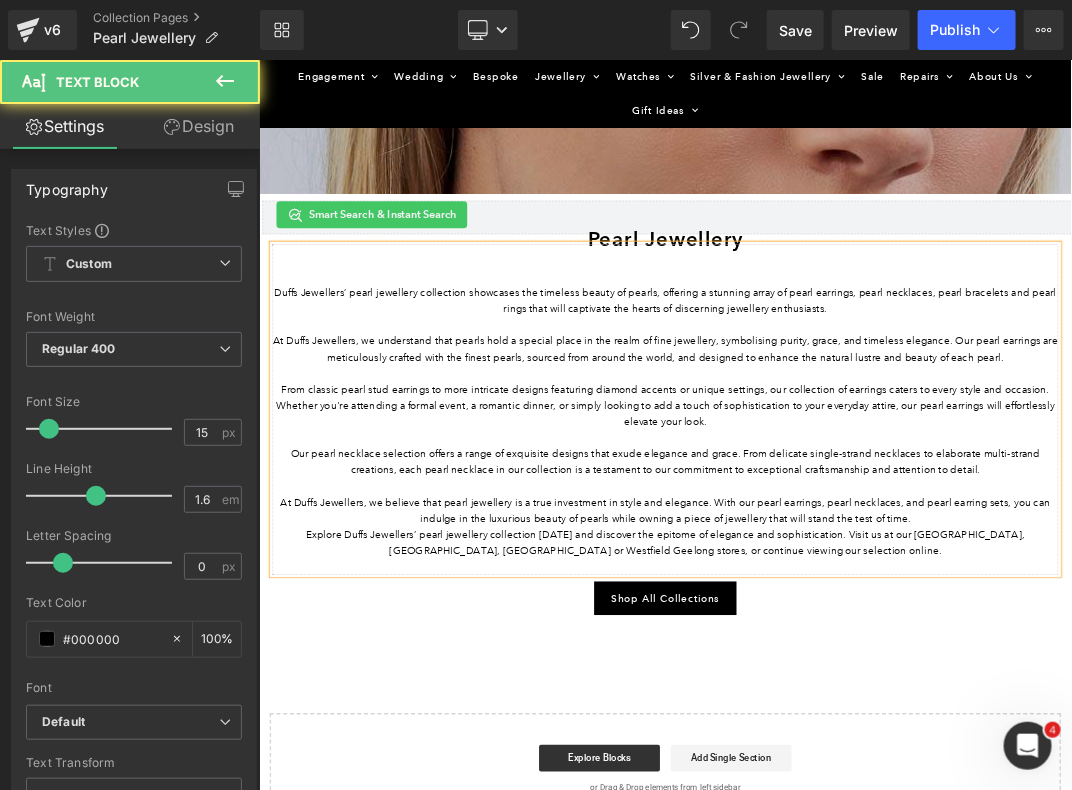 click on "At Duffs Jewellers, we believe that pearl jewellery is a true investment in style and elegance. With our pearl earrings, pearl necklaces, and pearl earring sets, you can indulge in the luxurious beauty of pearls while owning a piece of jewellery that will stand the test of time." at bounding box center [863, 729] 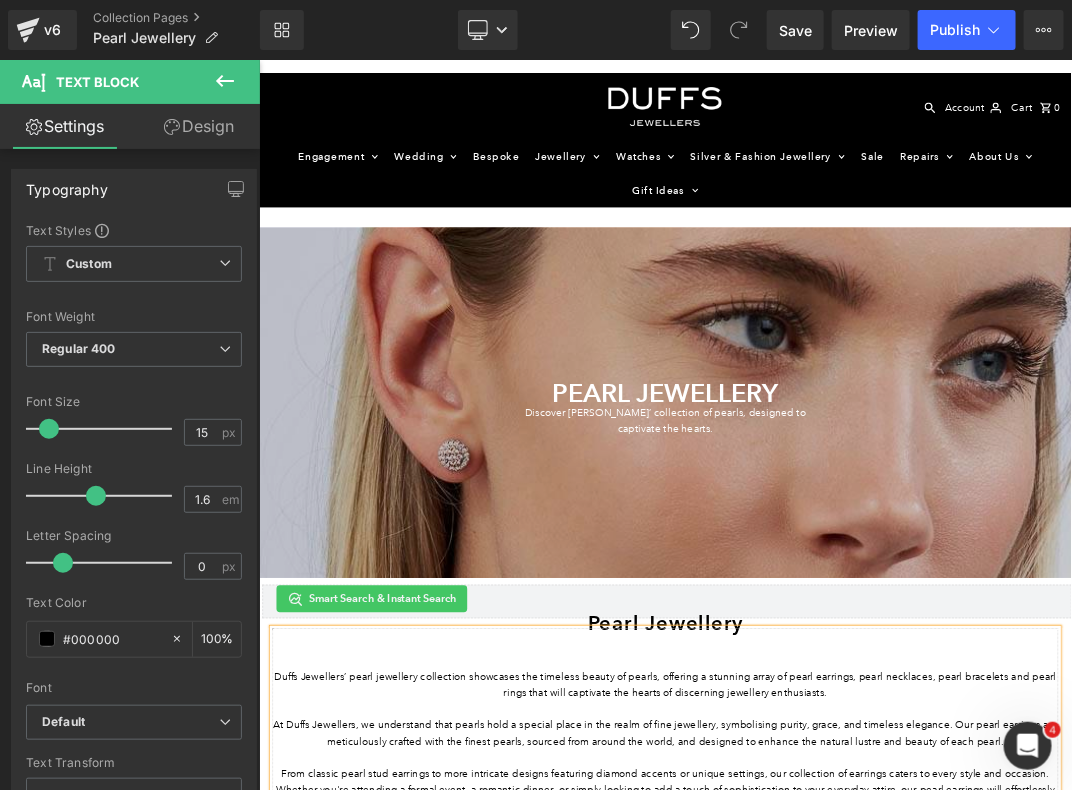 scroll, scrollTop: 0, scrollLeft: 0, axis: both 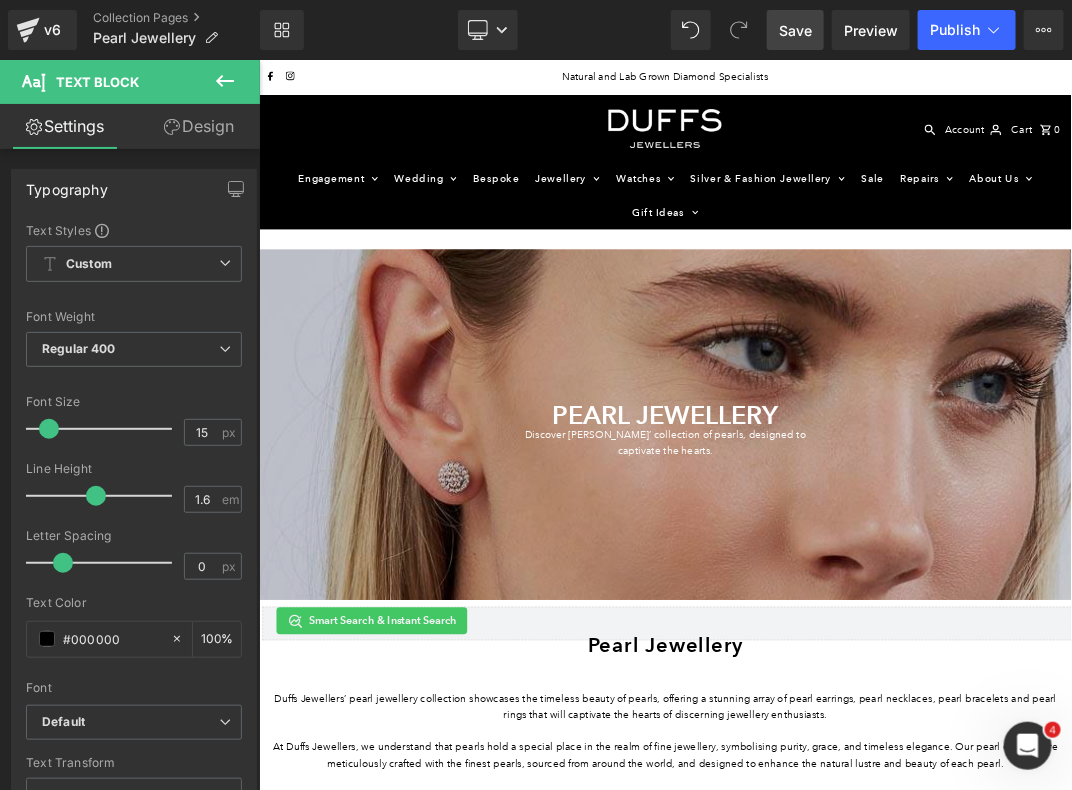 click on "Save" at bounding box center (795, 30) 